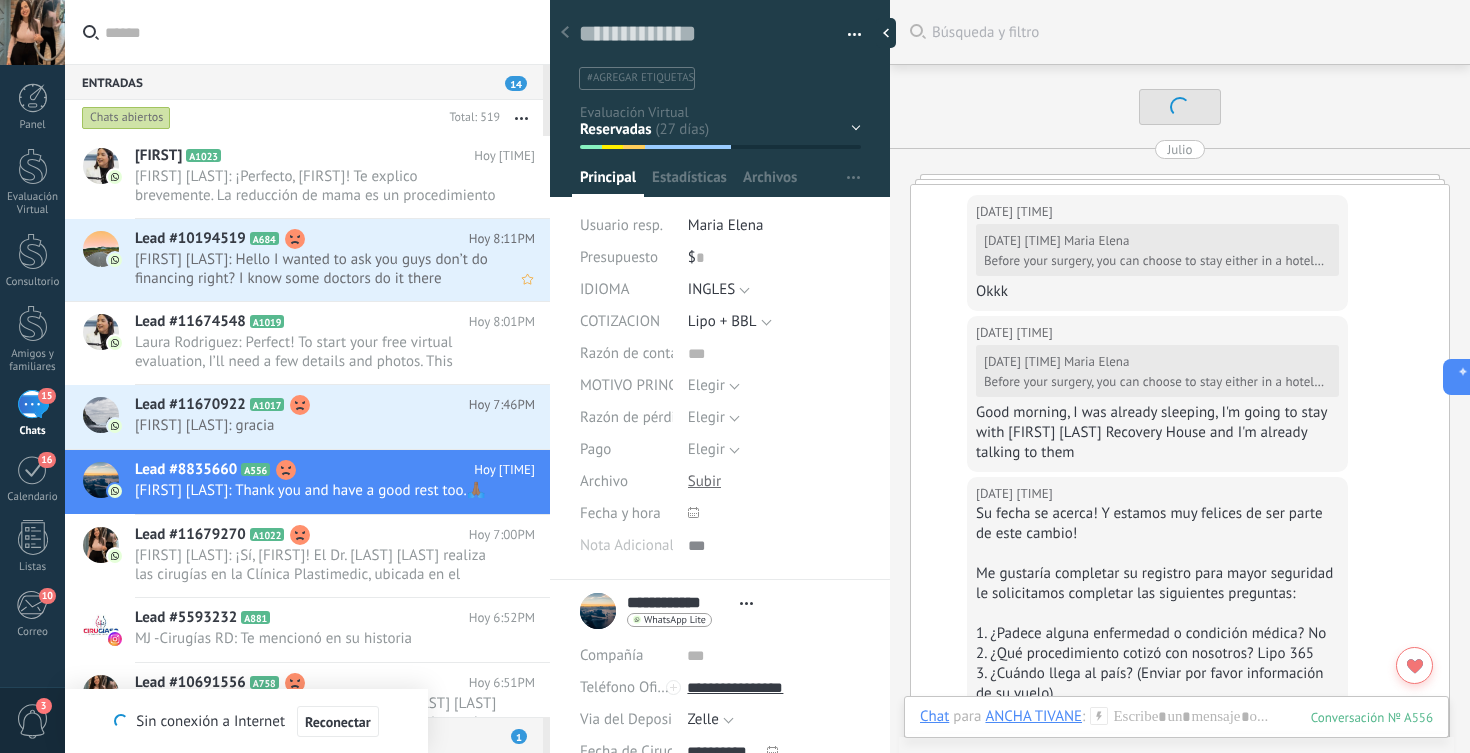 scroll, scrollTop: 0, scrollLeft: 0, axis: both 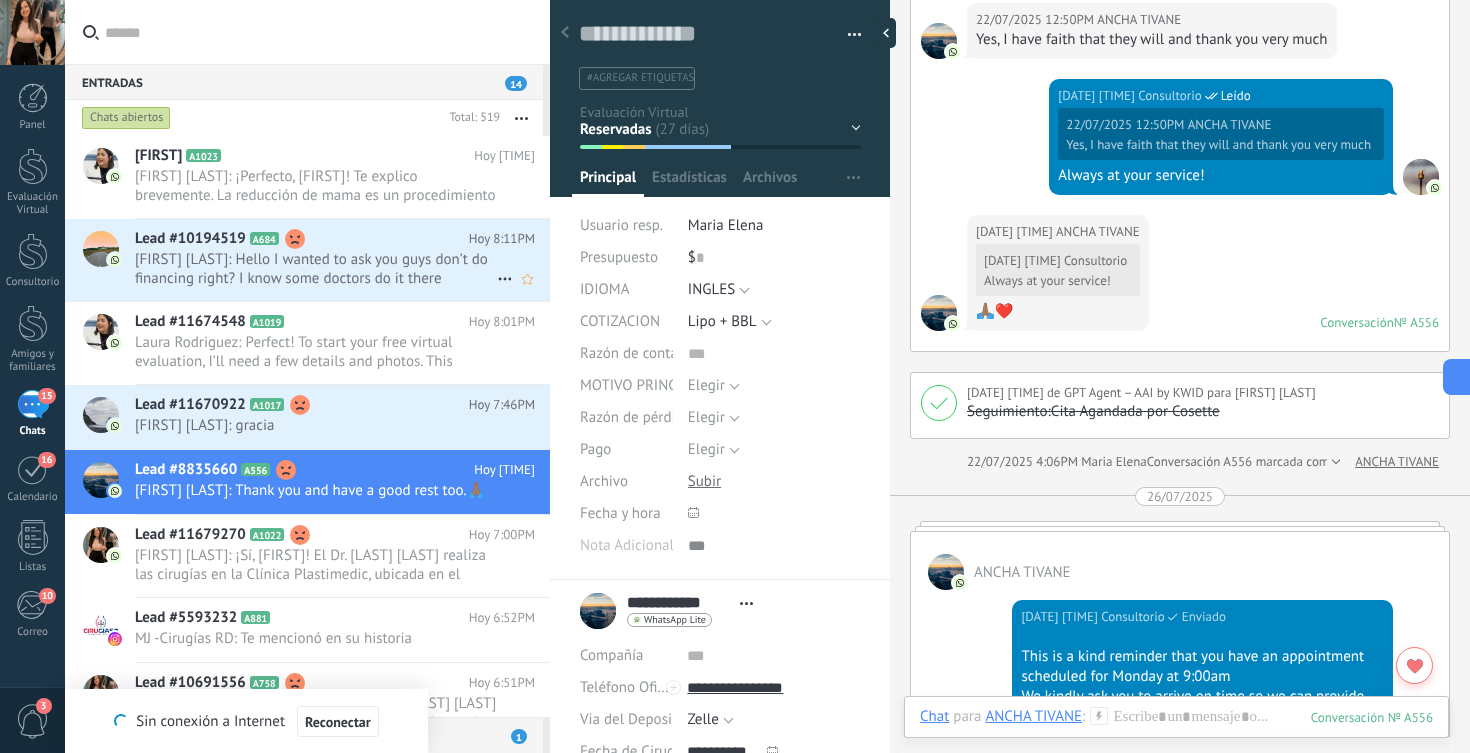 click on "Paula Rodriguez: Hello I wanted to ask you guys don’t do financing right? I know some doctors do it there" at bounding box center (316, 269) 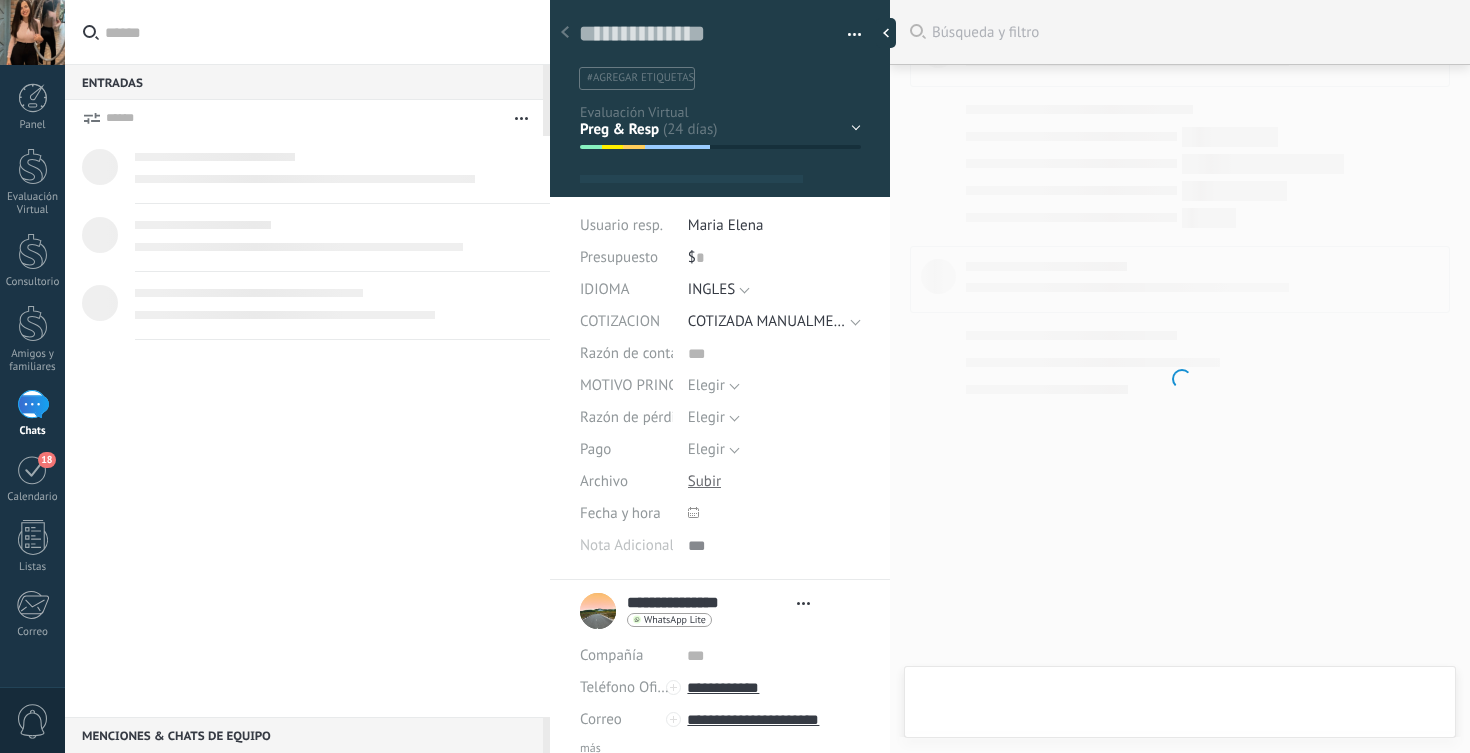 scroll, scrollTop: 0, scrollLeft: 0, axis: both 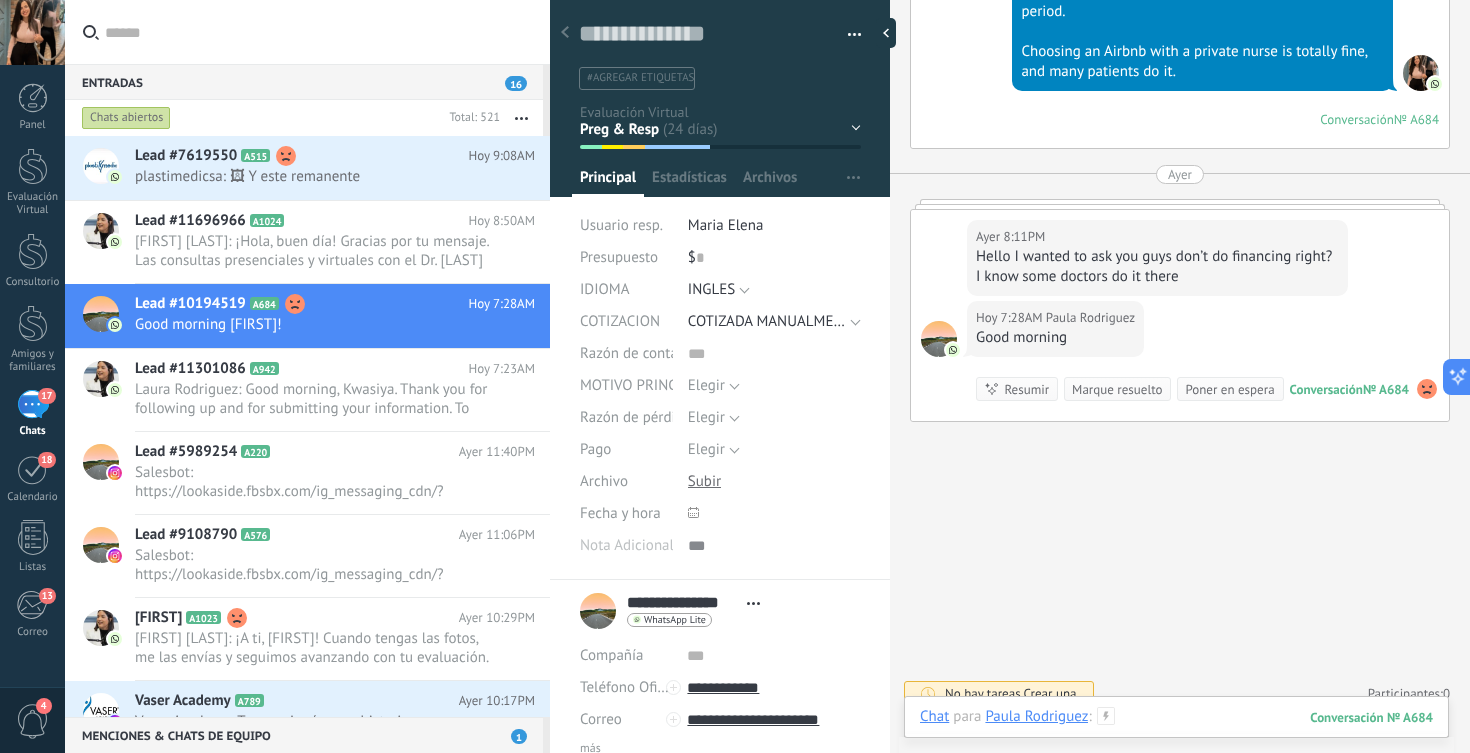 click at bounding box center [1176, 737] 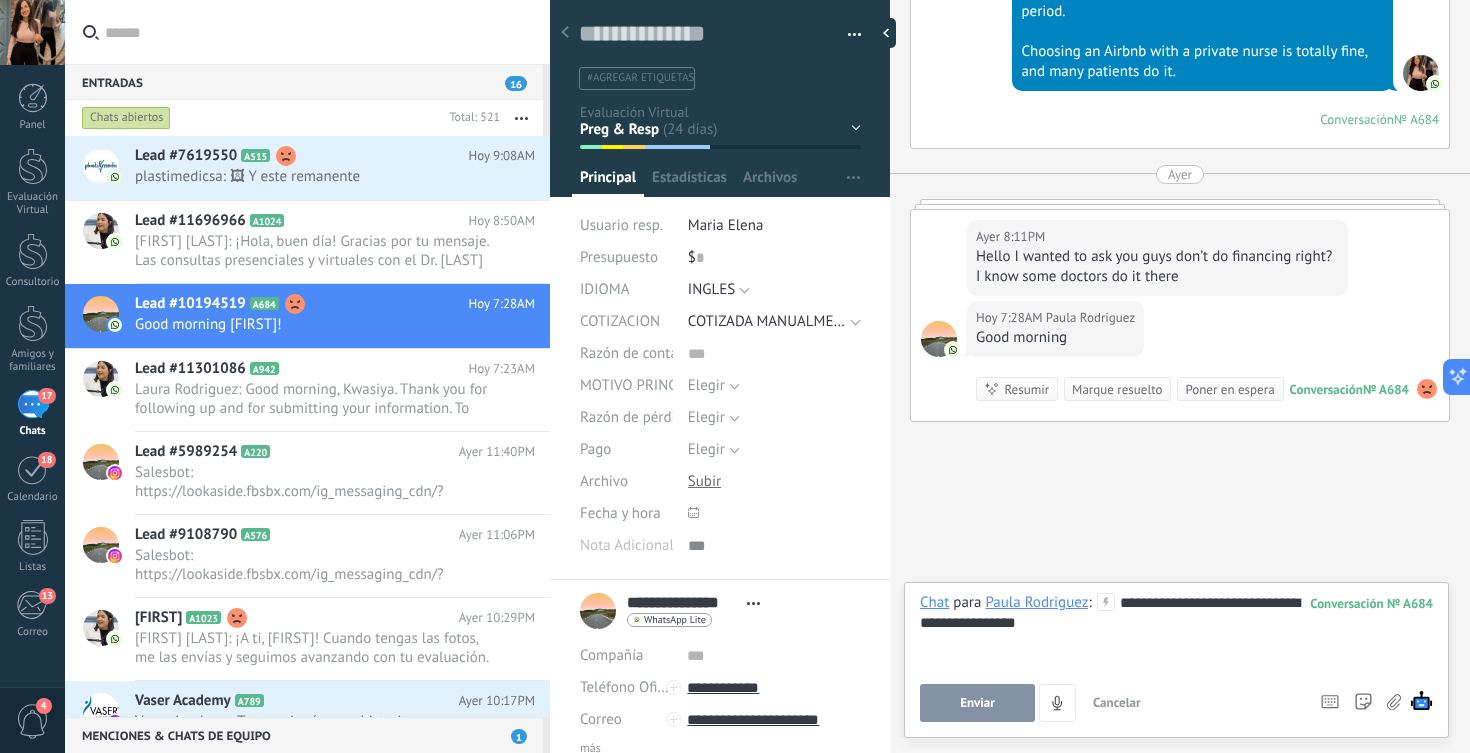 scroll, scrollTop: 0, scrollLeft: 0, axis: both 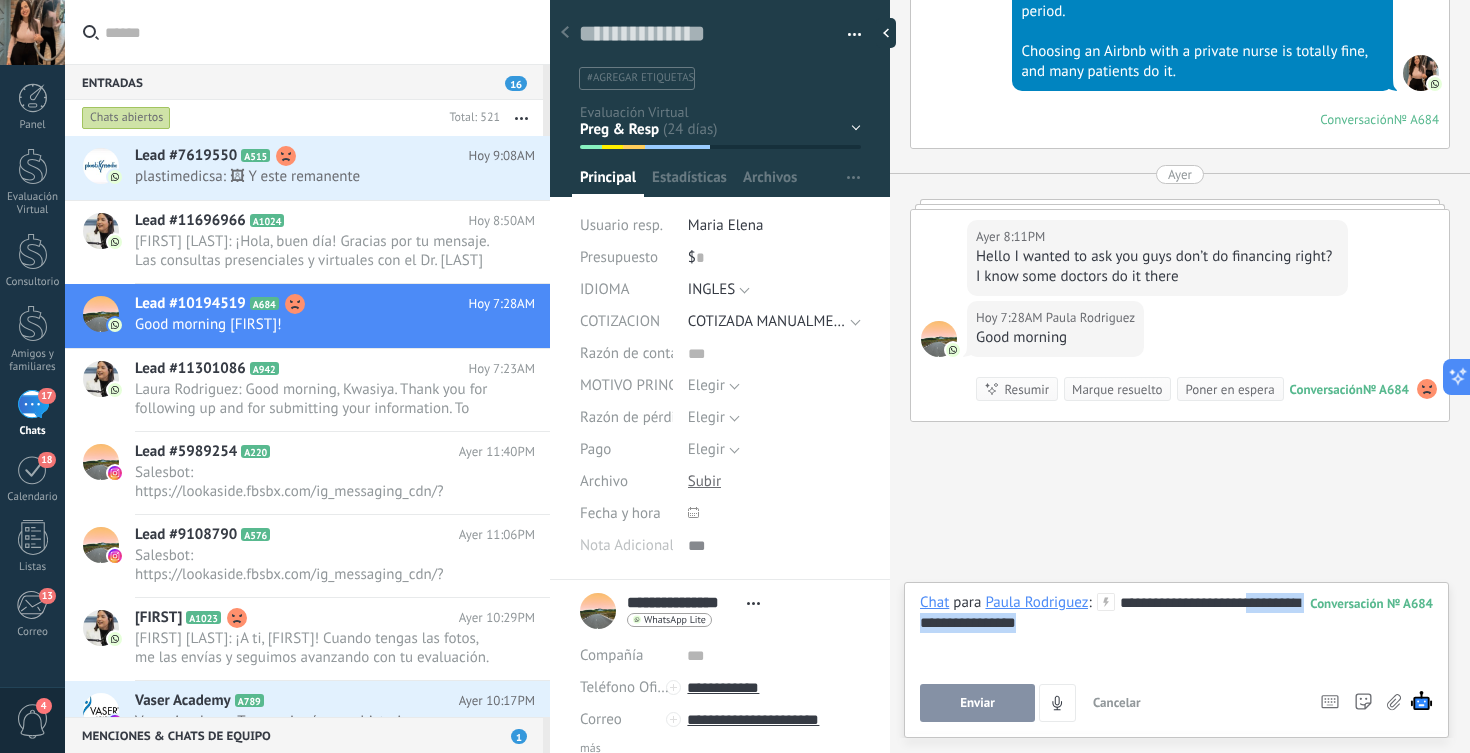 drag, startPoint x: 1261, startPoint y: 603, endPoint x: 1293, endPoint y: 645, distance: 52.801514 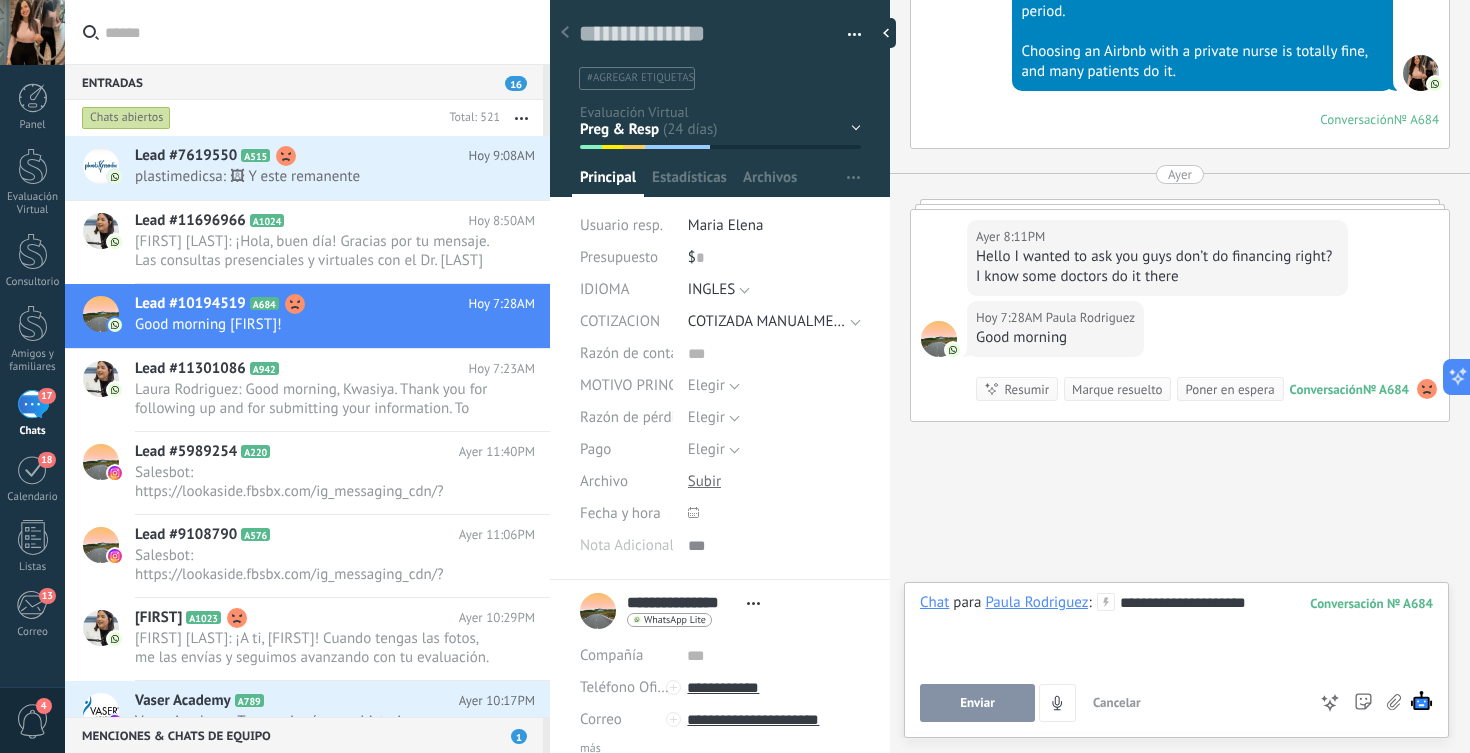 click on "Enviar" at bounding box center (977, 703) 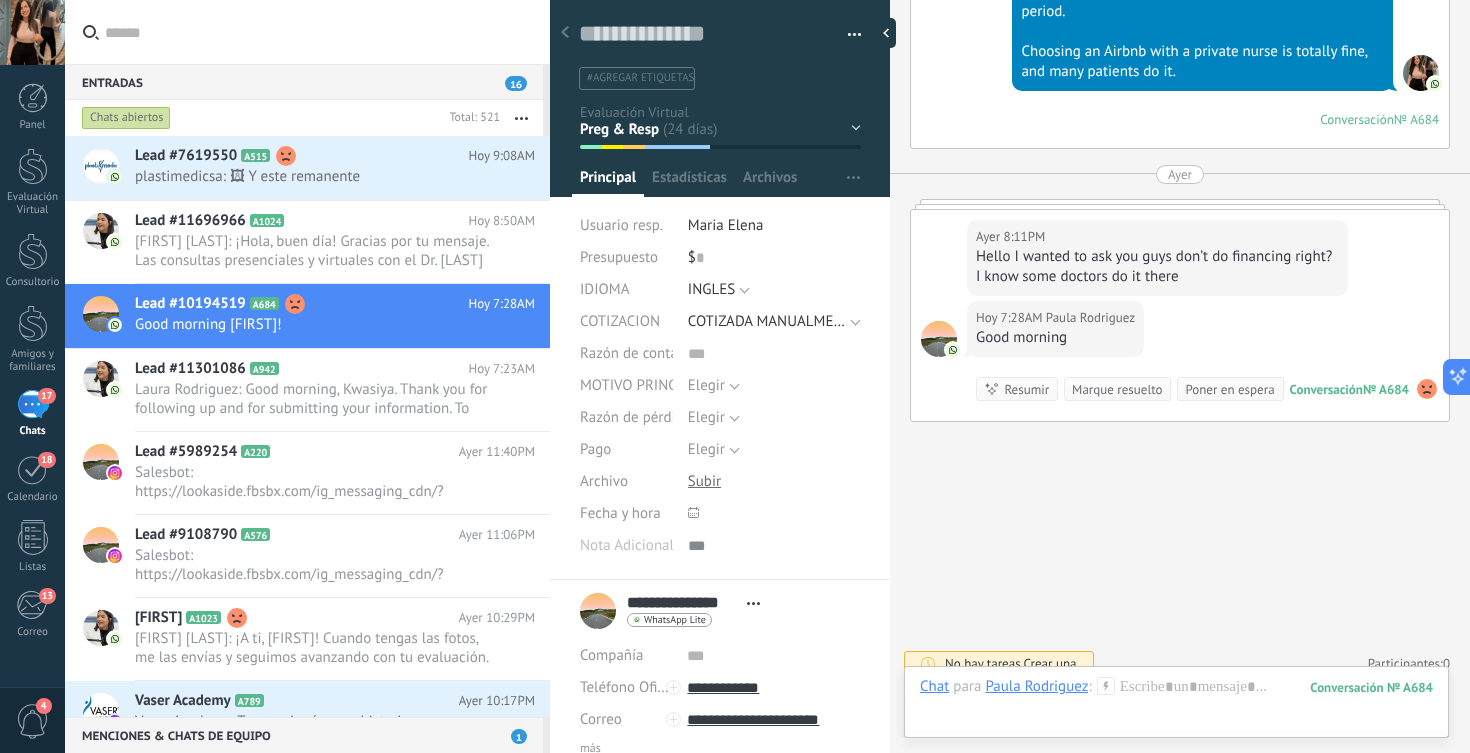 scroll, scrollTop: 9394, scrollLeft: 0, axis: vertical 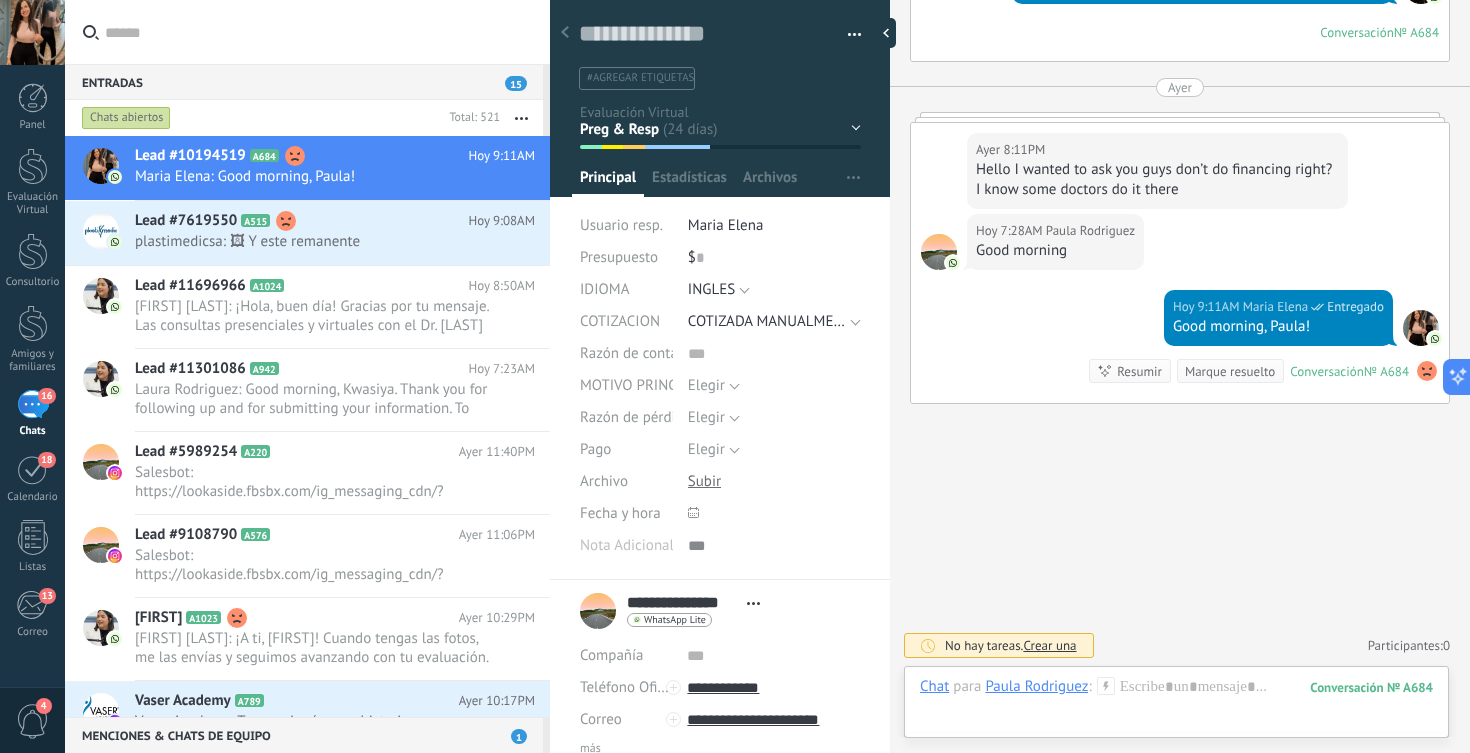 click at bounding box center (319, 32) 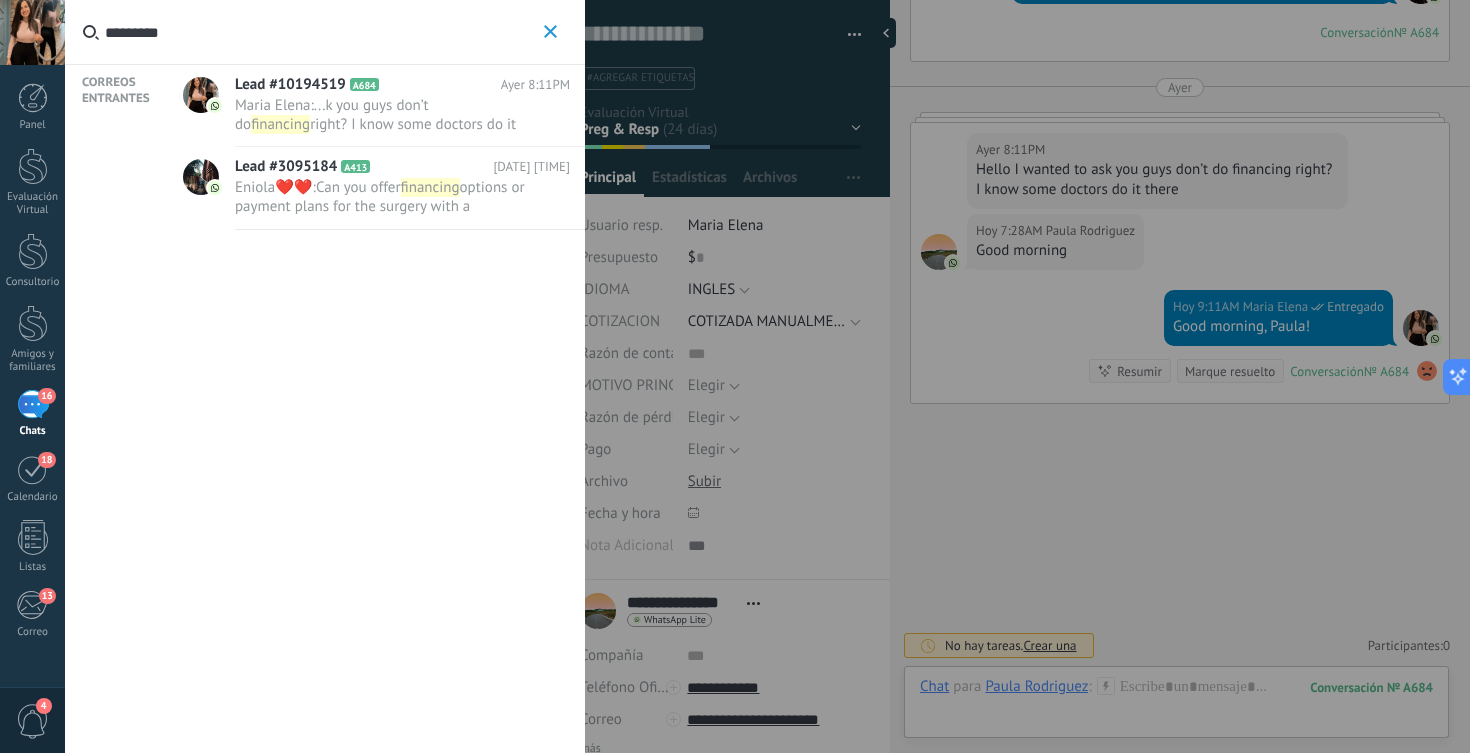 type on "*********" 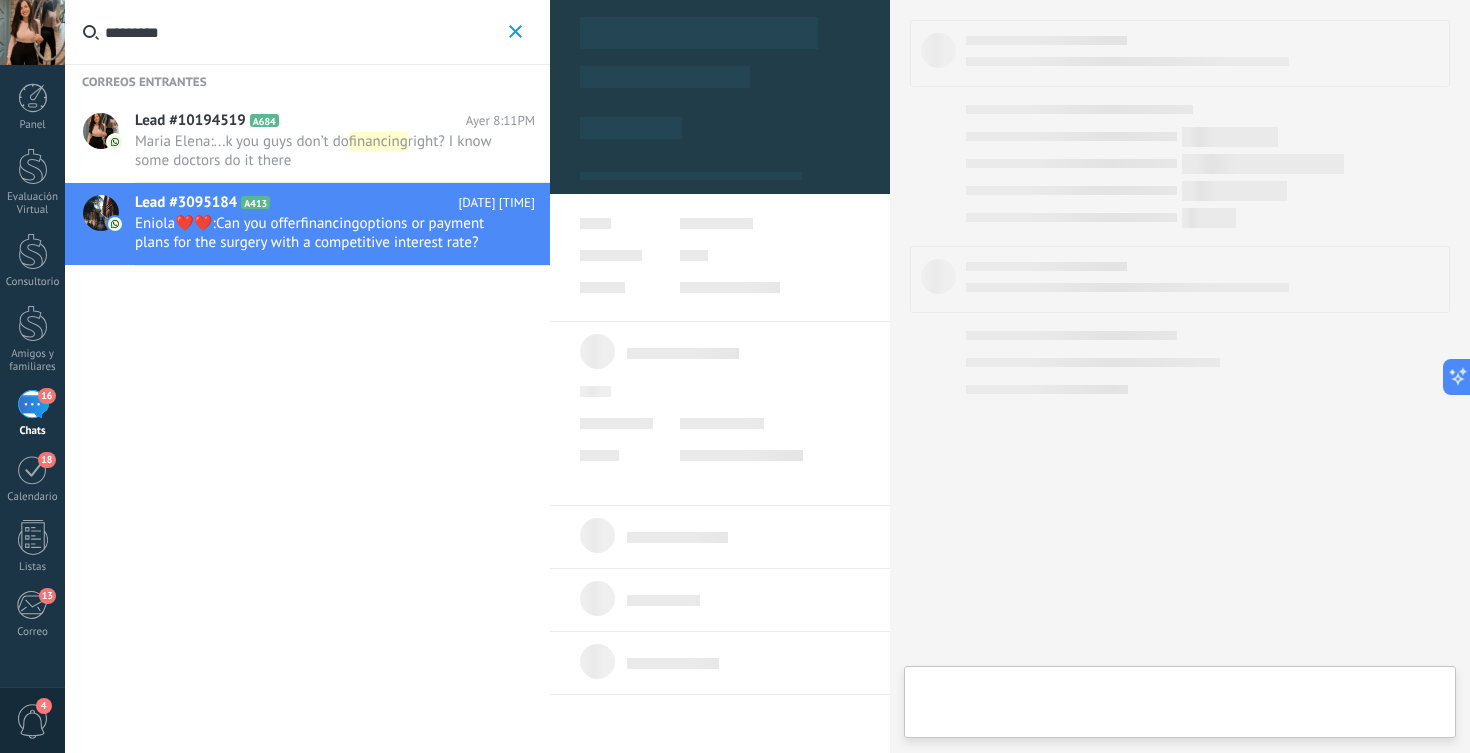 type on "**********" 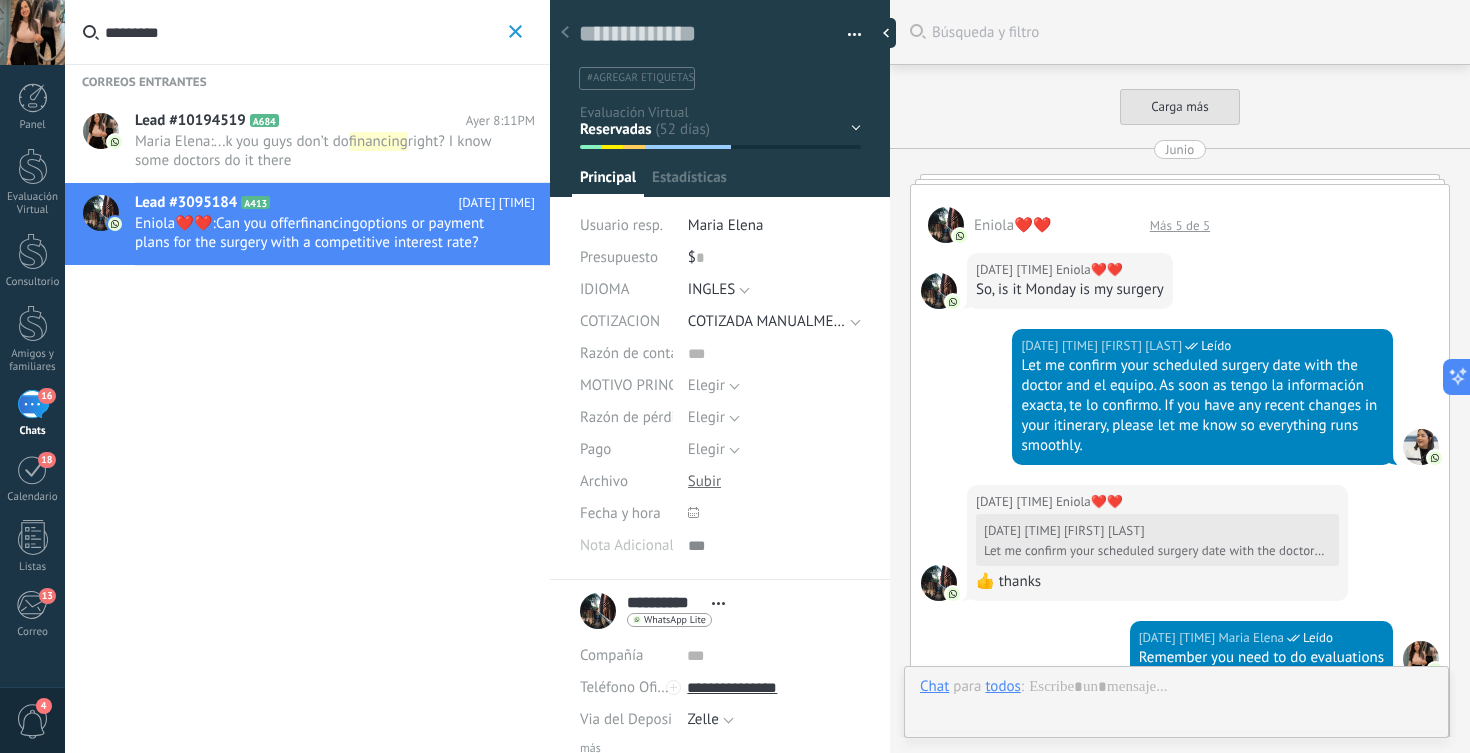 scroll, scrollTop: 30, scrollLeft: 0, axis: vertical 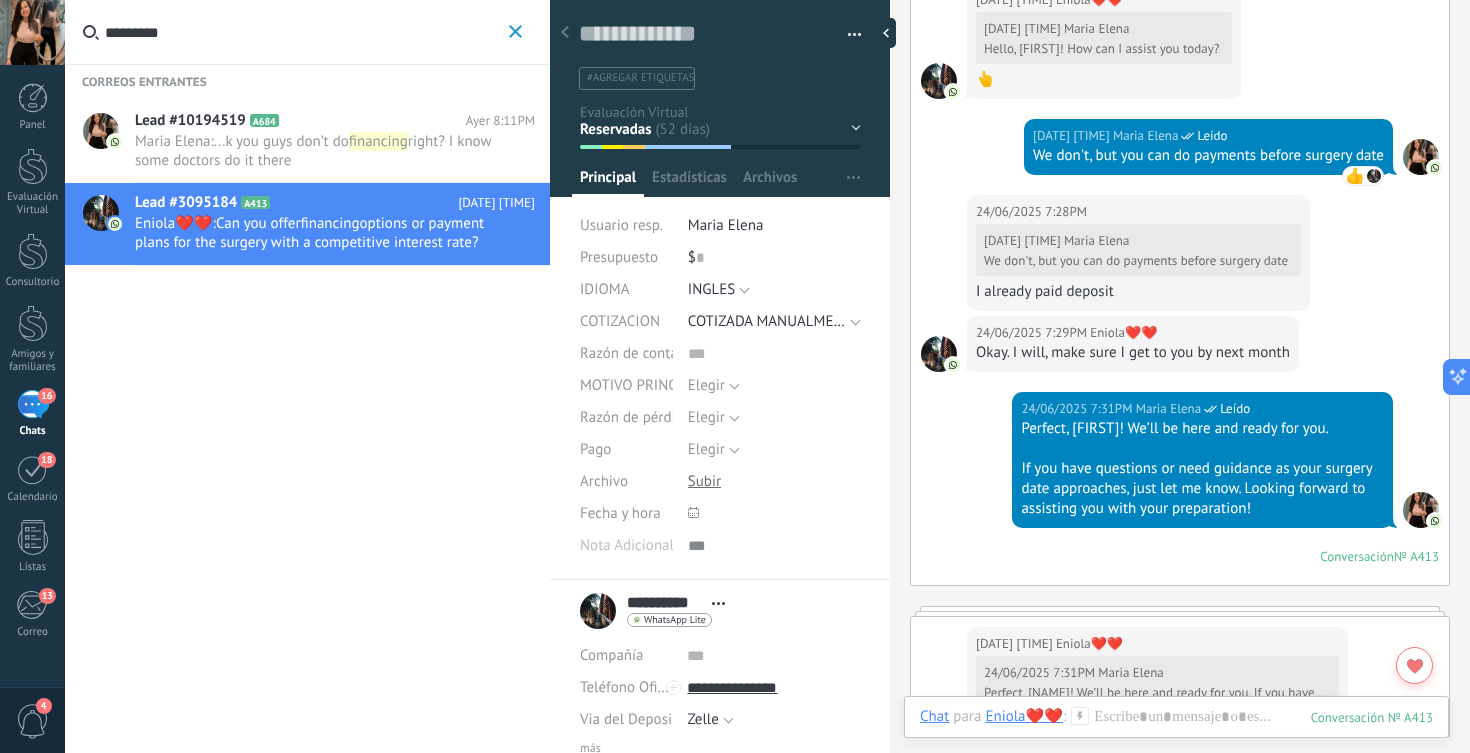 click on "*********" at bounding box center (304, 32) 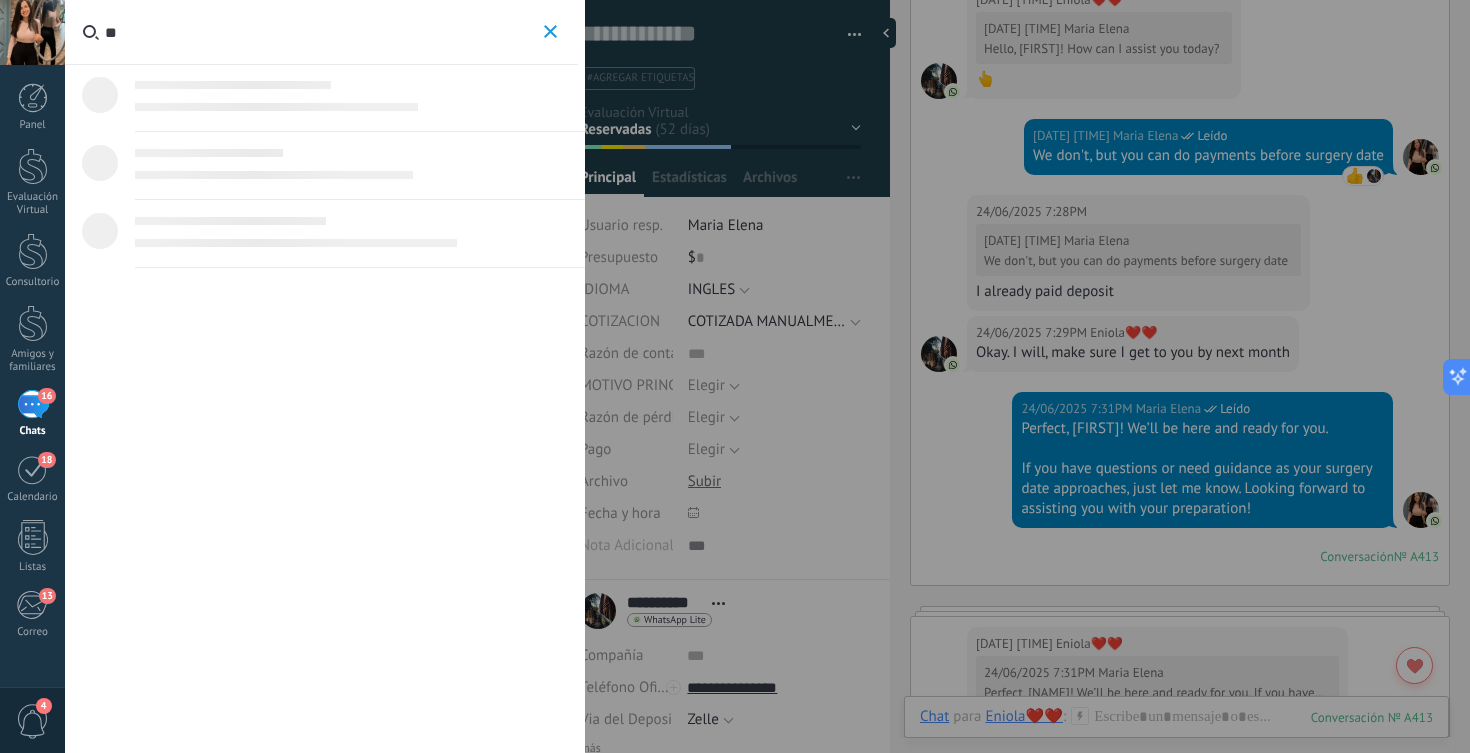 type on "*" 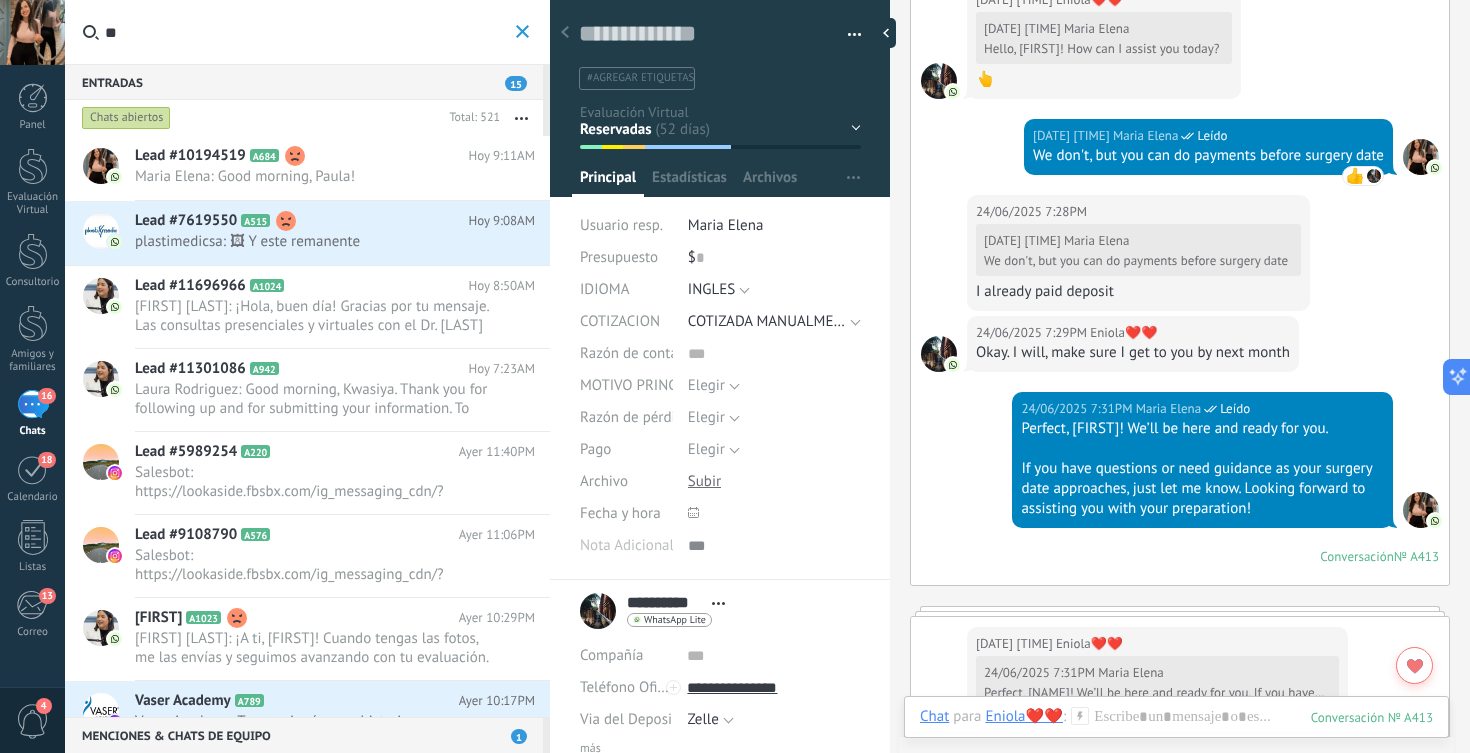 type on "*" 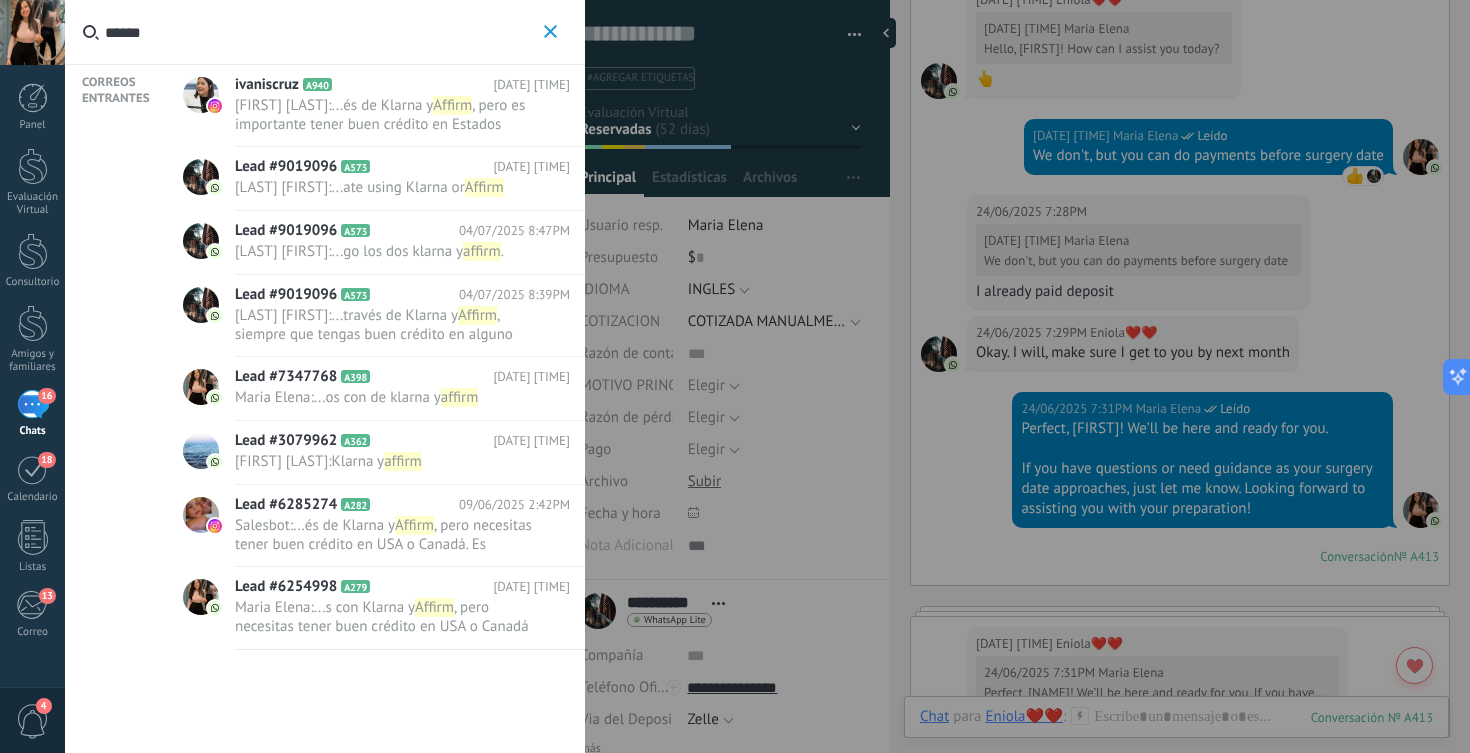 type on "******" 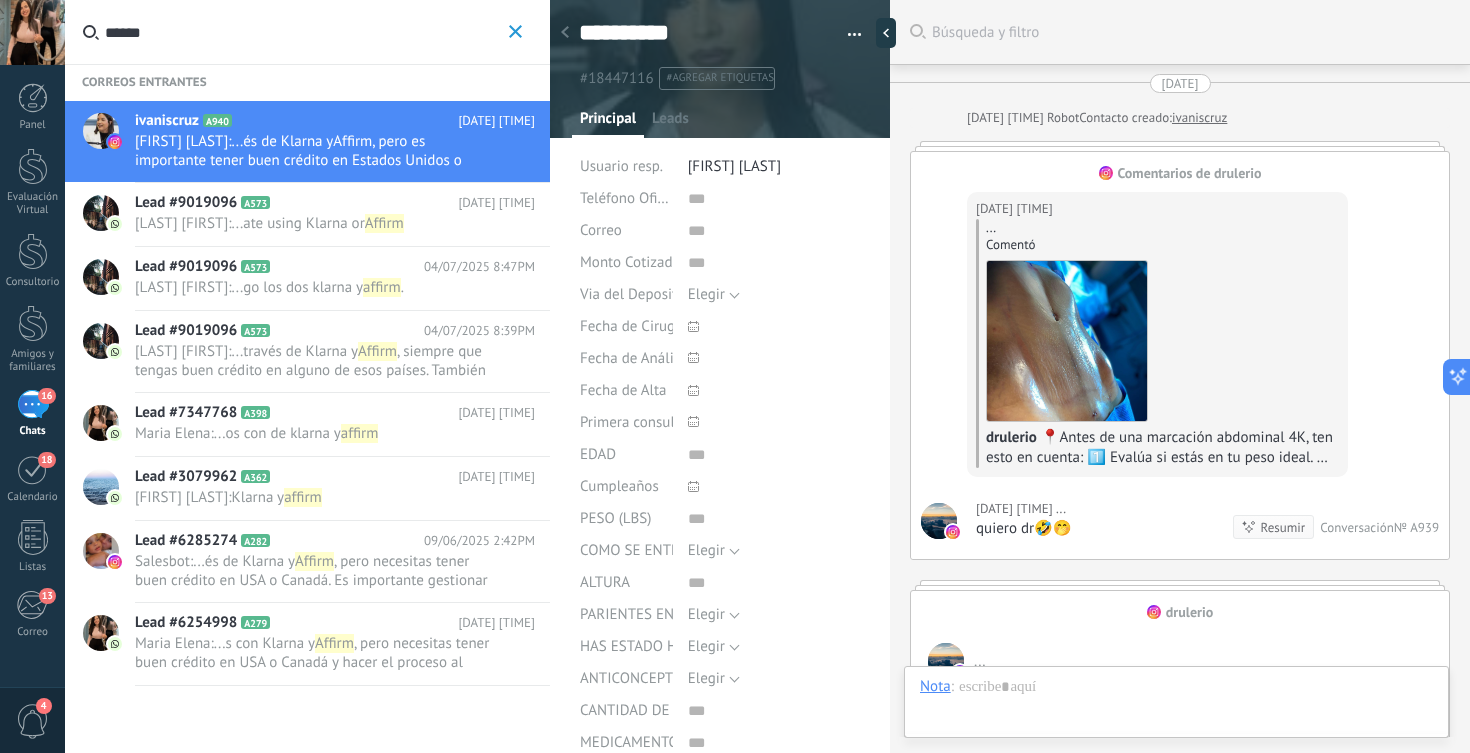 scroll, scrollTop: 20, scrollLeft: 0, axis: vertical 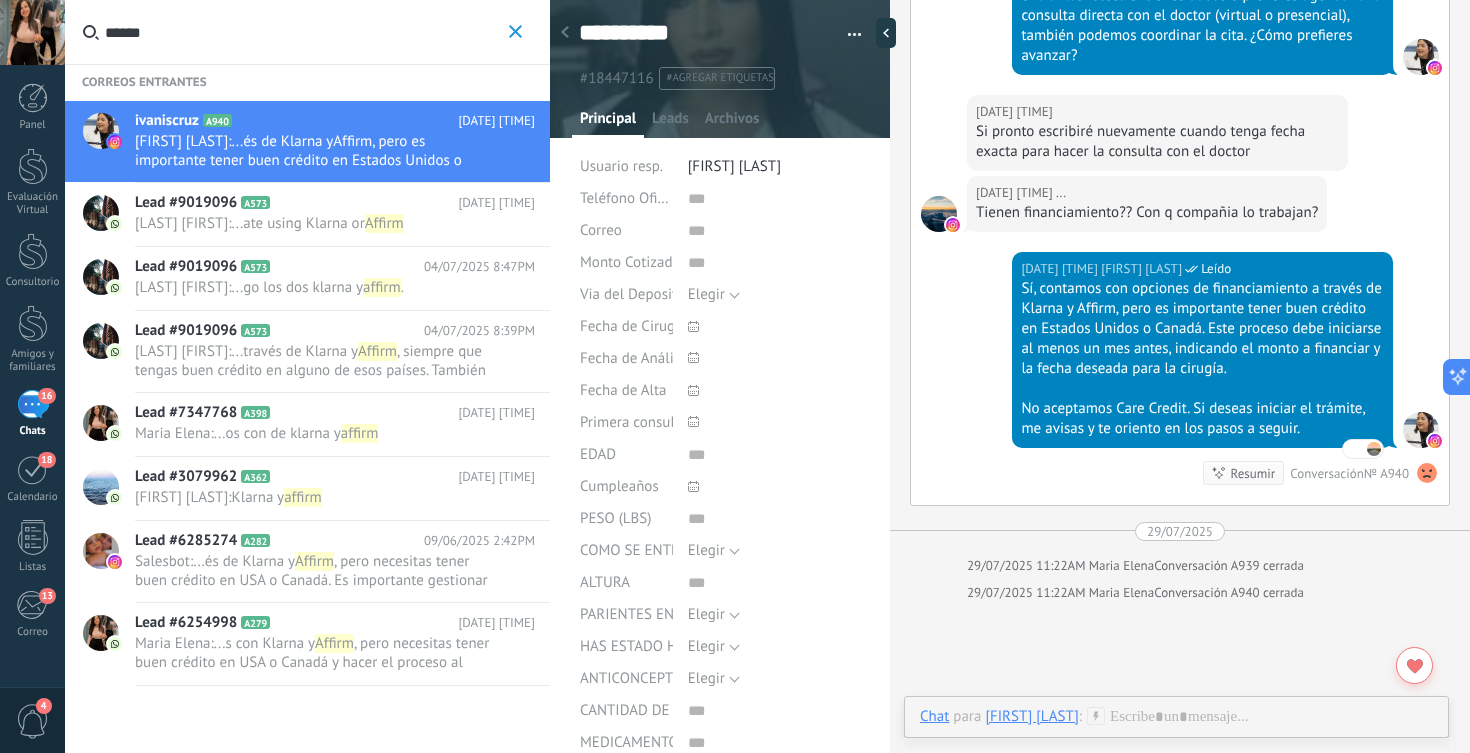 click on "Lead #9019096 A573" at bounding box center (296, 203) 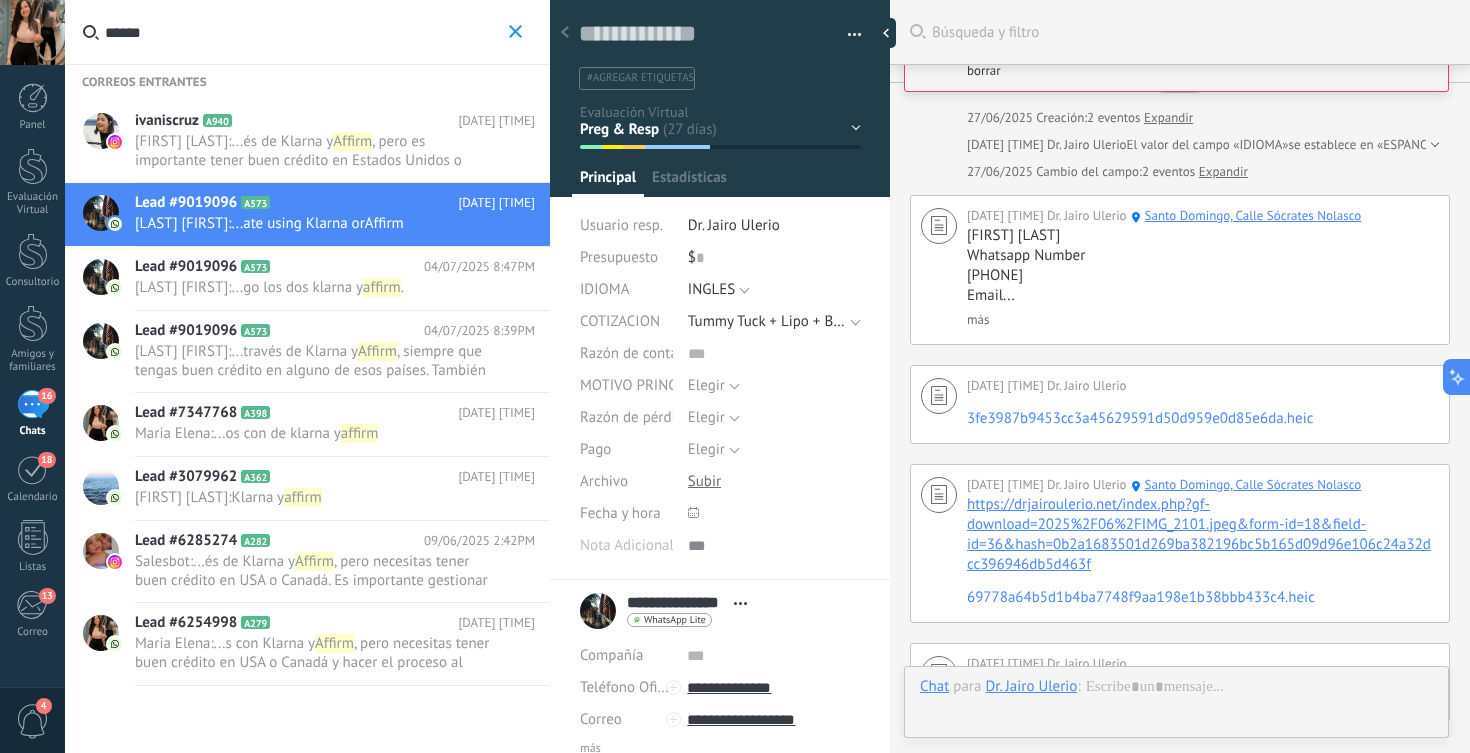 scroll, scrollTop: 30, scrollLeft: 0, axis: vertical 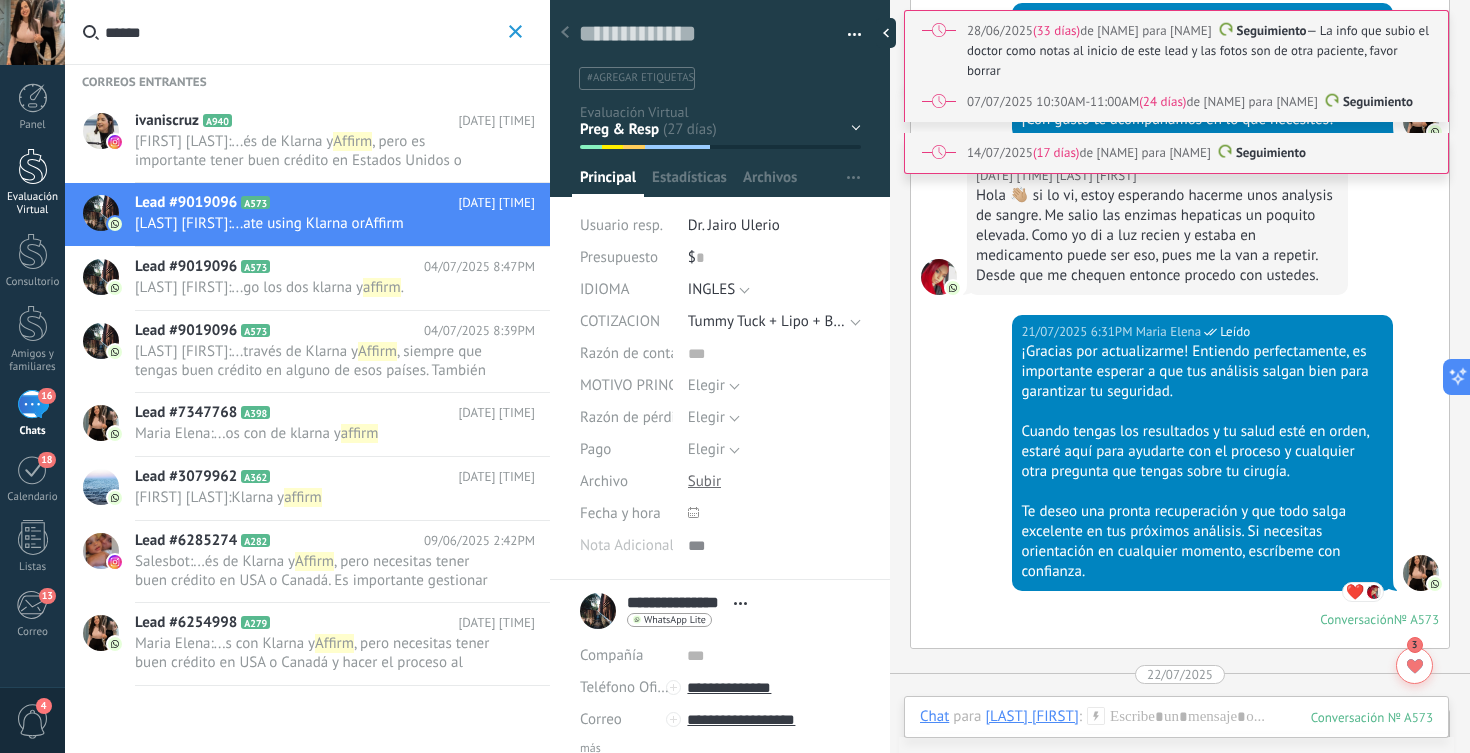 click on "Evaluación Virtual" at bounding box center [32, 182] 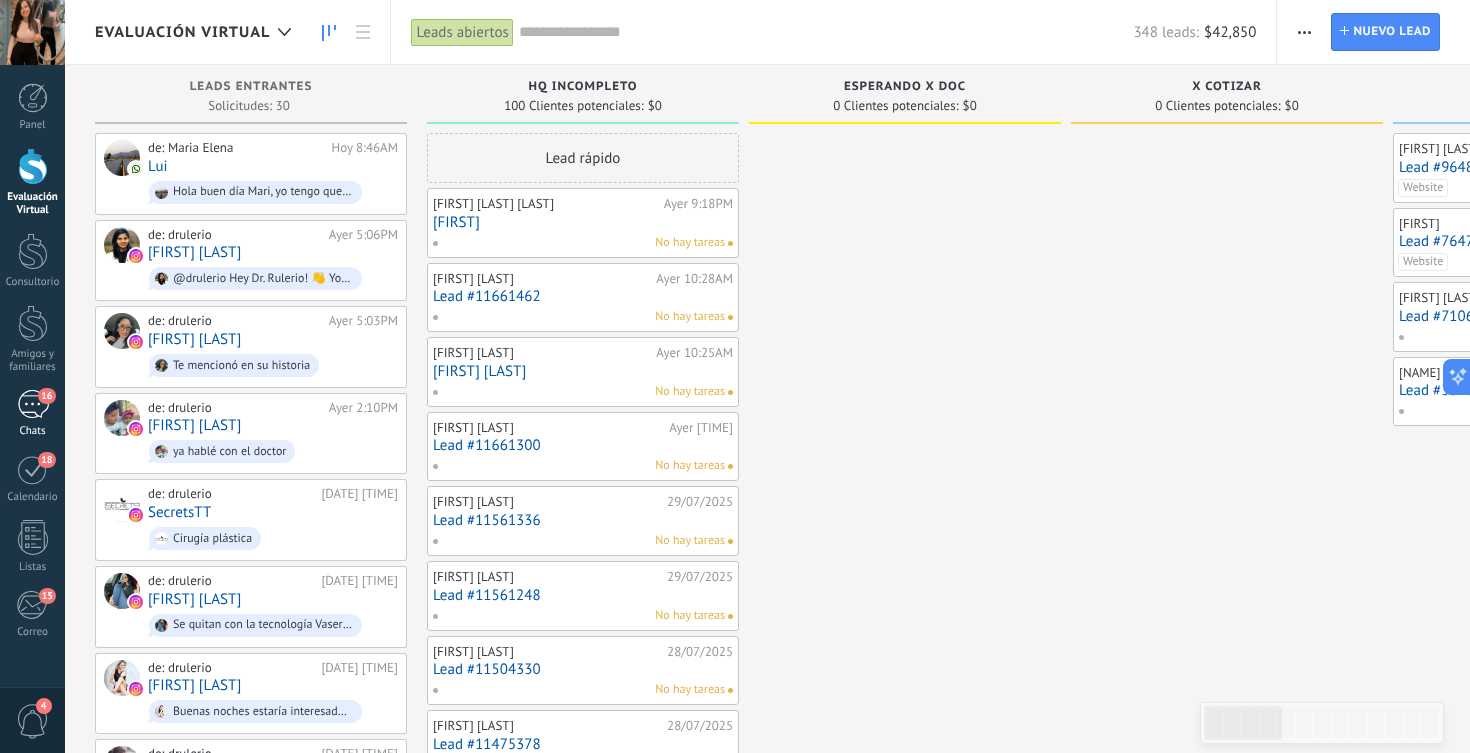 click on "Chats" at bounding box center (33, 431) 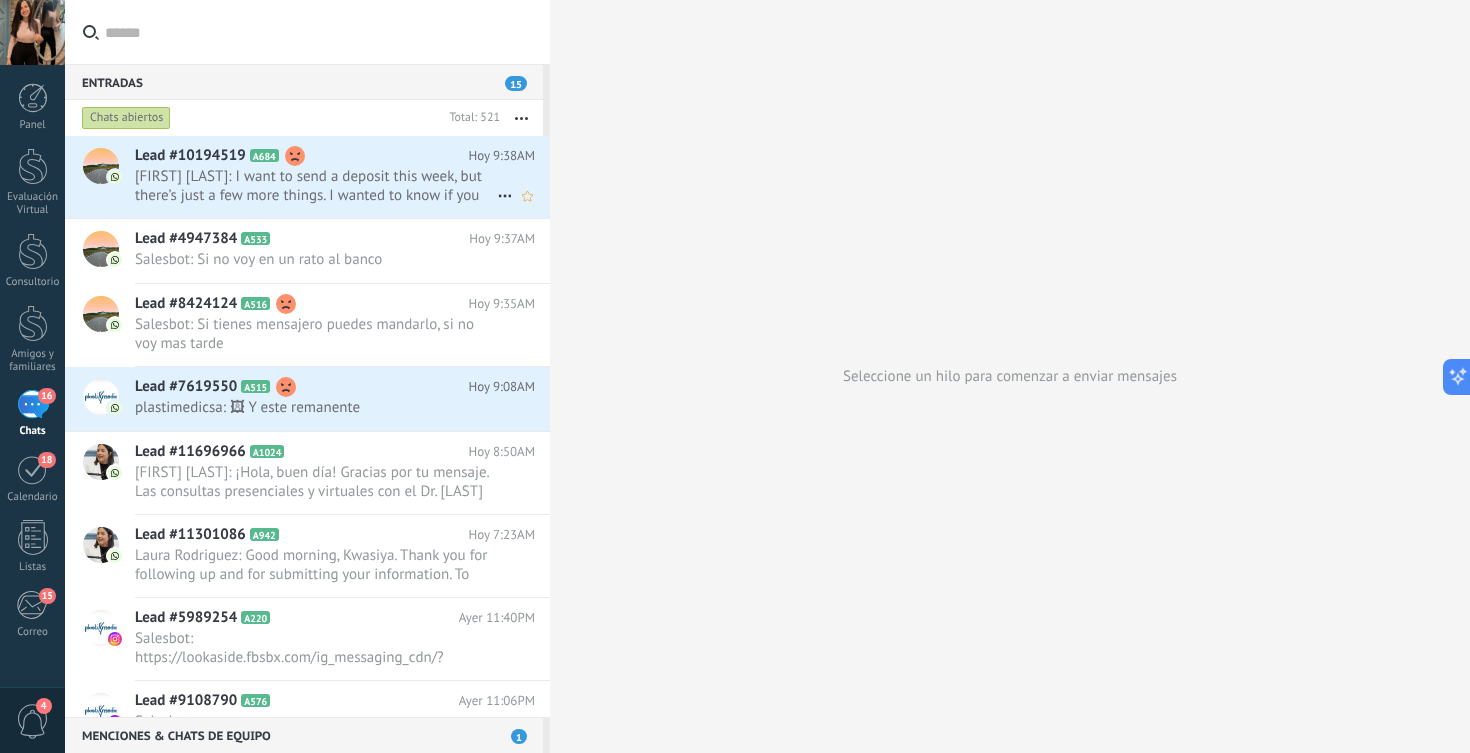 click on "Paula Rodriguez: I want to send a deposit this week, but there’s just a few more things. I wanted to know if you don’t mind hel..." at bounding box center (316, 186) 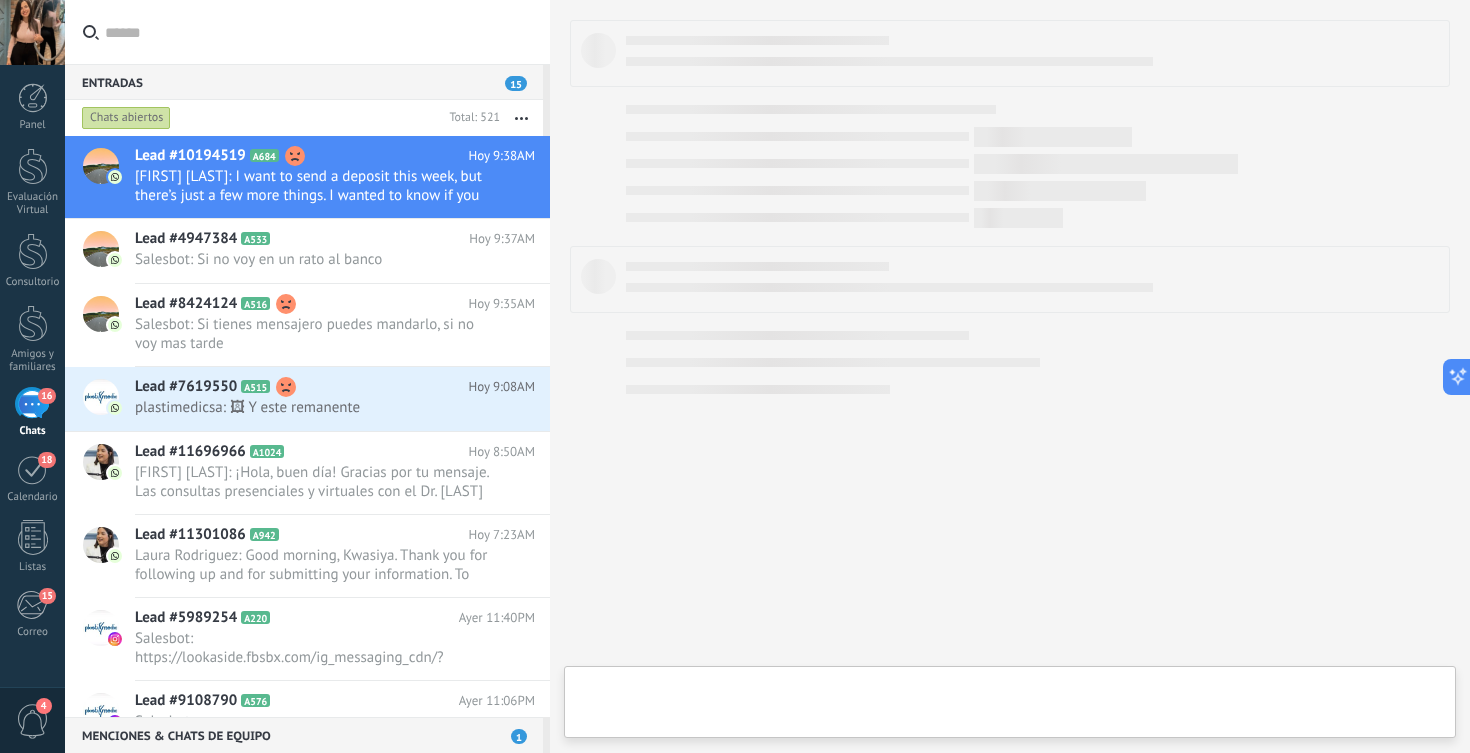 type on "**********" 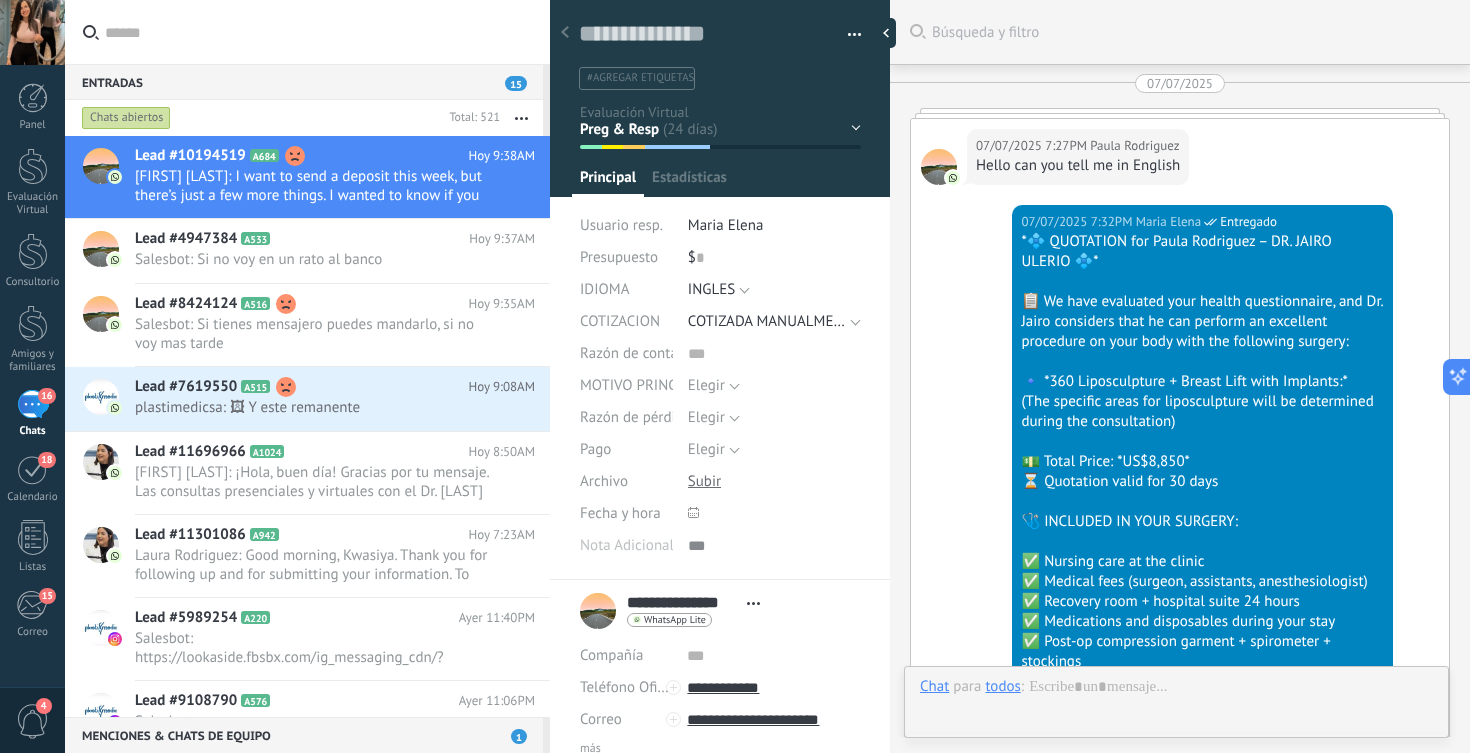 scroll, scrollTop: 30, scrollLeft: 0, axis: vertical 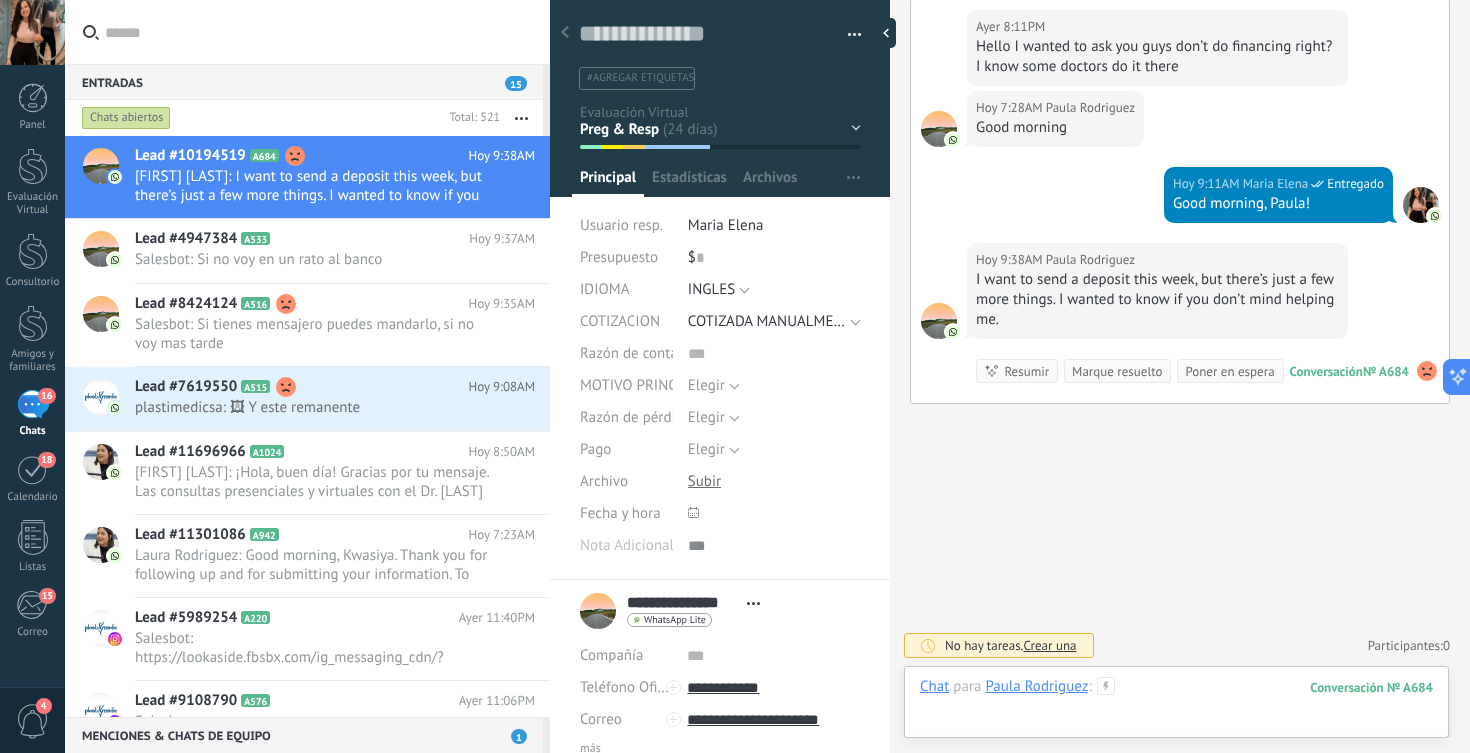 click at bounding box center [1176, 707] 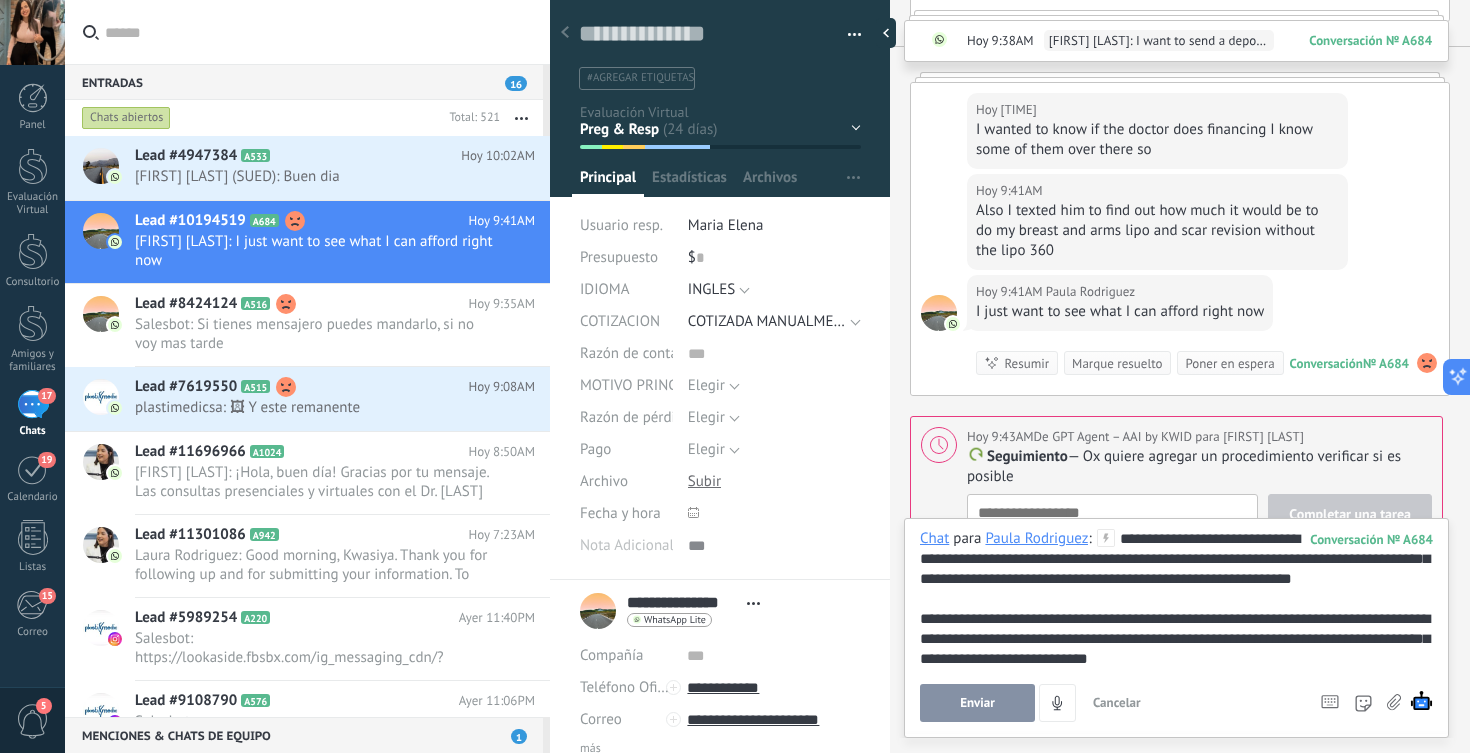 scroll, scrollTop: 9947, scrollLeft: 0, axis: vertical 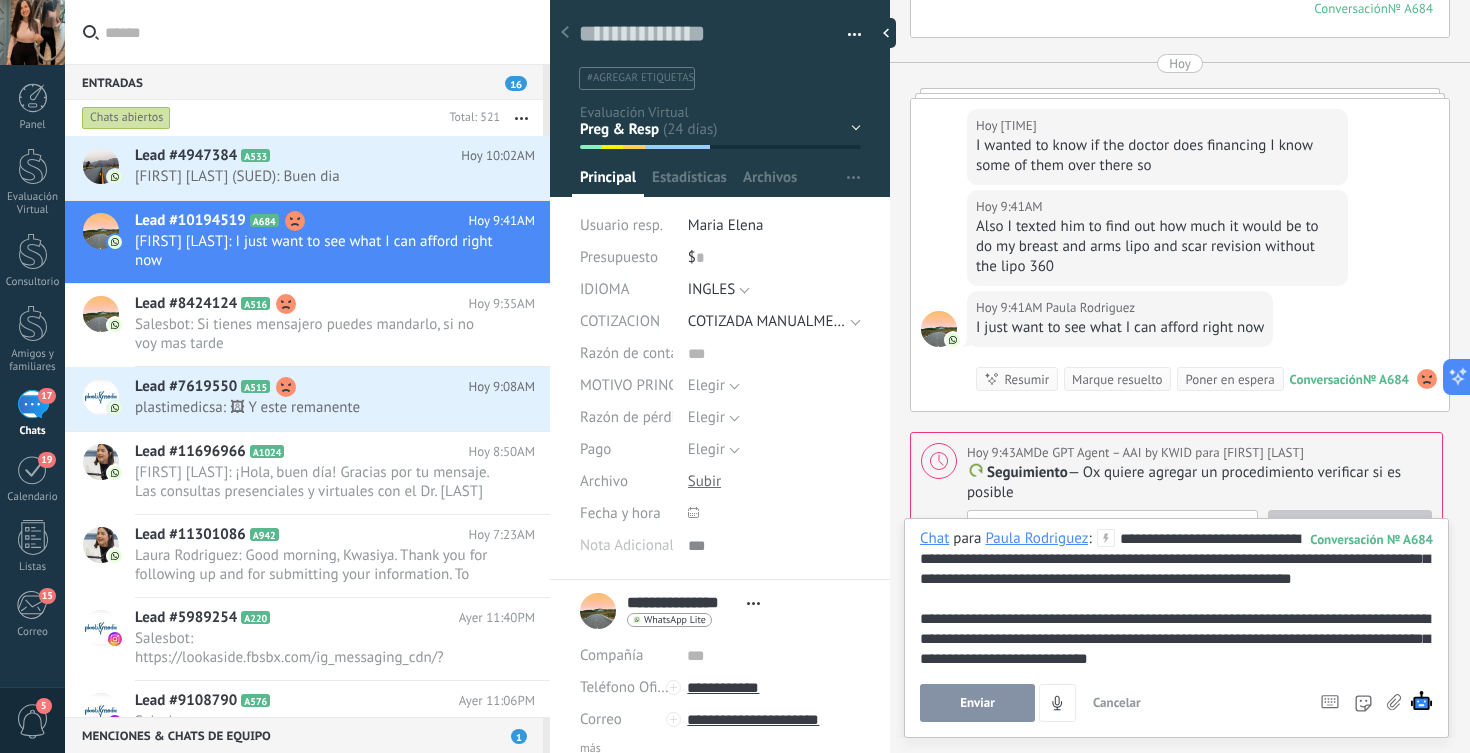 type 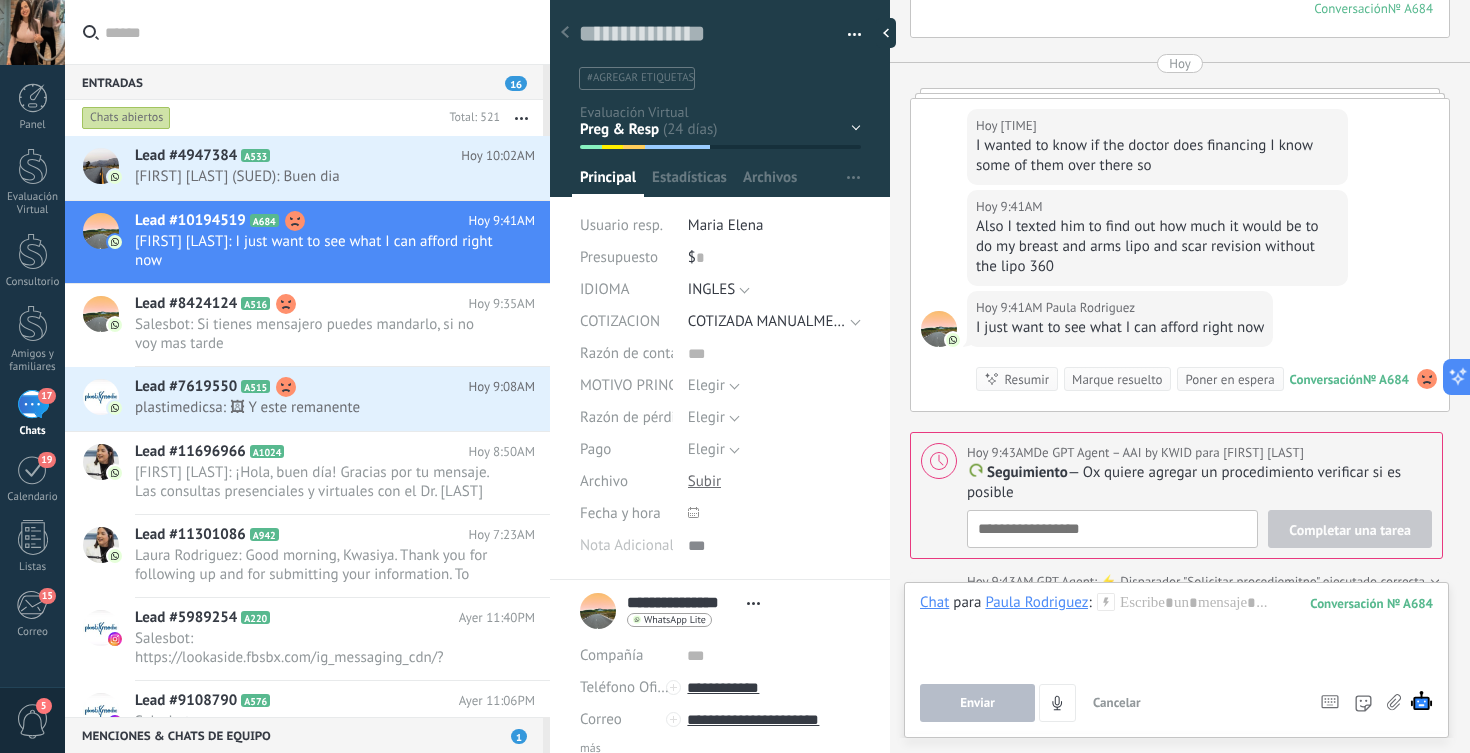 click at bounding box center [319, 32] 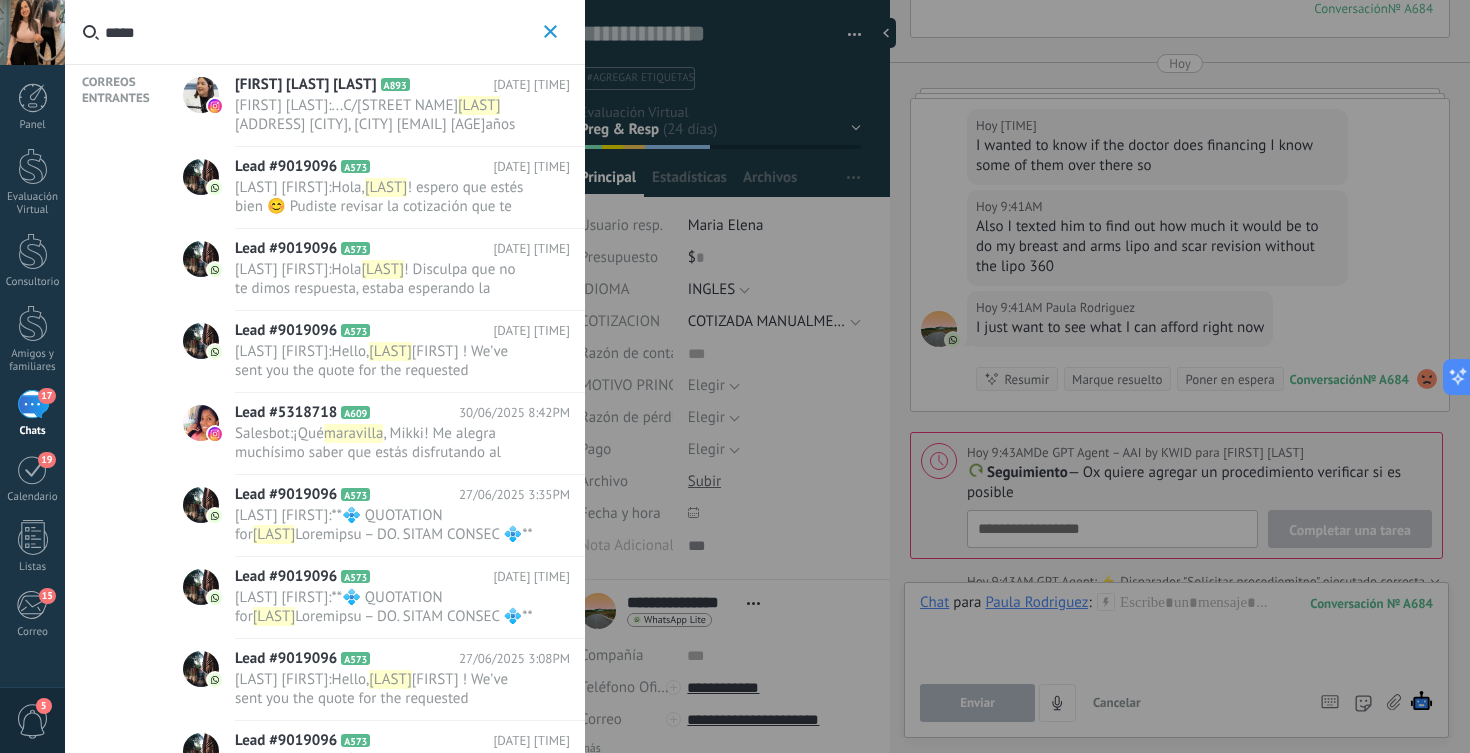 type on "*****" 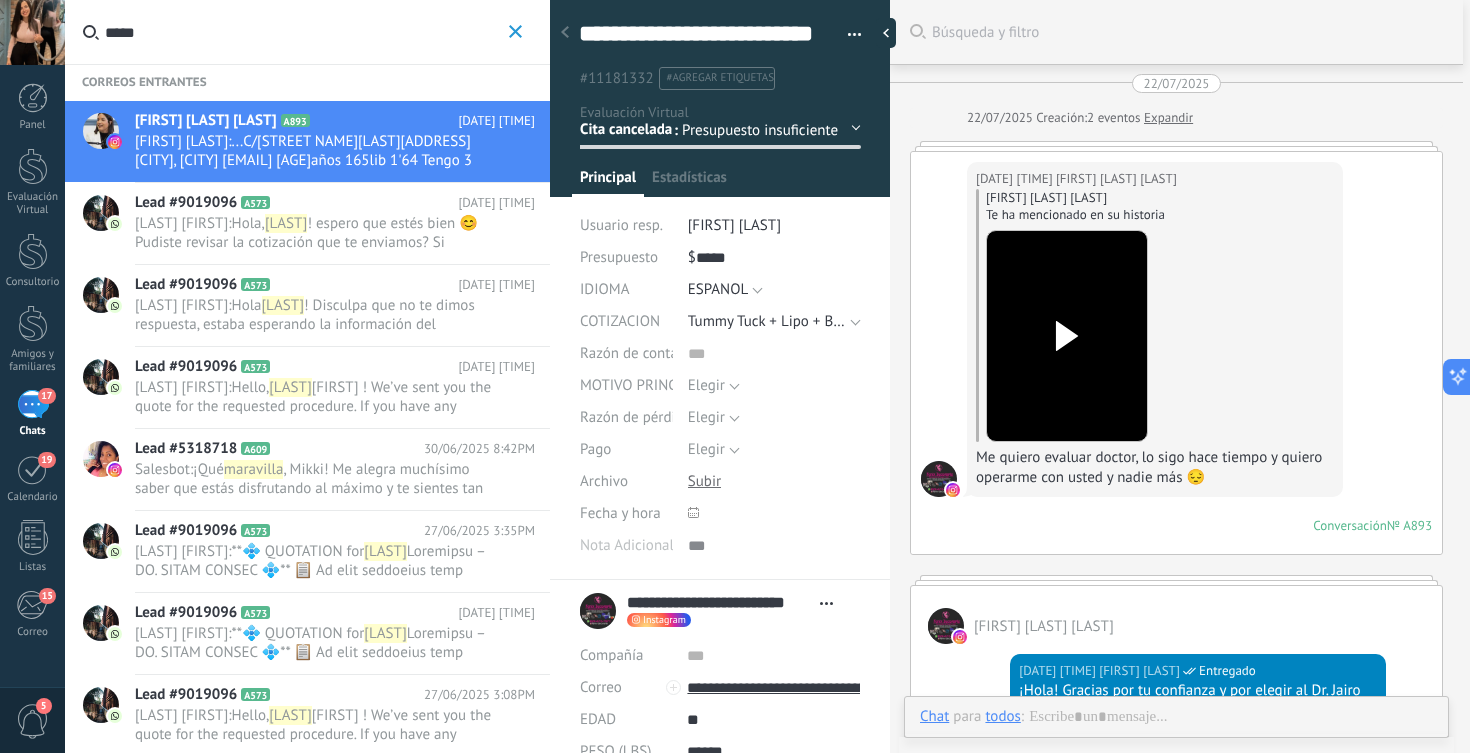 scroll, scrollTop: 1359, scrollLeft: 0, axis: vertical 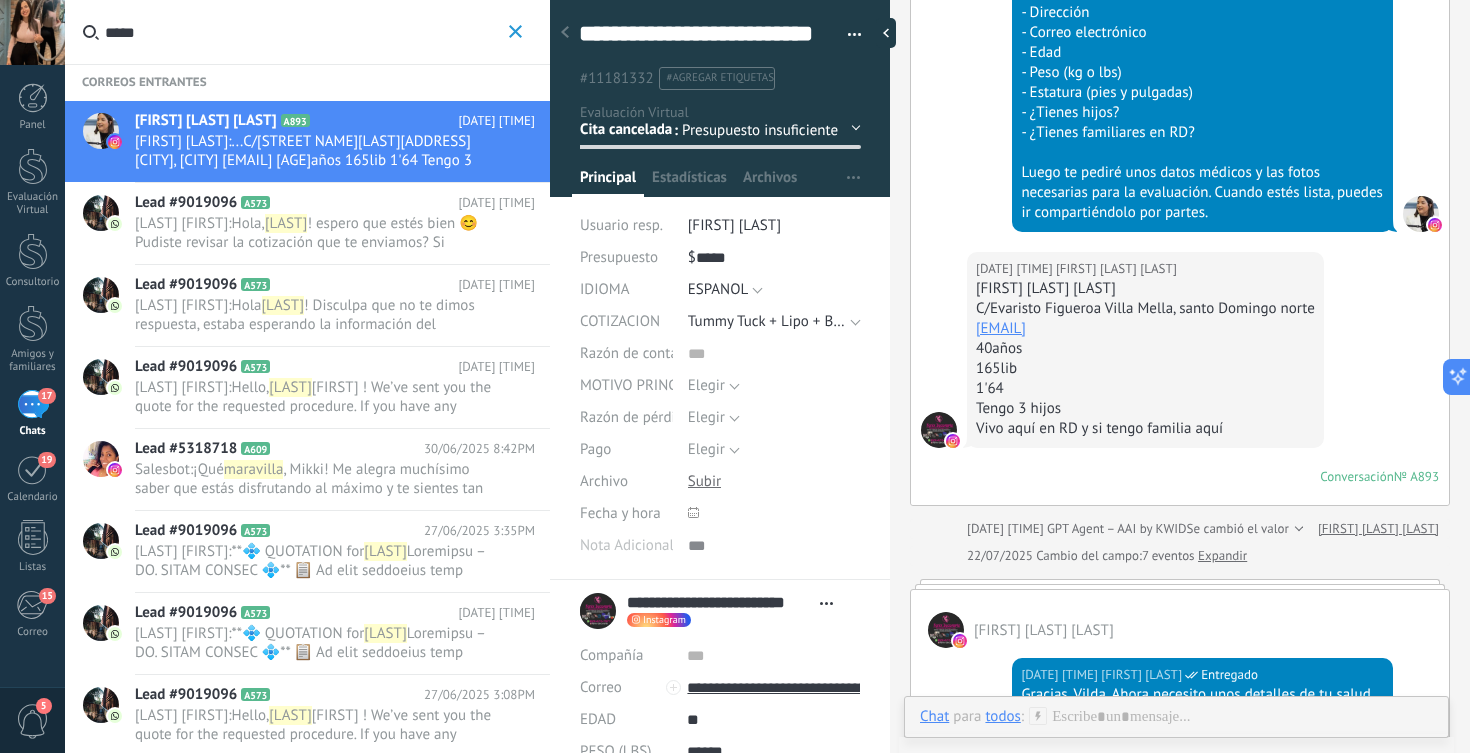 click on "! espero que estés bien 😊
Pudiste revisar la cotización que te enviamos? Si necesitas ayuda con tu reserva o tienes alguna duda, estoy aquí para ti.
¡Con gusto te acompañamos en lo que necesites!" at bounding box center [315, 261] 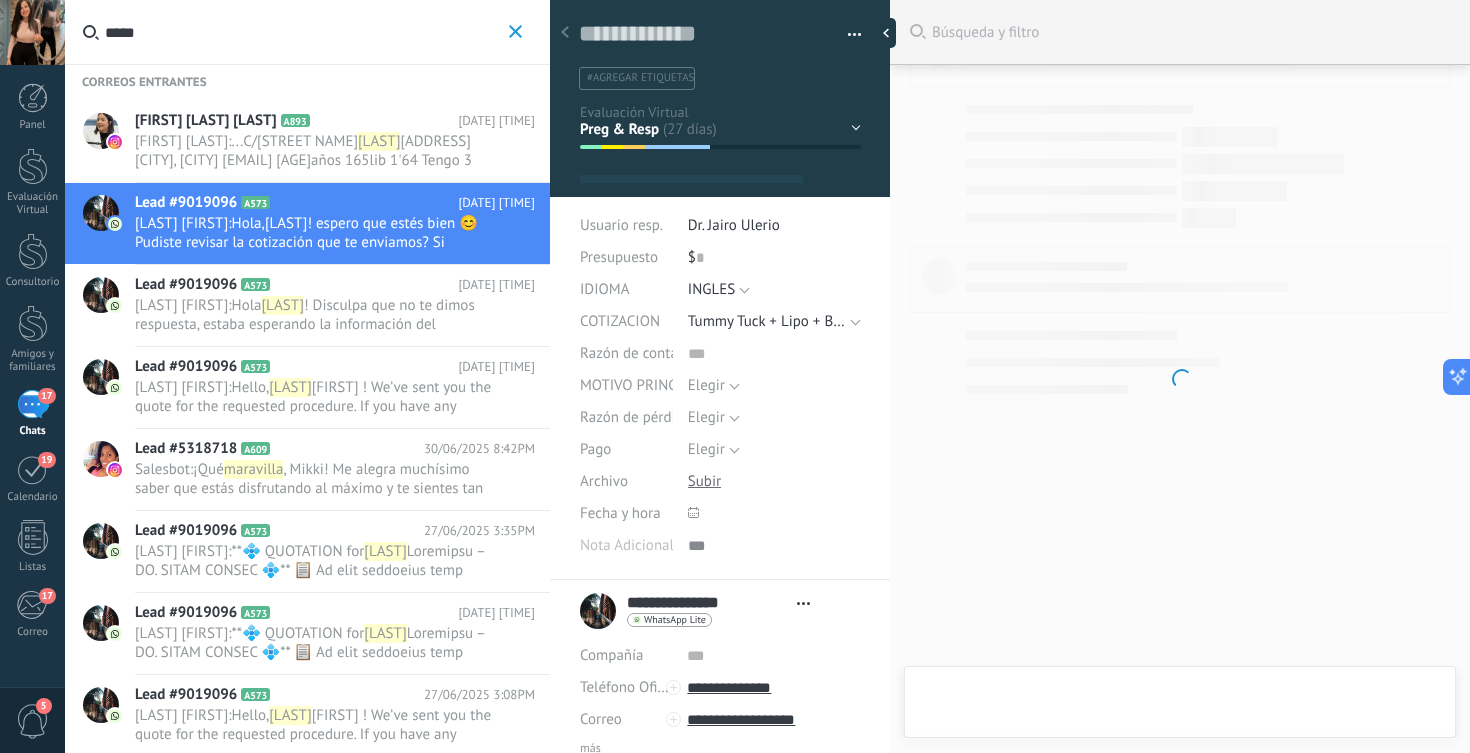 scroll, scrollTop: 12921, scrollLeft: 0, axis: vertical 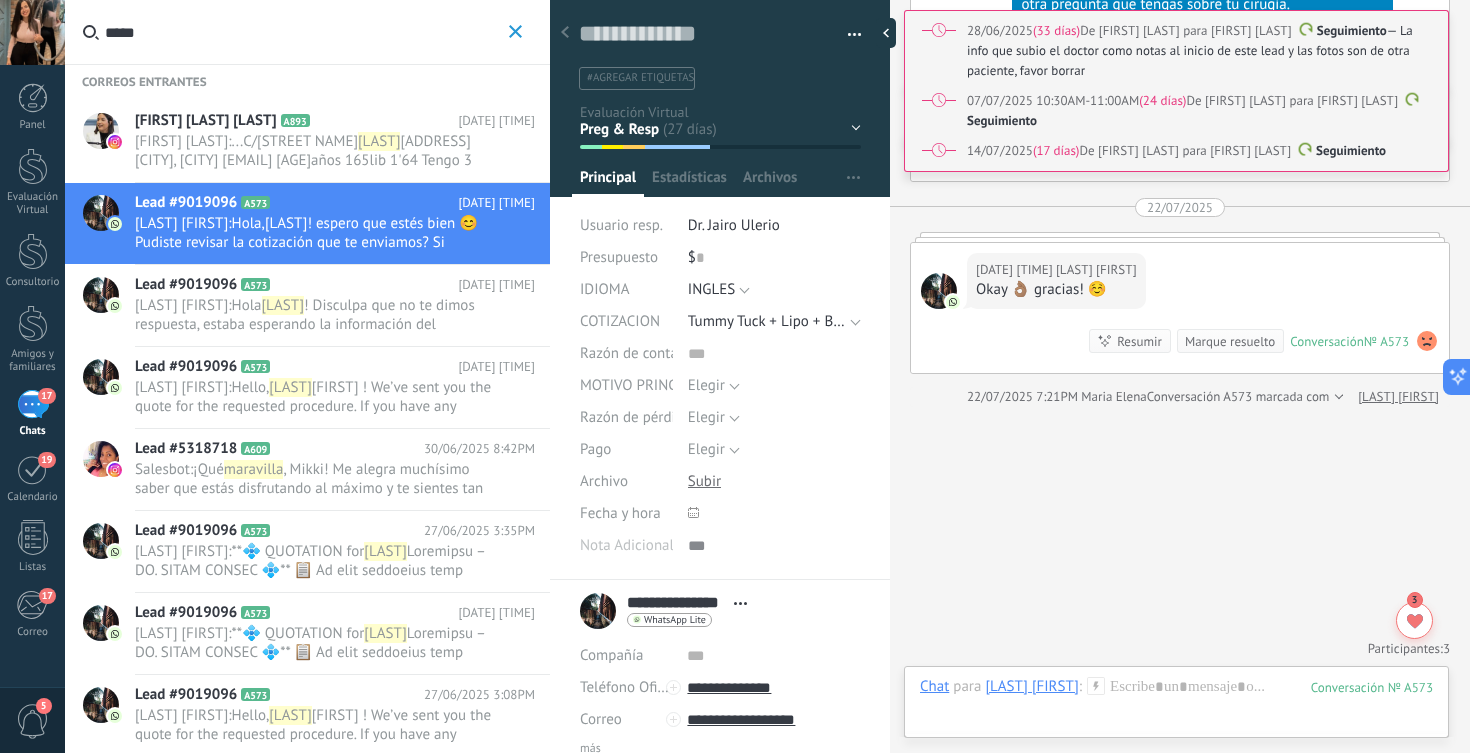 click on "! Disculpa que no te dimos respuesta, estaba esperando la información del financiamiento, cualquier otra duda o pregunta dejame saber, estamos a la orden💚" at bounding box center (310, 334) 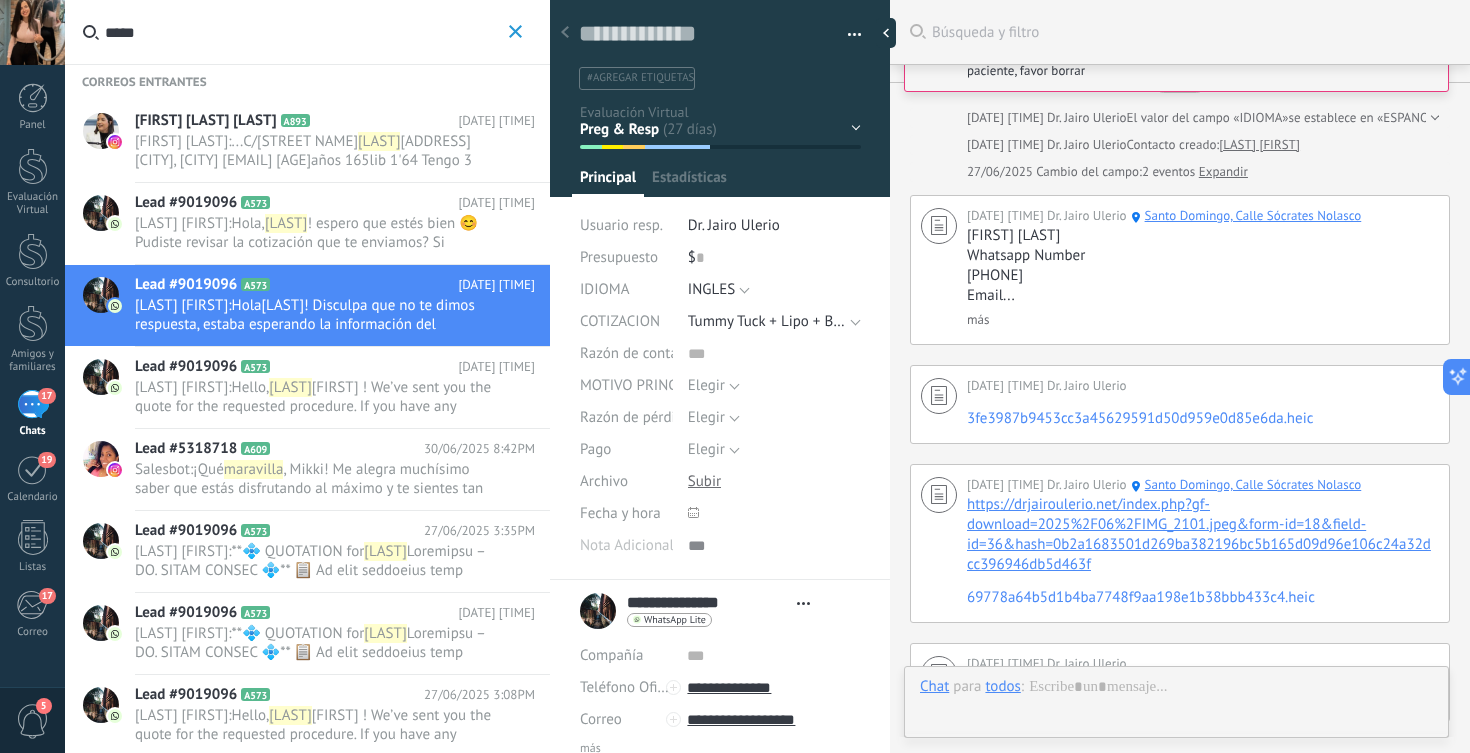 scroll, scrollTop: 30, scrollLeft: 0, axis: vertical 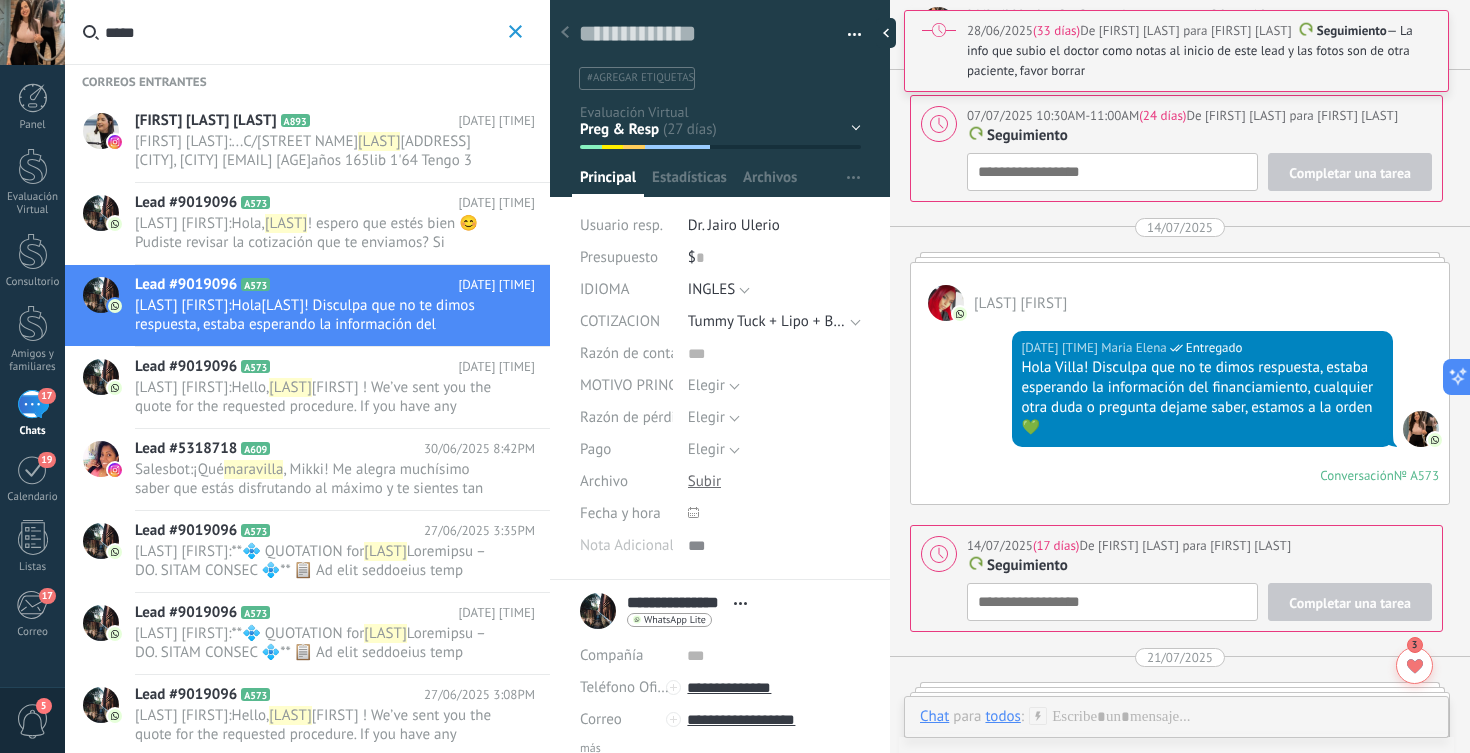 click on "C/Evaristo Figueroa" at bounding box center [300, 141] 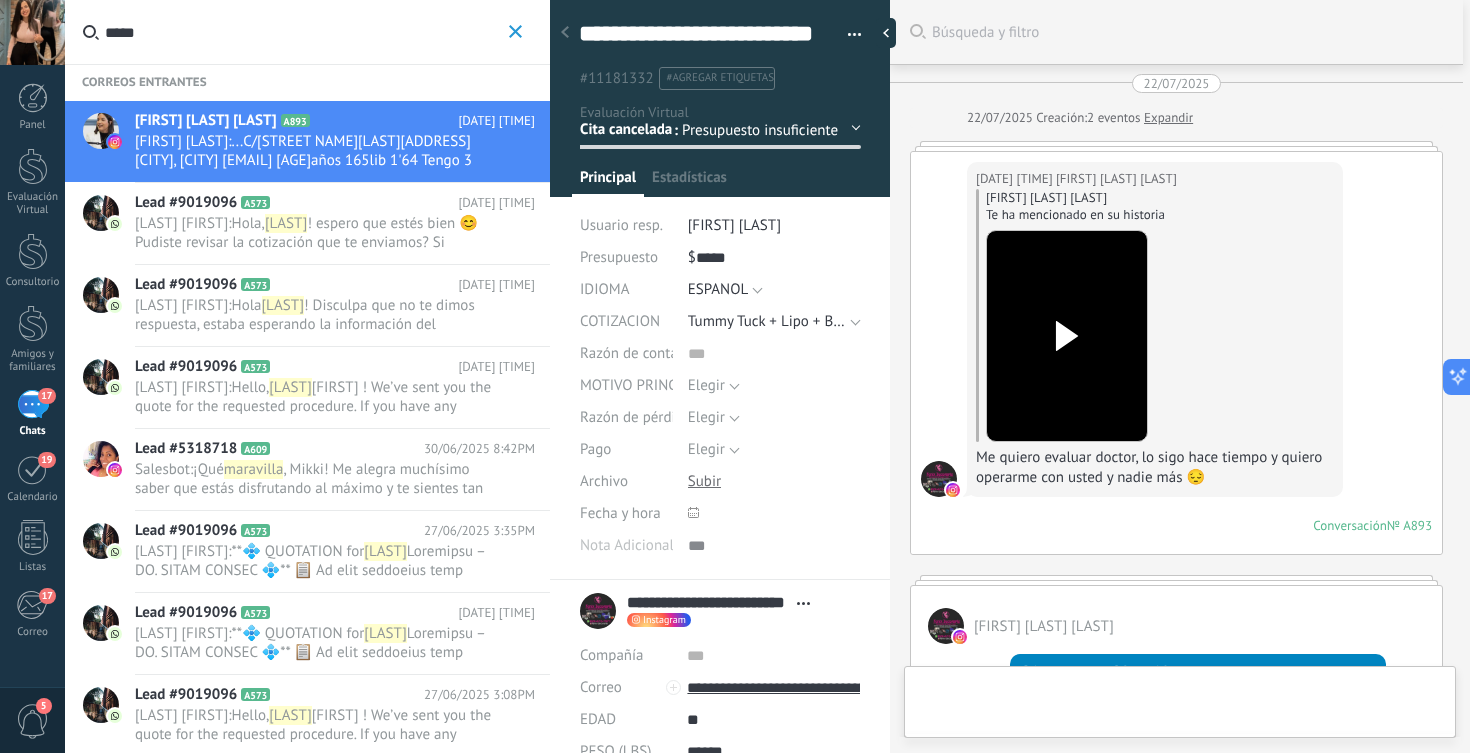 type on "**********" 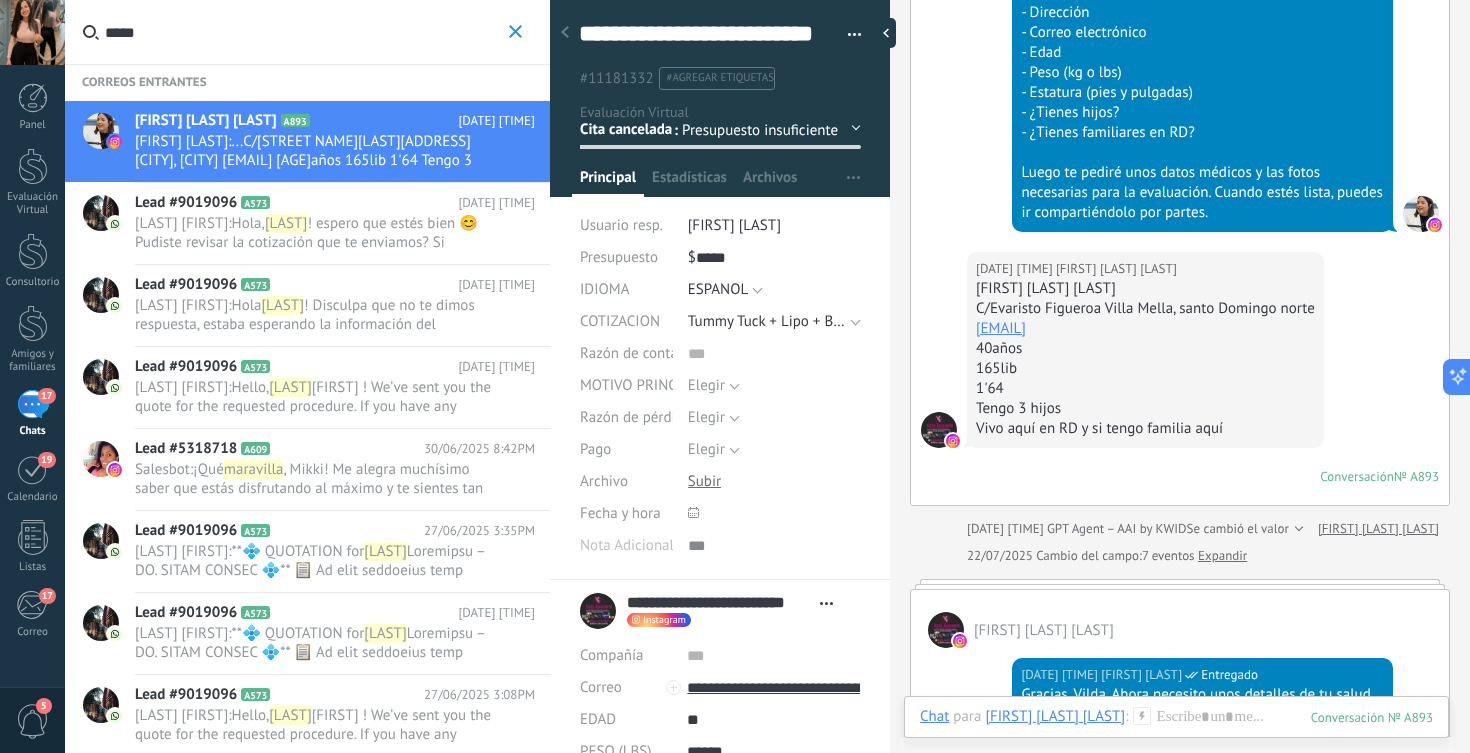 click on "*****" at bounding box center (304, 32) 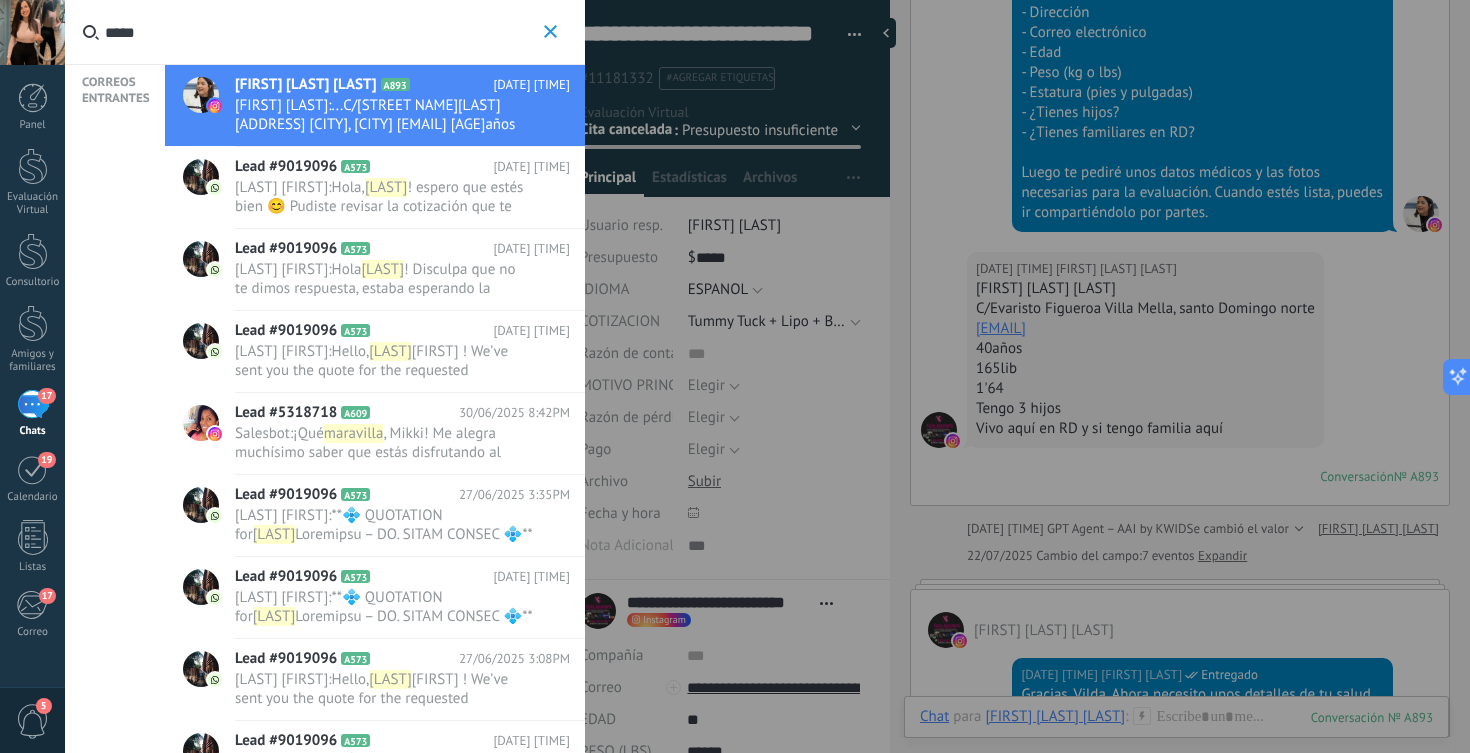 click on "*****" at bounding box center [322, 32] 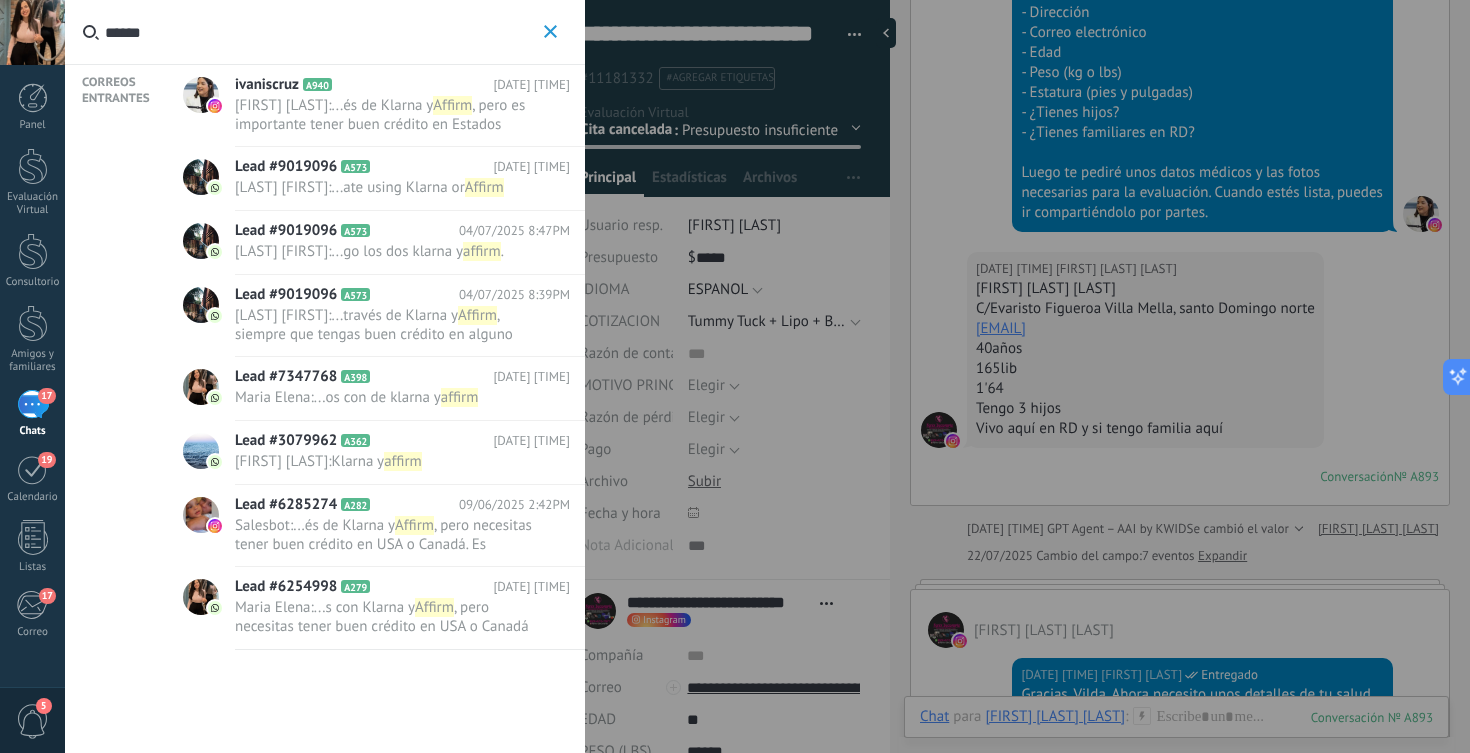 type on "******" 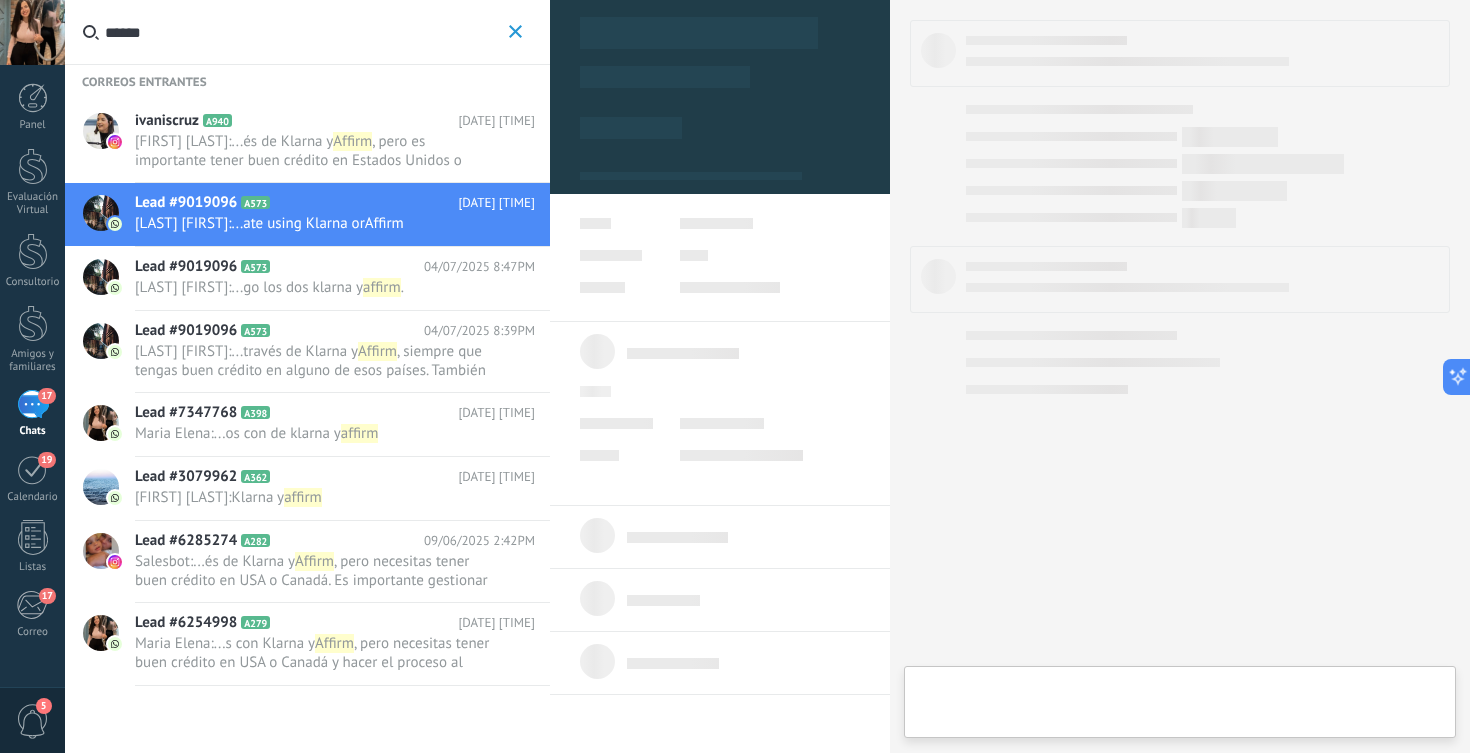 type on "**********" 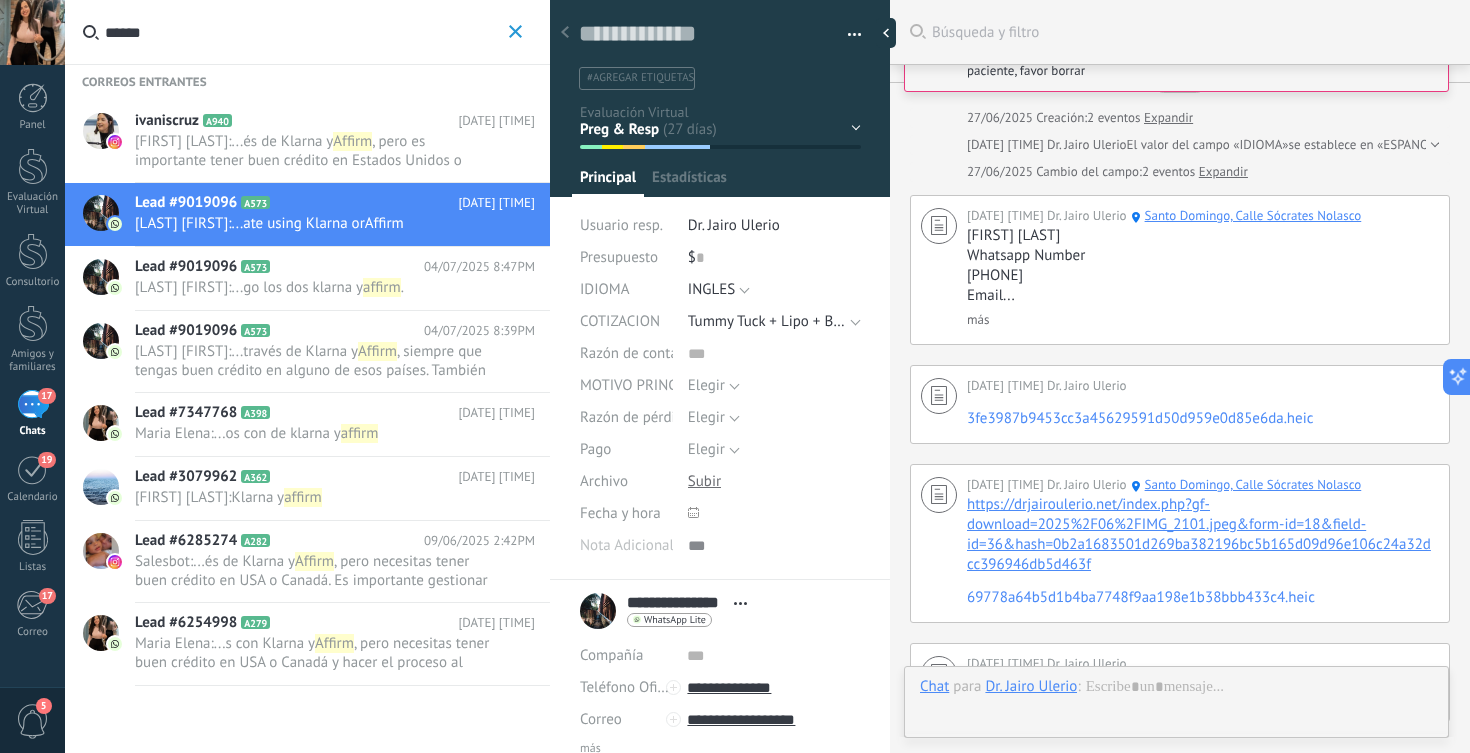 scroll, scrollTop: 30, scrollLeft: 0, axis: vertical 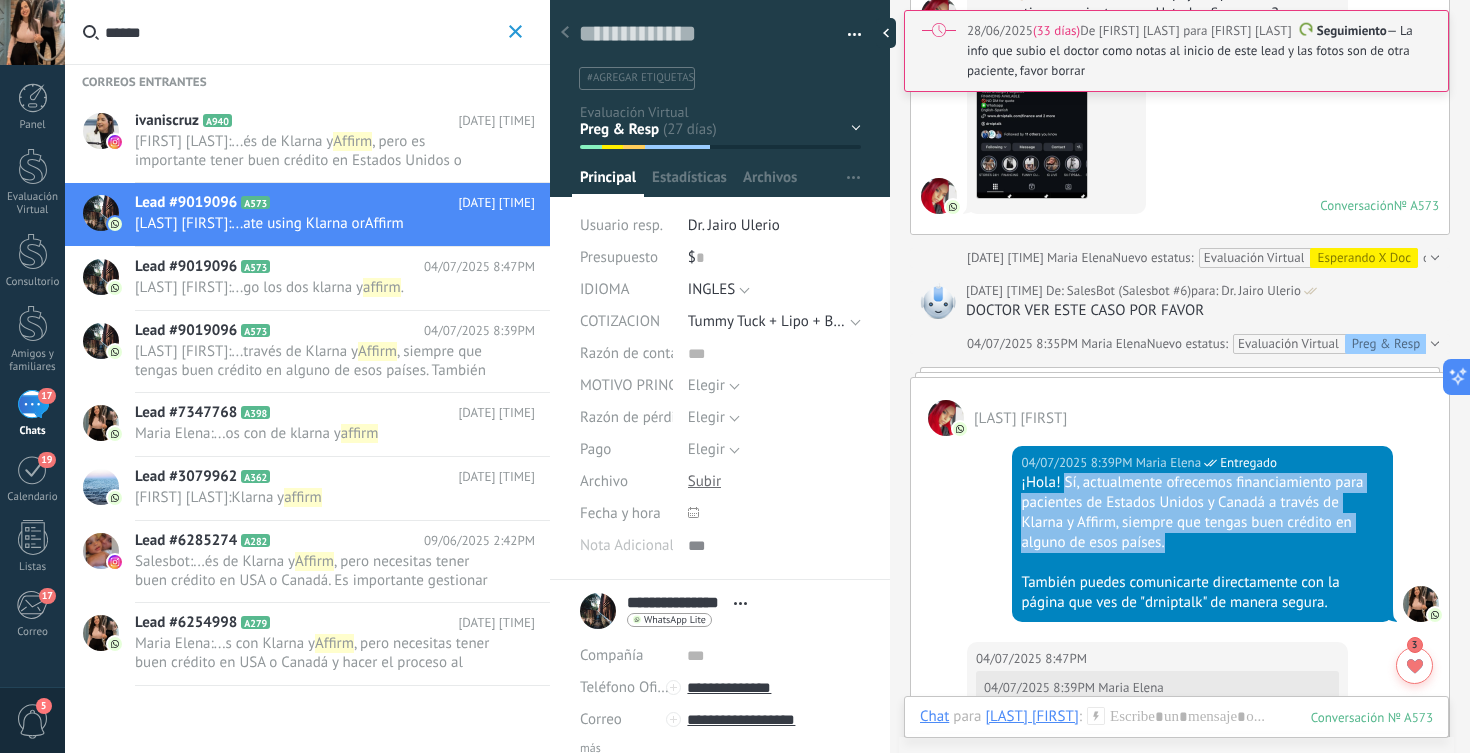 drag, startPoint x: 1062, startPoint y: 478, endPoint x: 1201, endPoint y: 551, distance: 157.00319 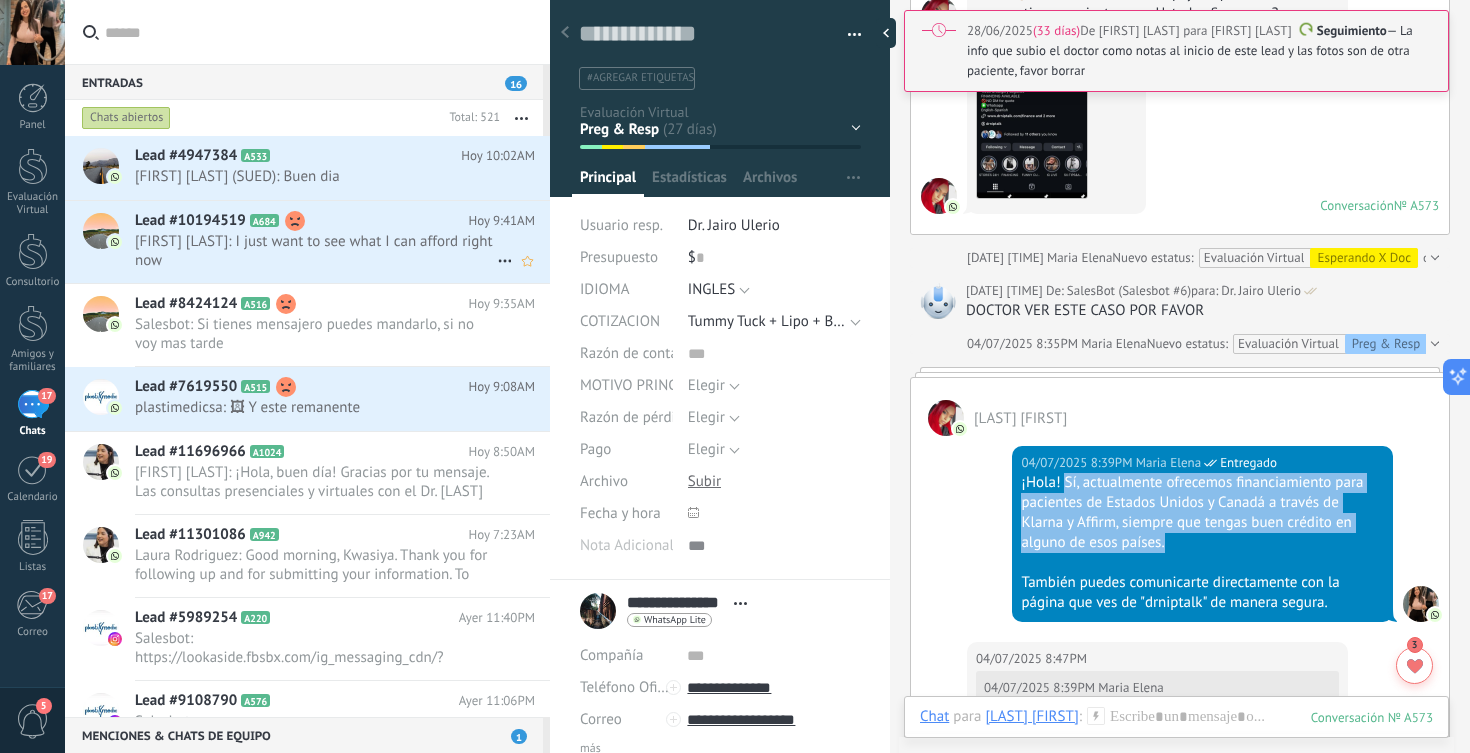 click on "Paula Rodriguez: I just want to see what I can afford right now" at bounding box center [316, 251] 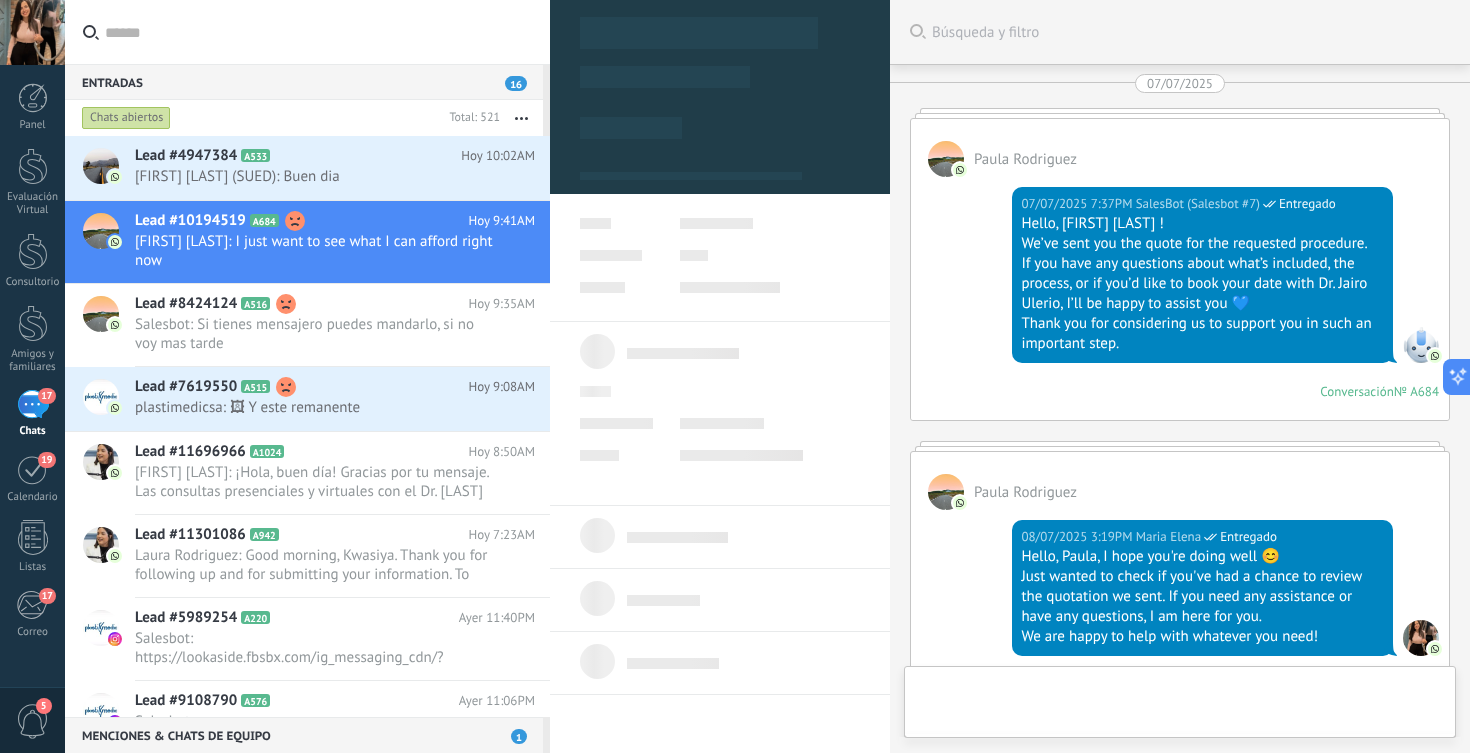 type on "**********" 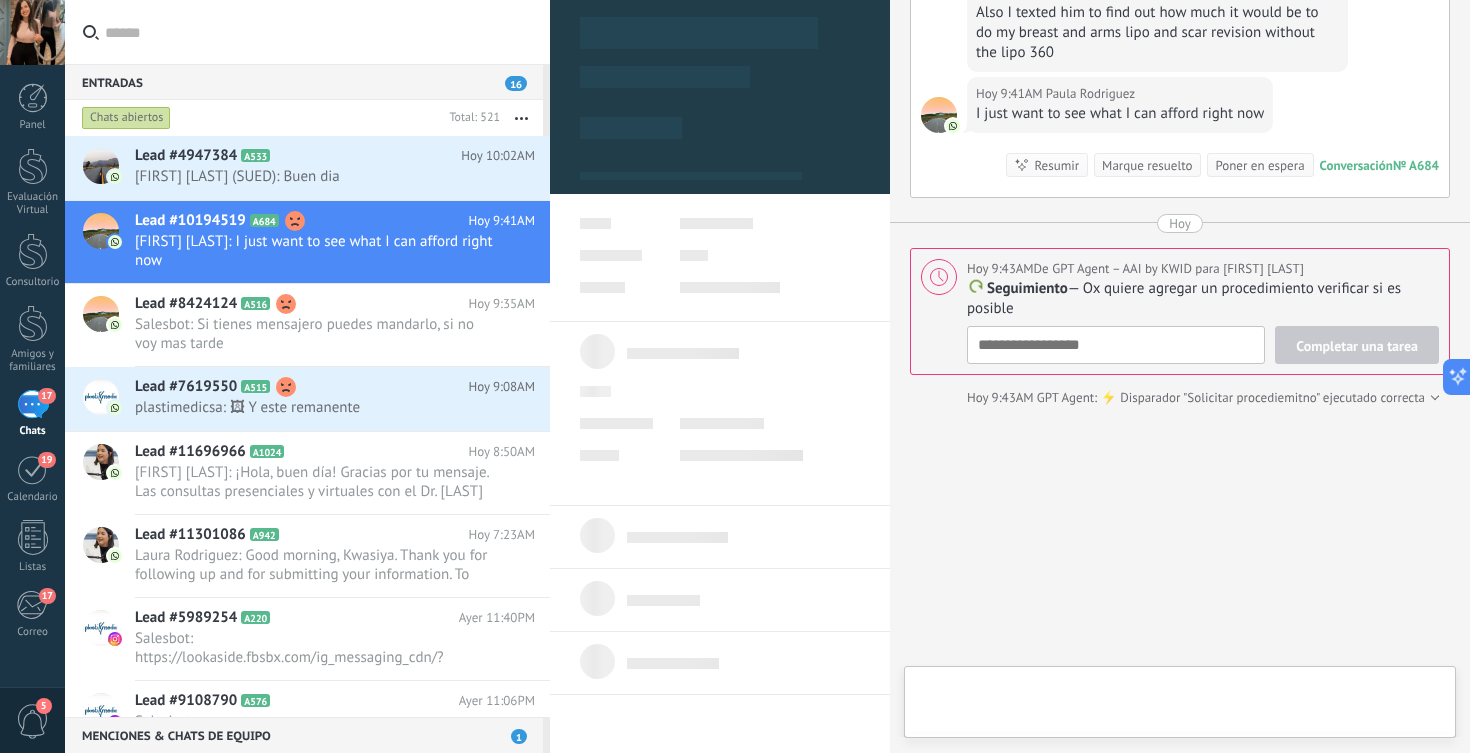 scroll, scrollTop: 30, scrollLeft: 0, axis: vertical 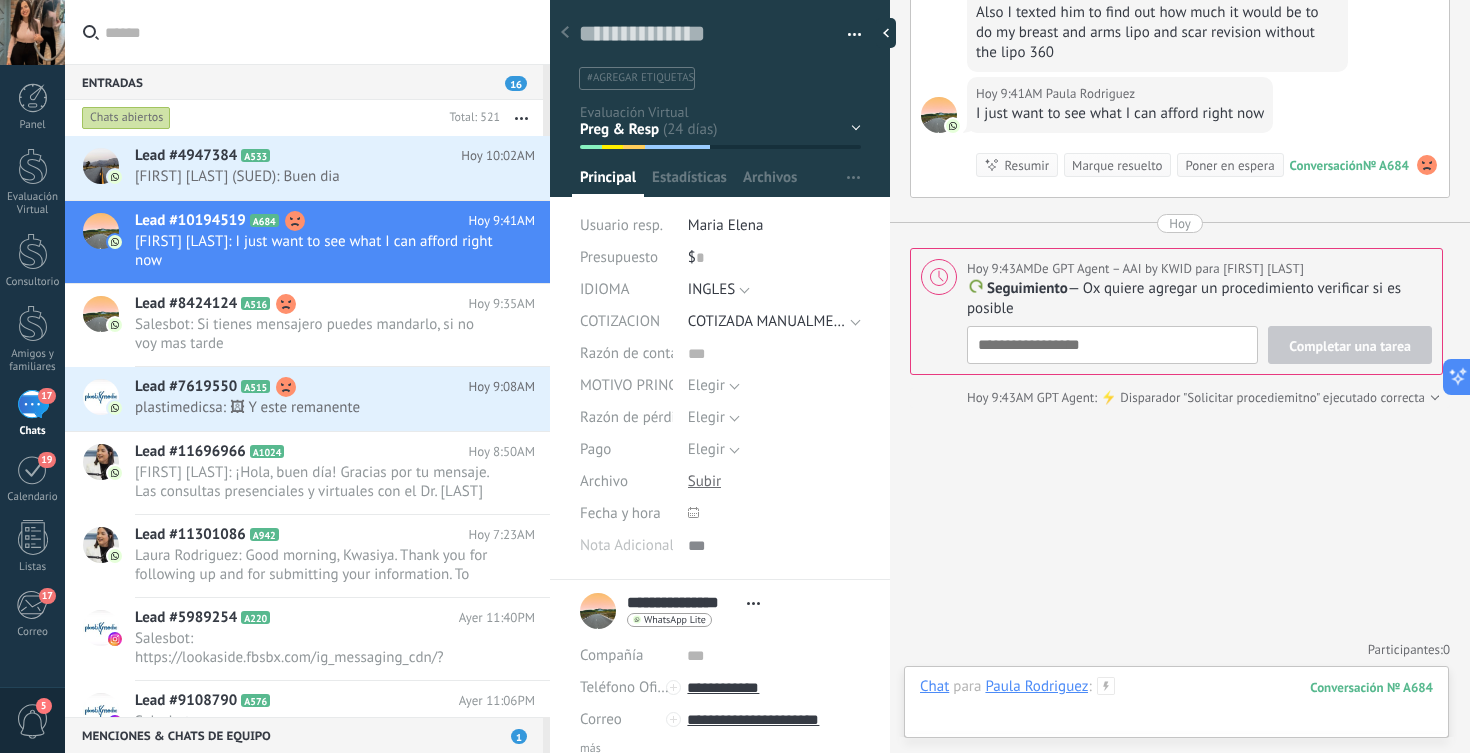 click at bounding box center (1176, 707) 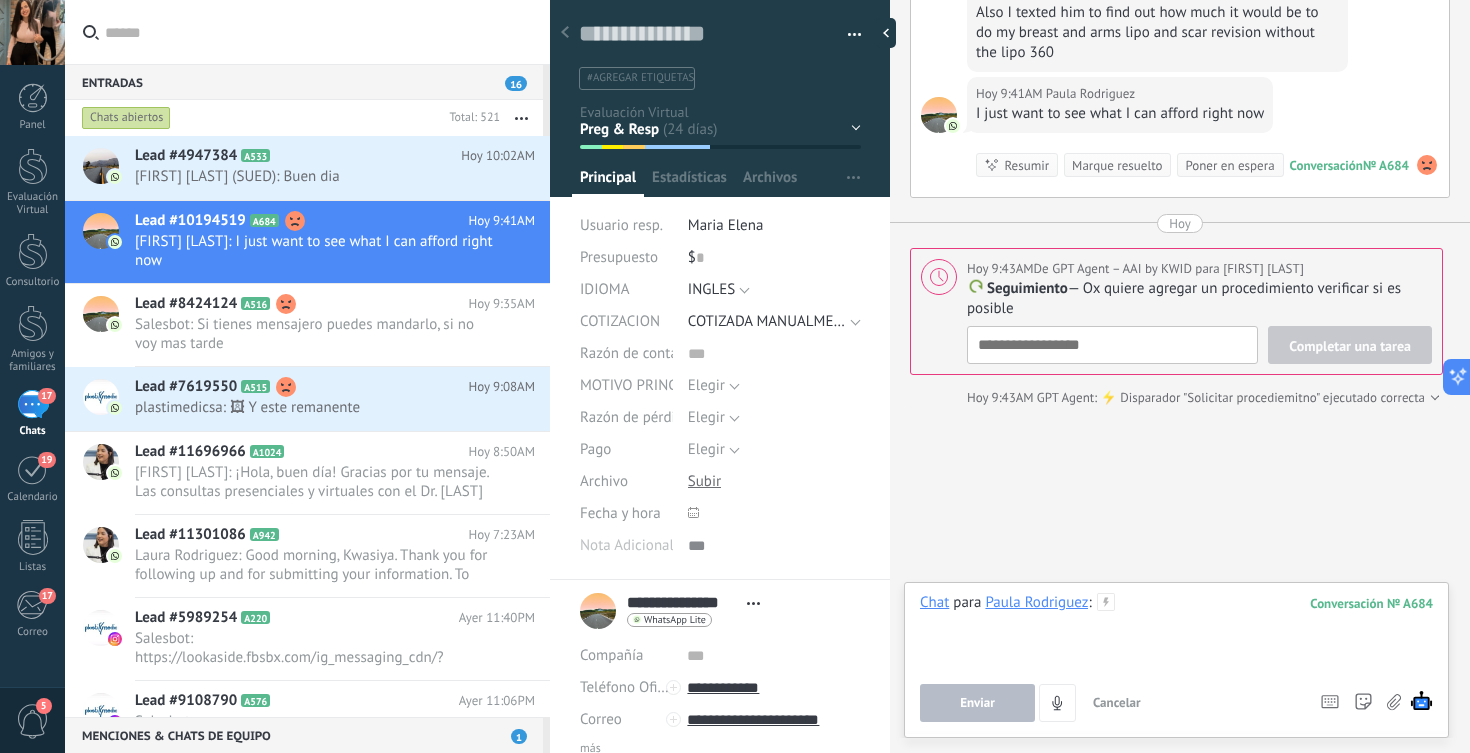 paste 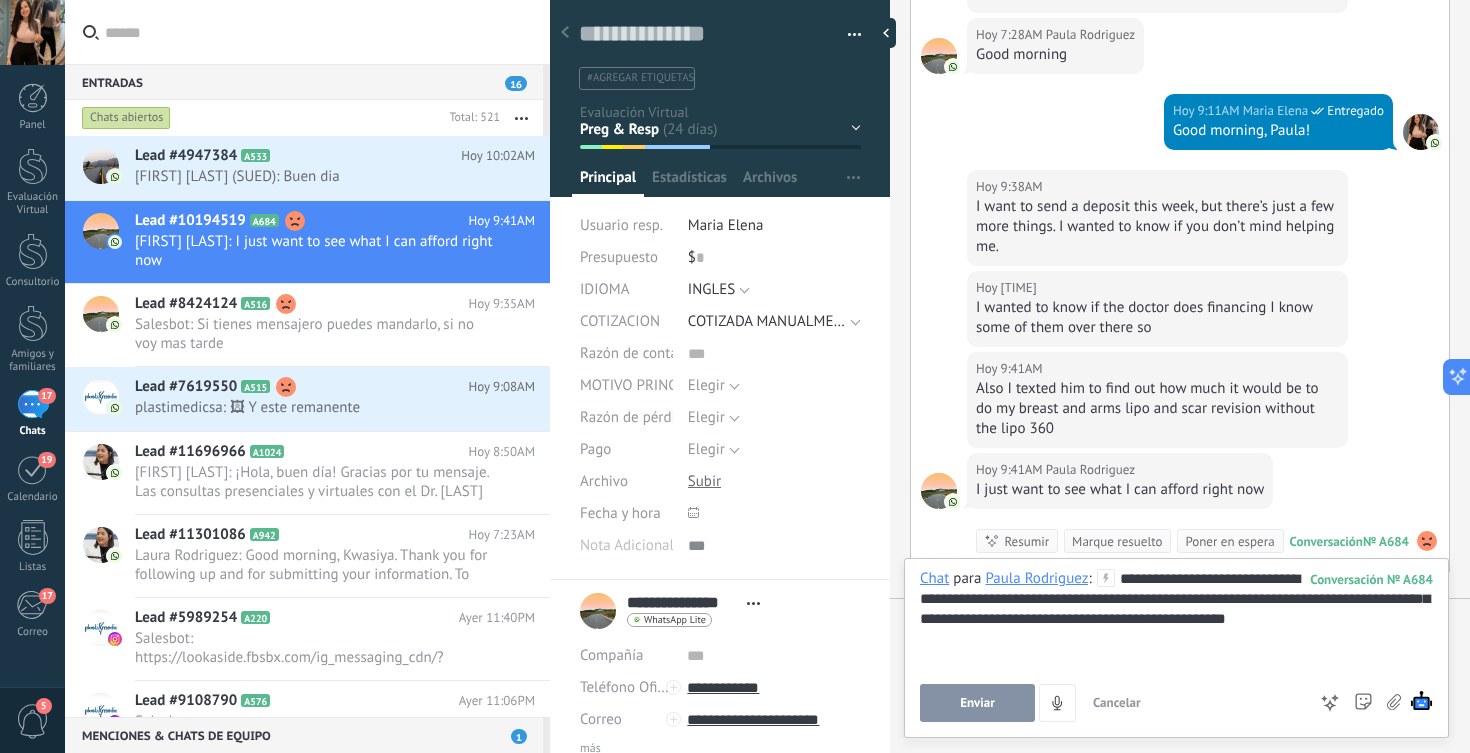 scroll, scrollTop: 5825, scrollLeft: 0, axis: vertical 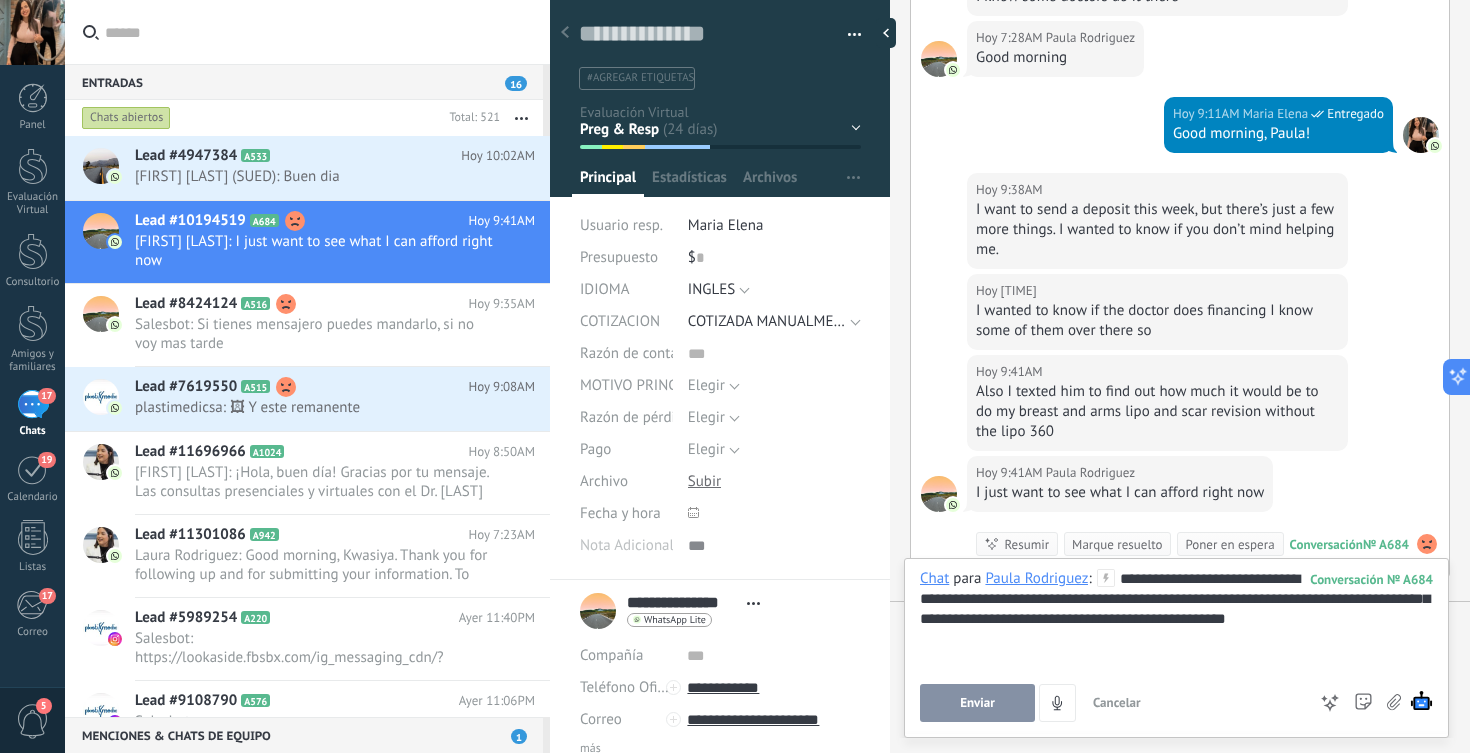 click on "Enviar" at bounding box center (977, 703) 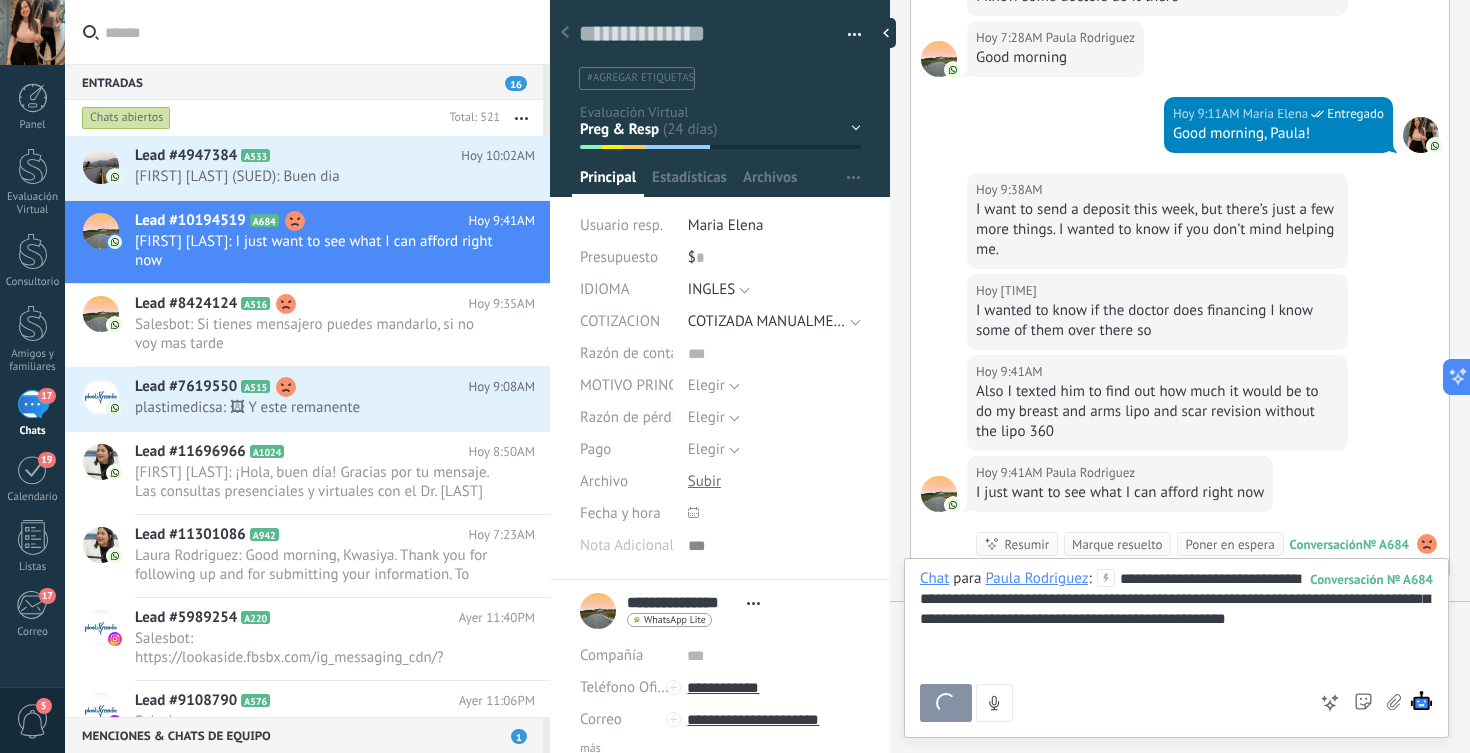 scroll, scrollTop: 6187, scrollLeft: 0, axis: vertical 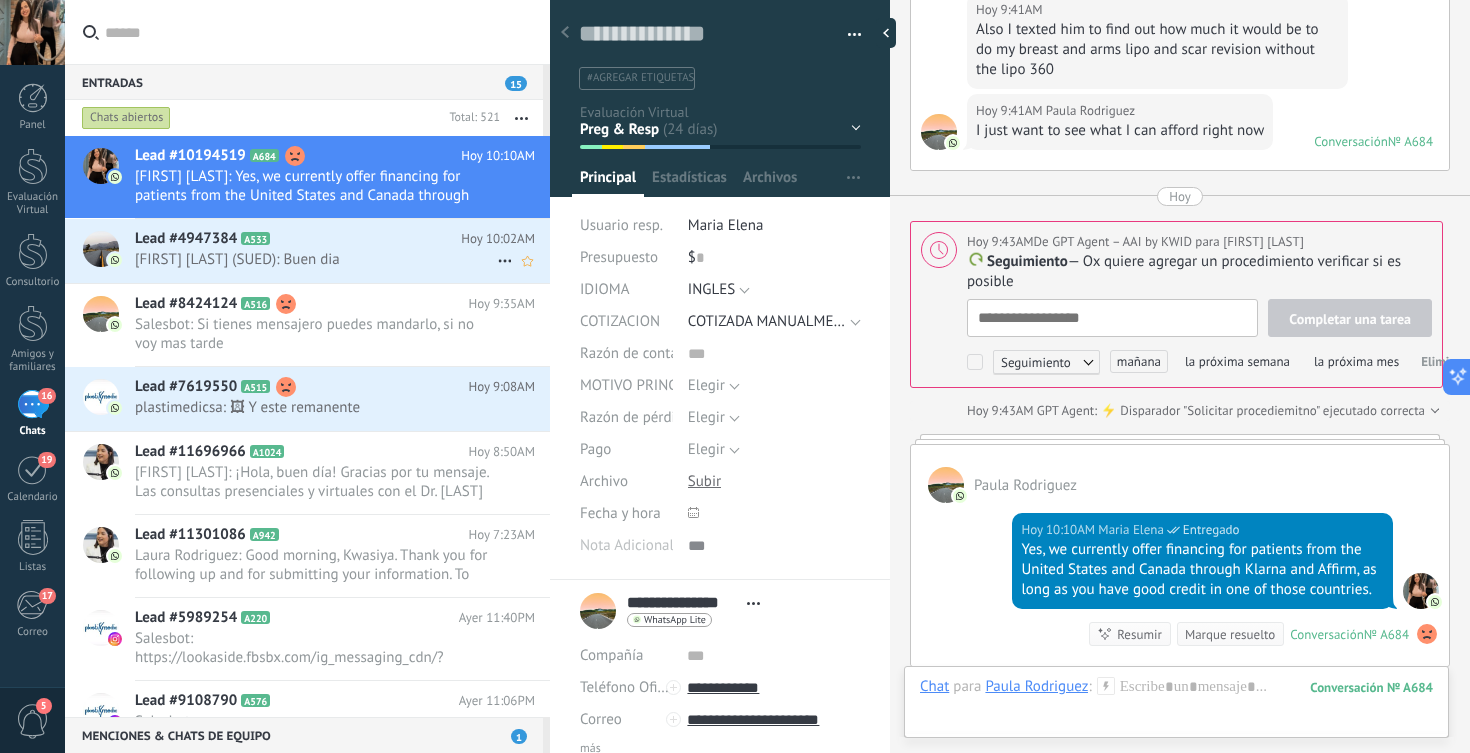 click on "[FIRST] [LAST] (SUED): Buen dia" at bounding box center (316, 259) 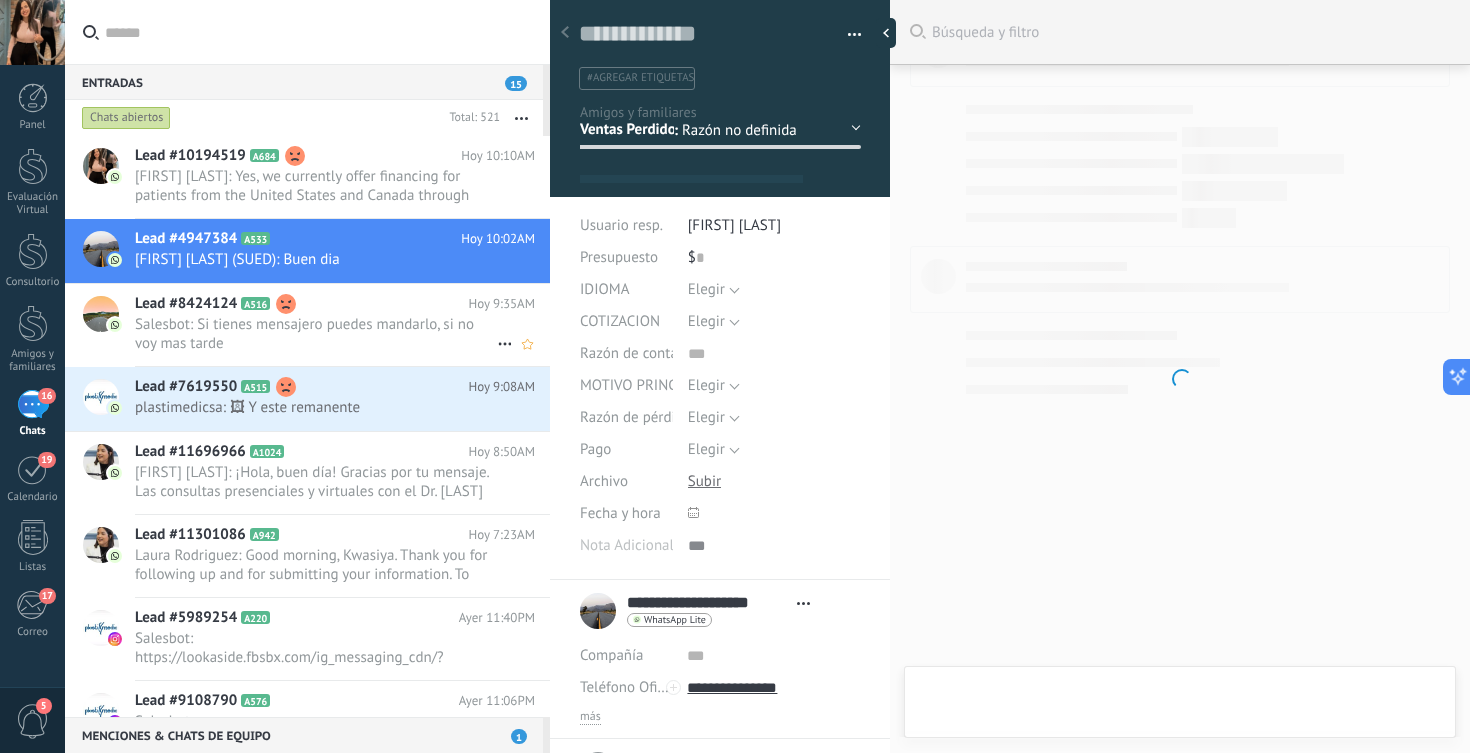 scroll, scrollTop: 4648, scrollLeft: 0, axis: vertical 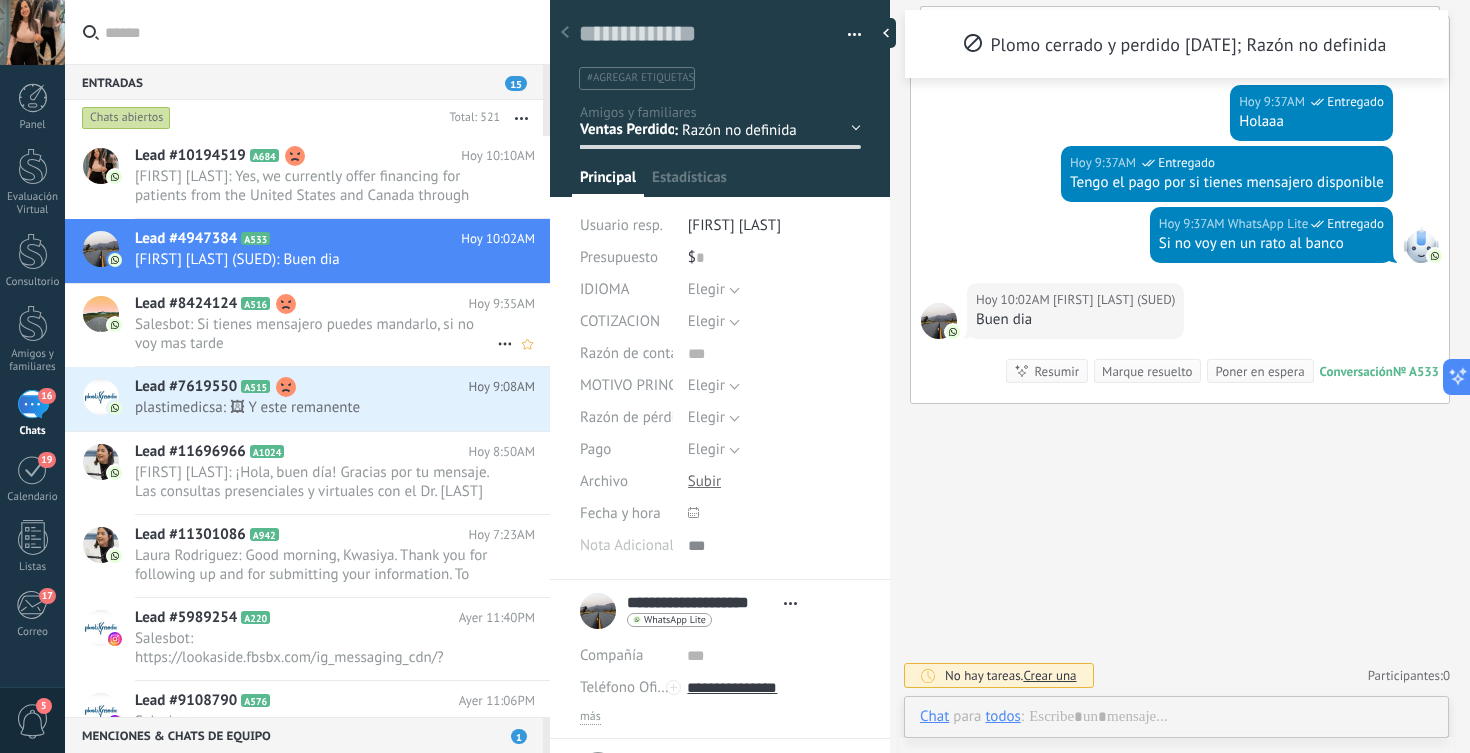 click on "Salesbot: Si tienes mensajero puedes mandarlo, si no voy mas tarde" at bounding box center (316, 334) 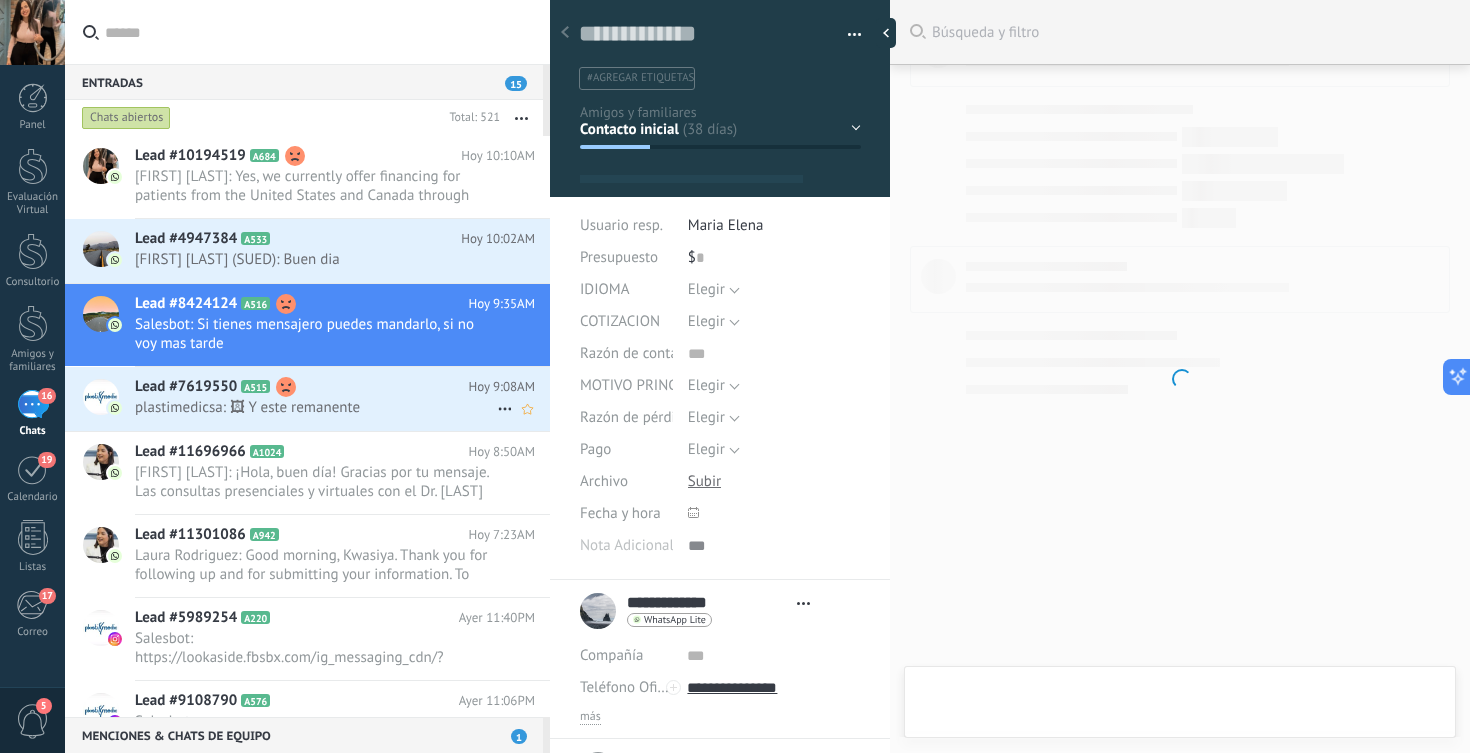 click on "Lead #7619550
A515" at bounding box center (301, 387) 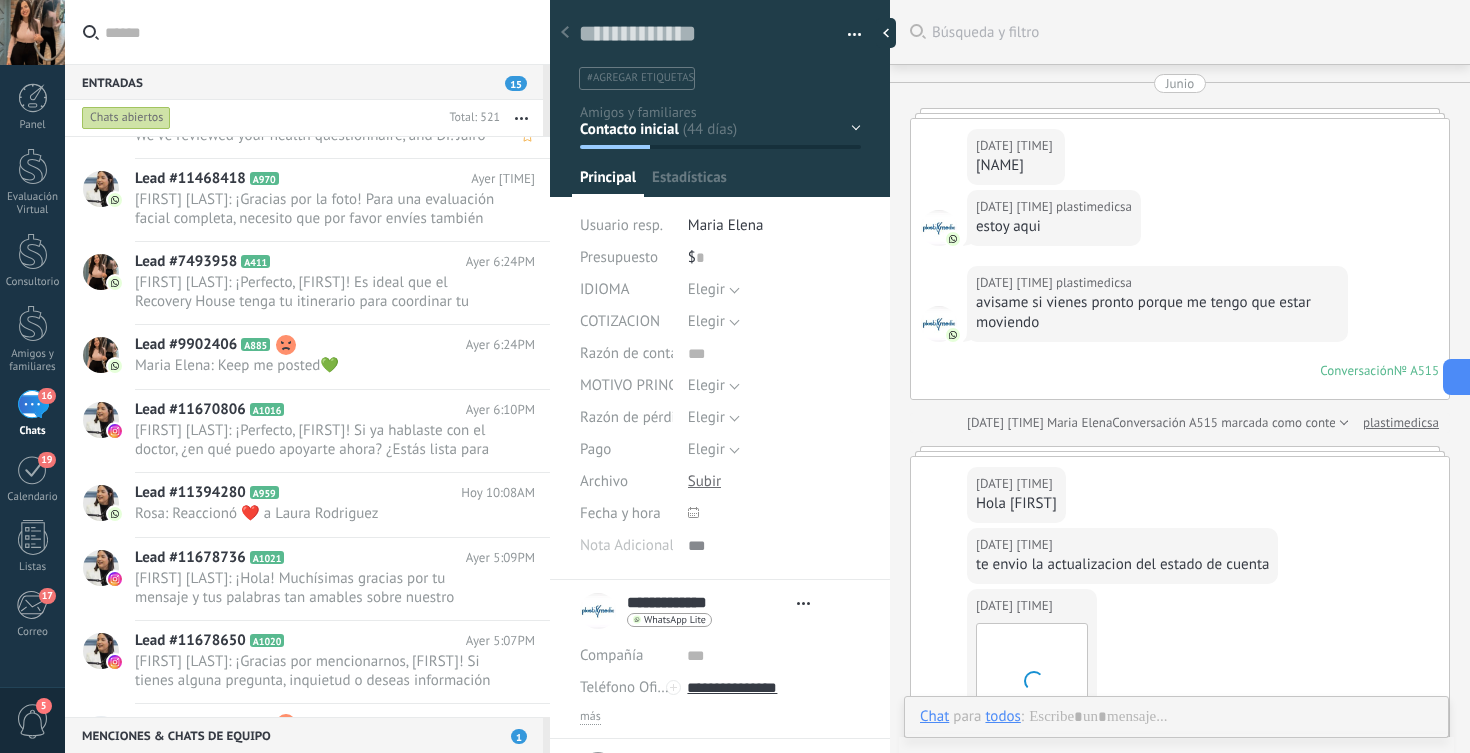 scroll, scrollTop: 974, scrollLeft: 0, axis: vertical 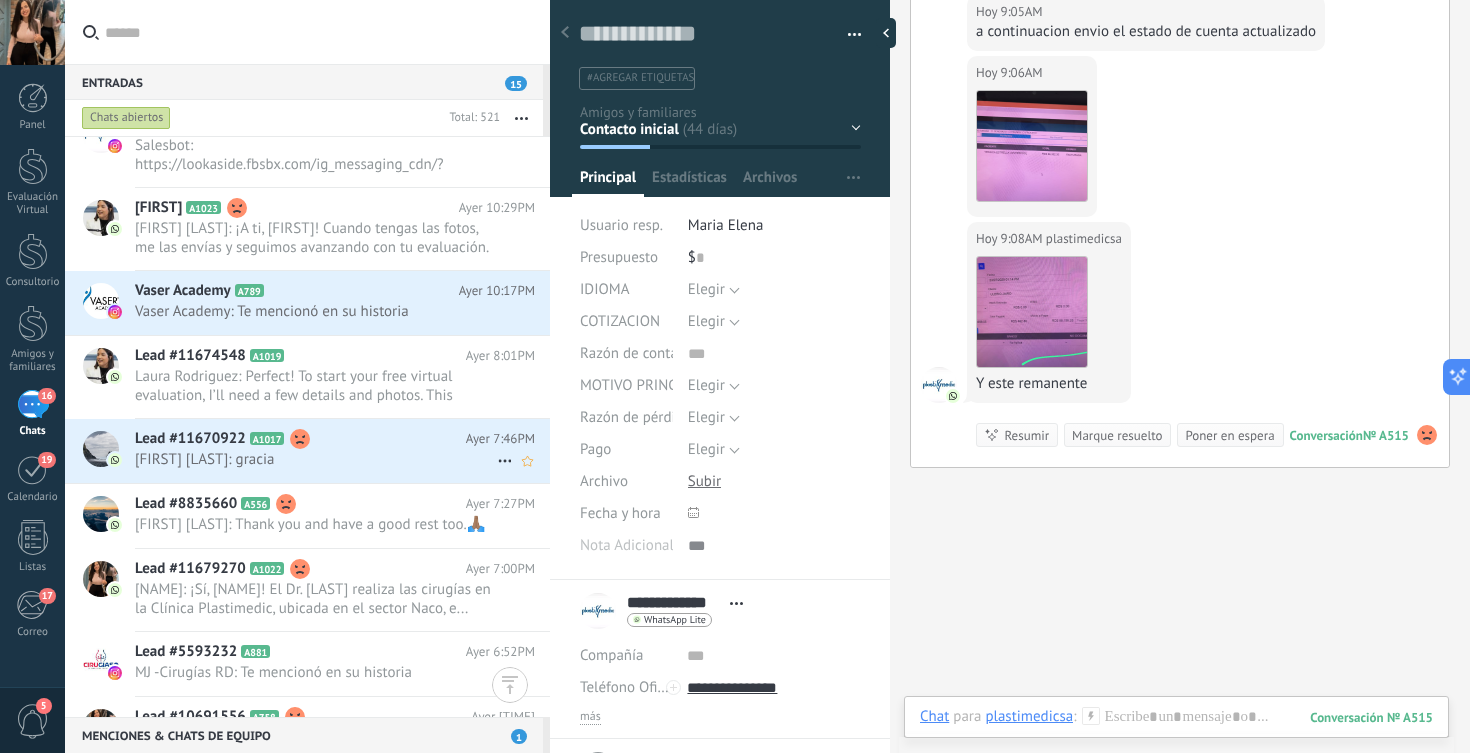 click on "Lead #11670922
A1017
Ayer 7:46PM
Johanna Morel: gracia" at bounding box center [342, 450] 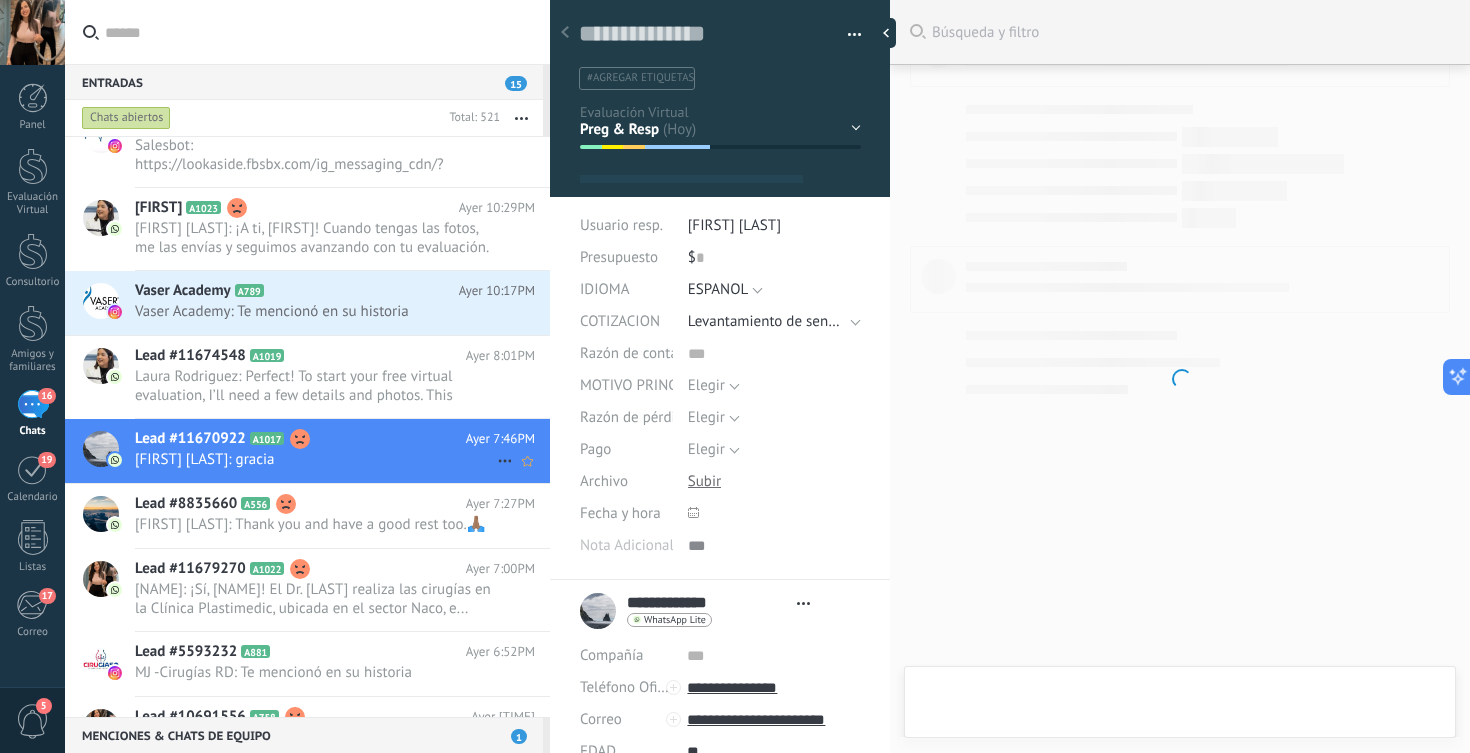 scroll, scrollTop: 6649, scrollLeft: 0, axis: vertical 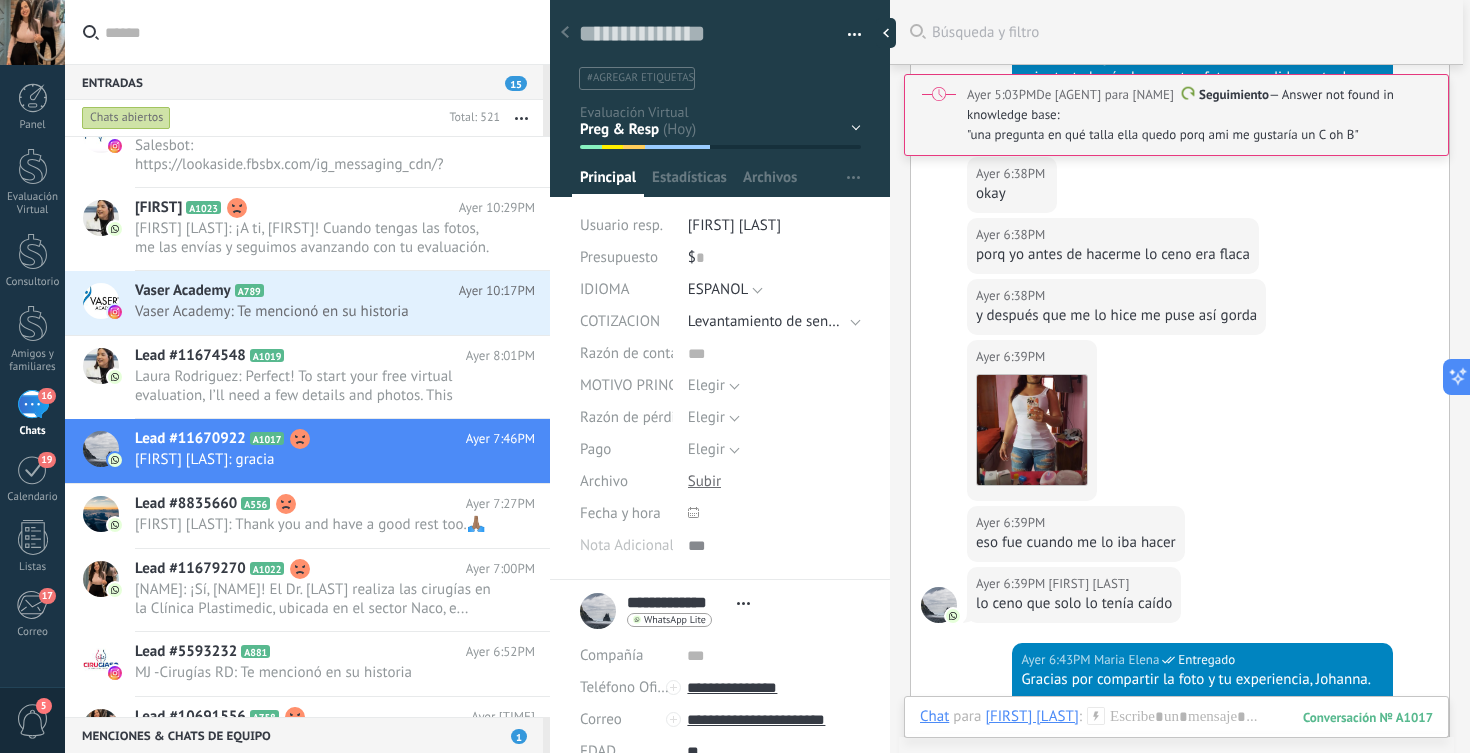 click on "Ayer 6:39PM Johanna Morel  Descargar" at bounding box center [1180, 423] 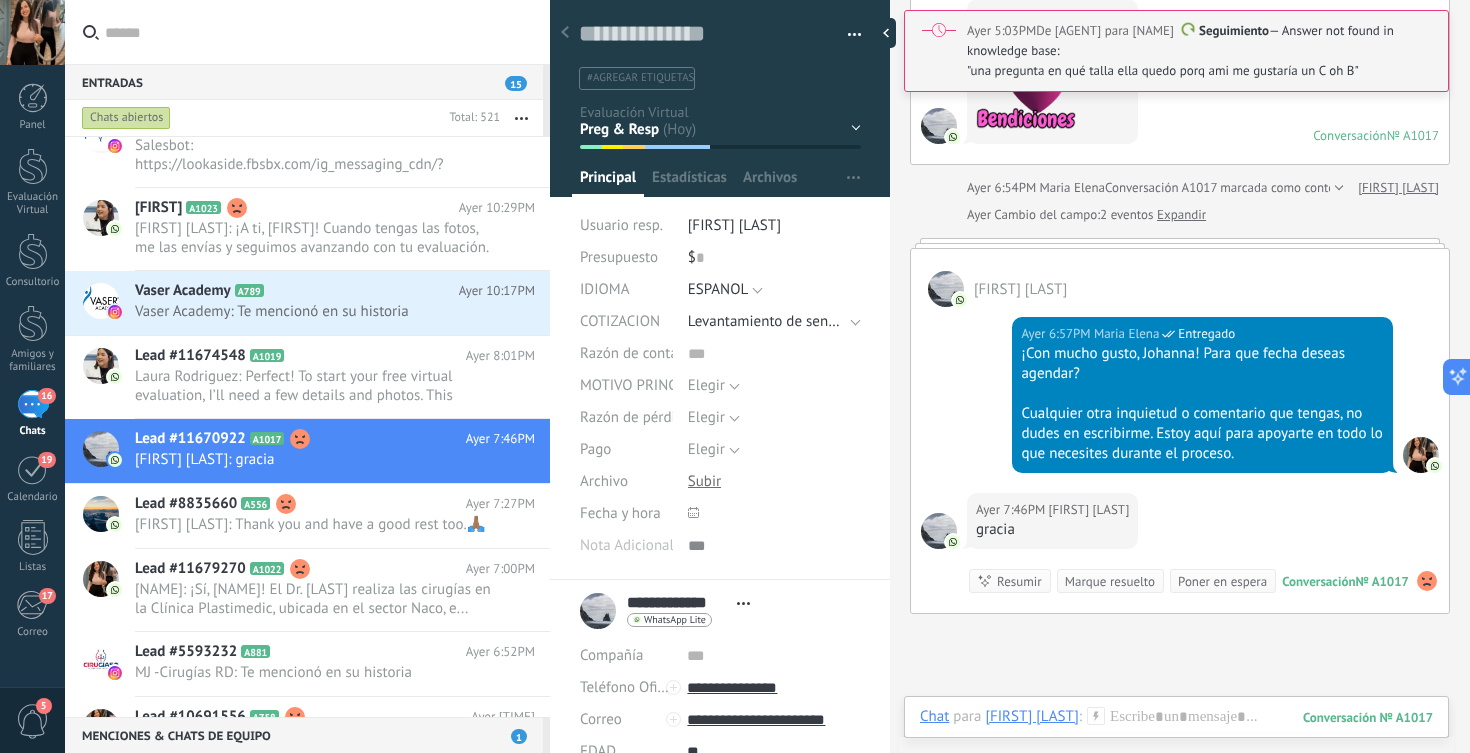 scroll, scrollTop: 6458, scrollLeft: 0, axis: vertical 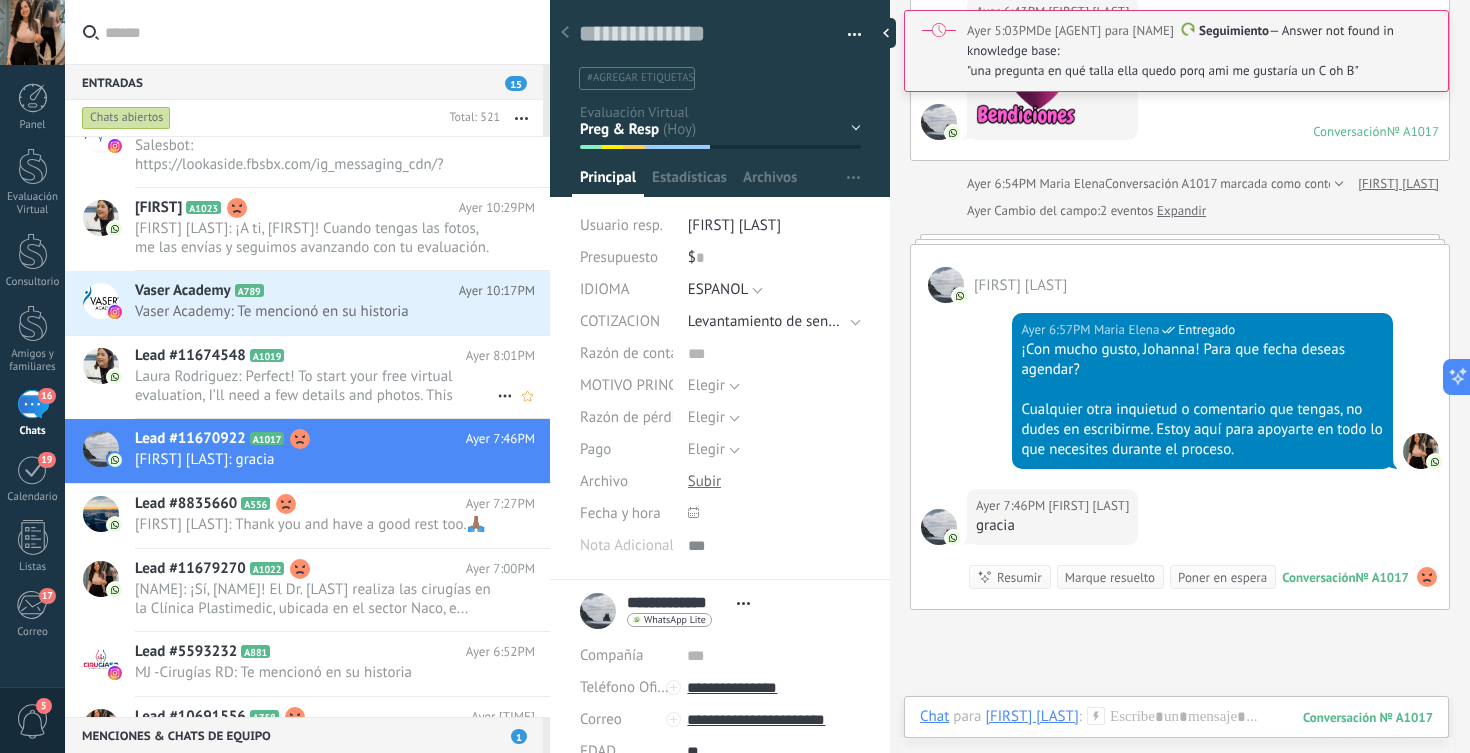 click on "Lead #11674548
A1019" at bounding box center [300, 356] 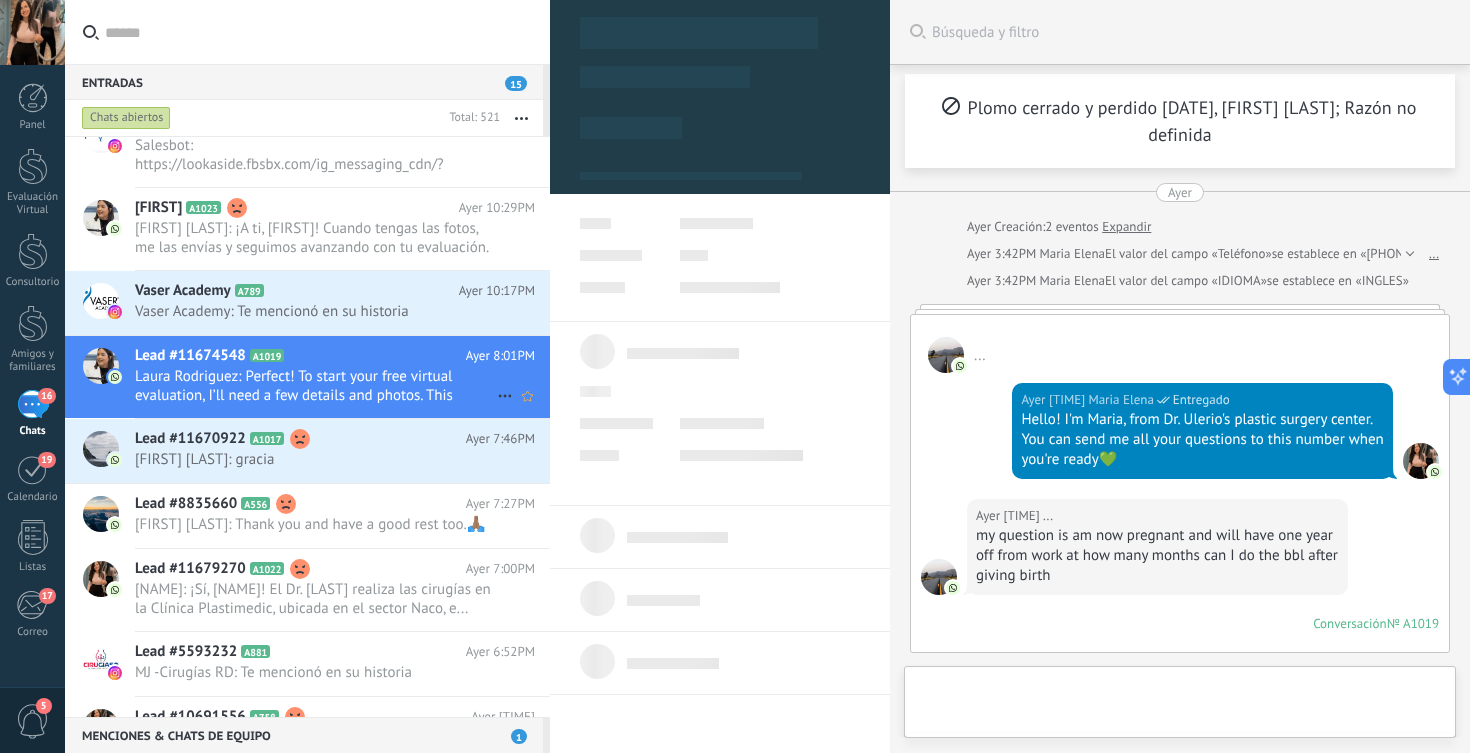 scroll, scrollTop: 242, scrollLeft: 0, axis: vertical 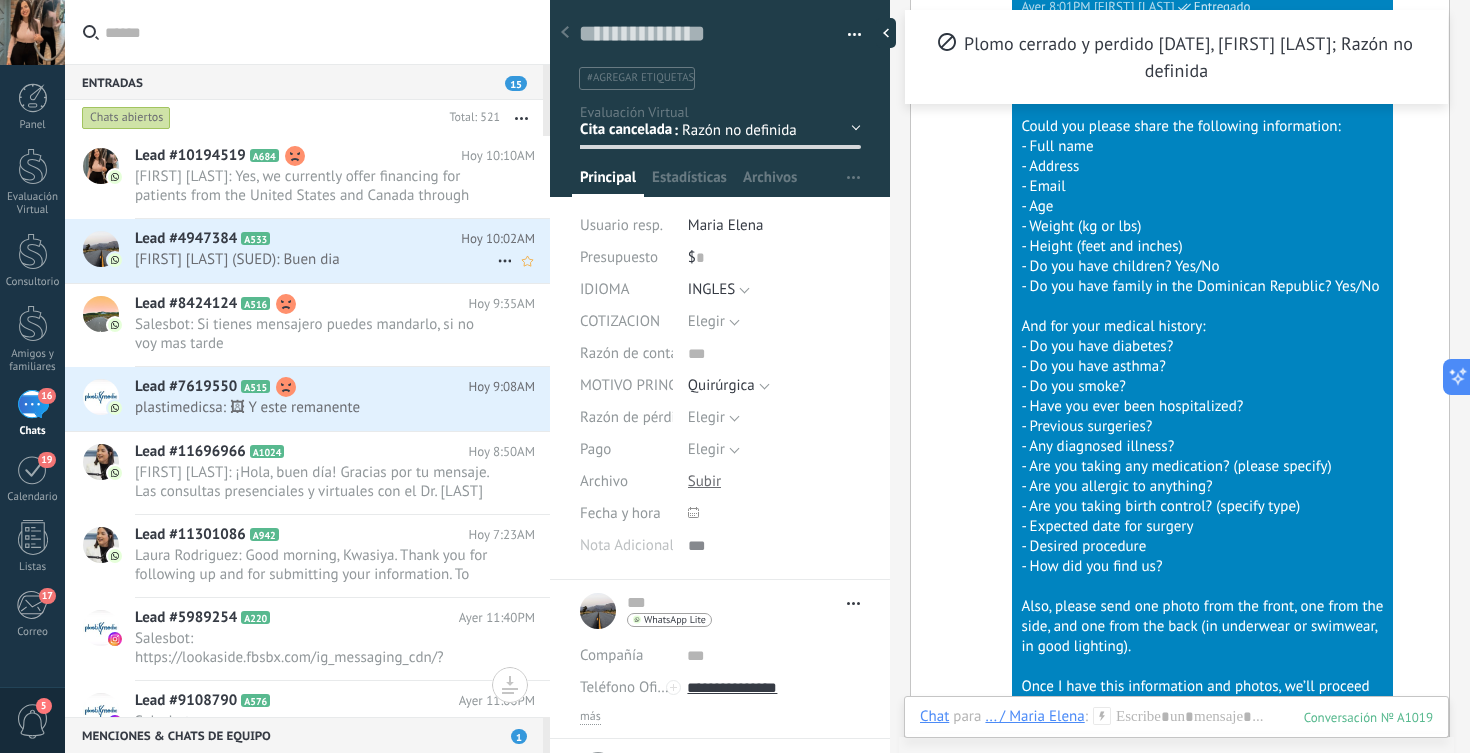 click on "[FIRST] [LAST] (SUED): Buen dia" at bounding box center (316, 259) 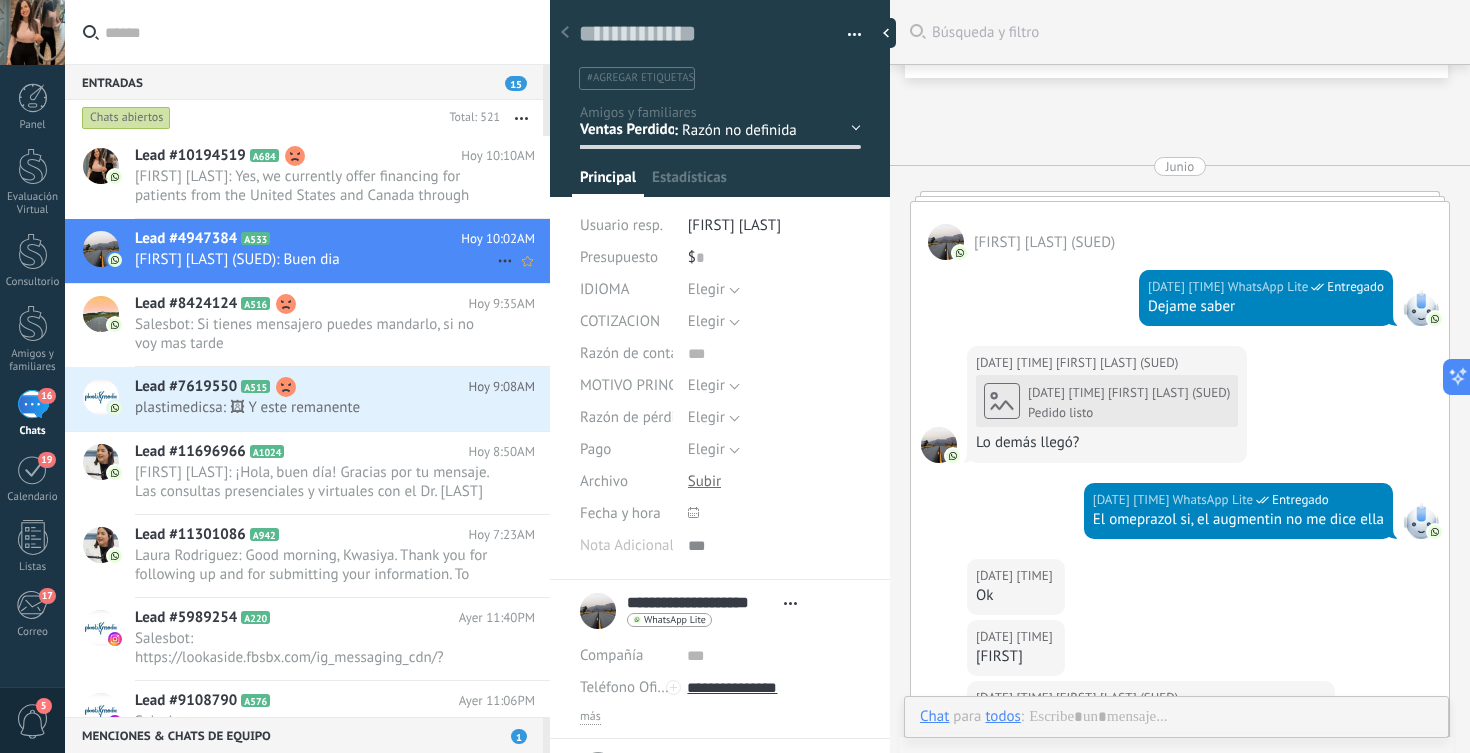 scroll, scrollTop: 30, scrollLeft: 0, axis: vertical 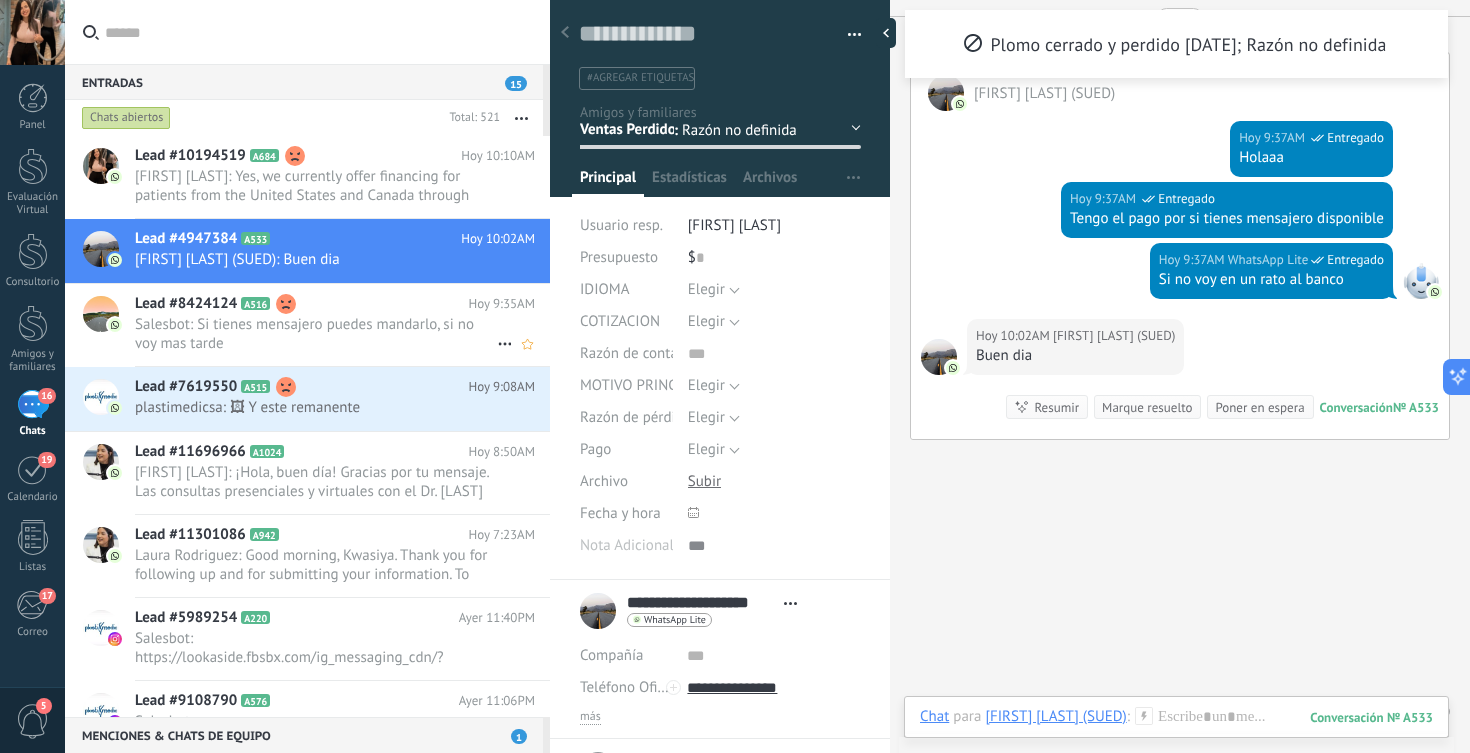 click on "Salesbot: Si tienes mensajero puedes mandarlo, si no voy mas tarde" at bounding box center (316, 334) 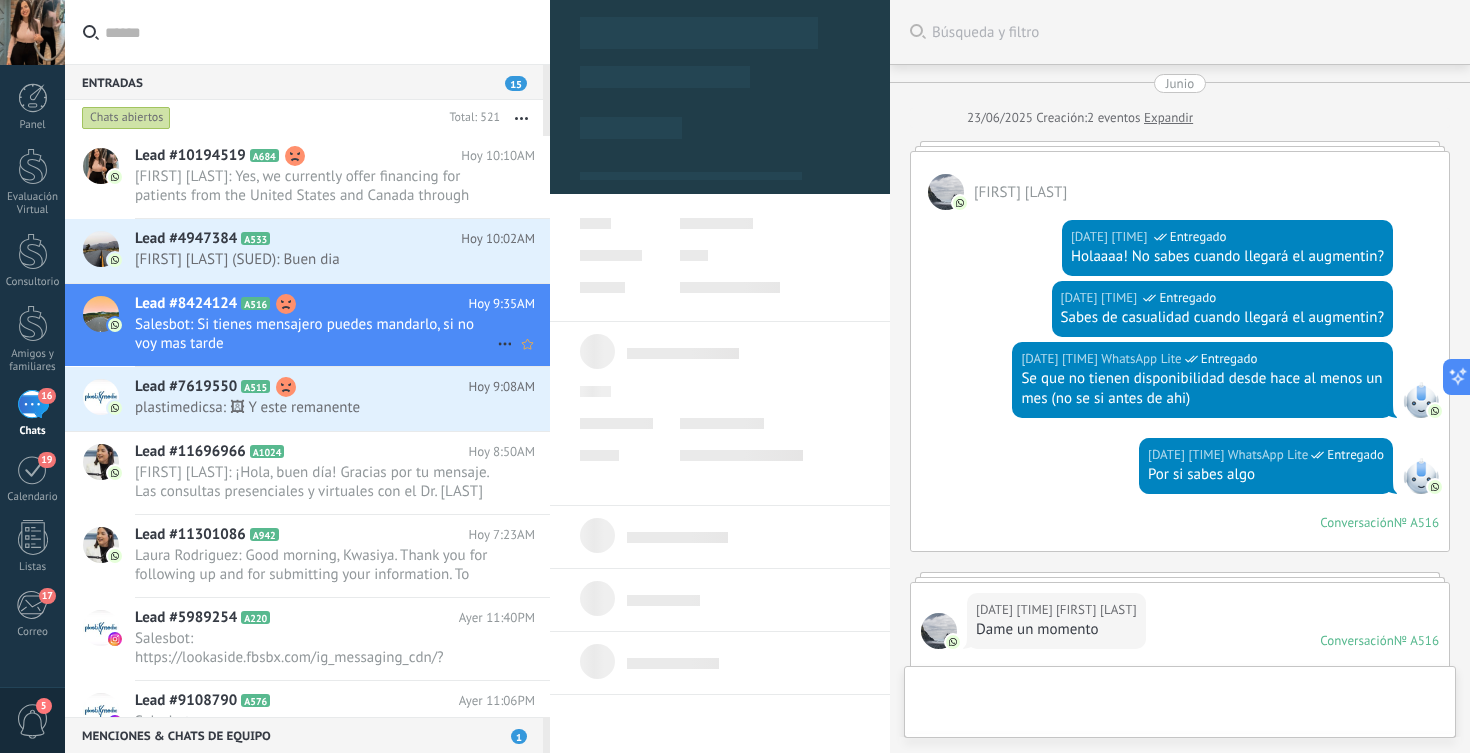 scroll, scrollTop: 3761, scrollLeft: 0, axis: vertical 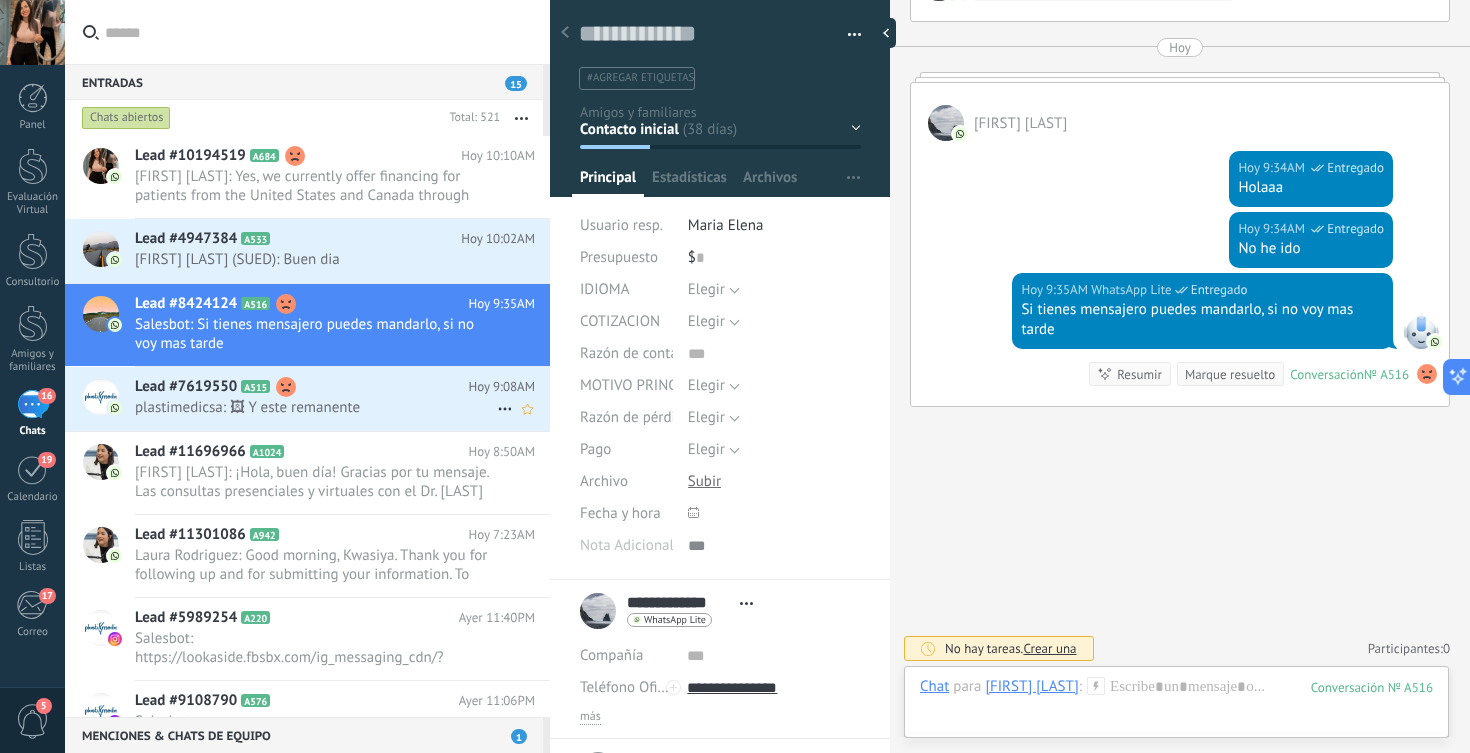 click on "plastimedicsa: 🖼 Y este remanente" at bounding box center [316, 407] 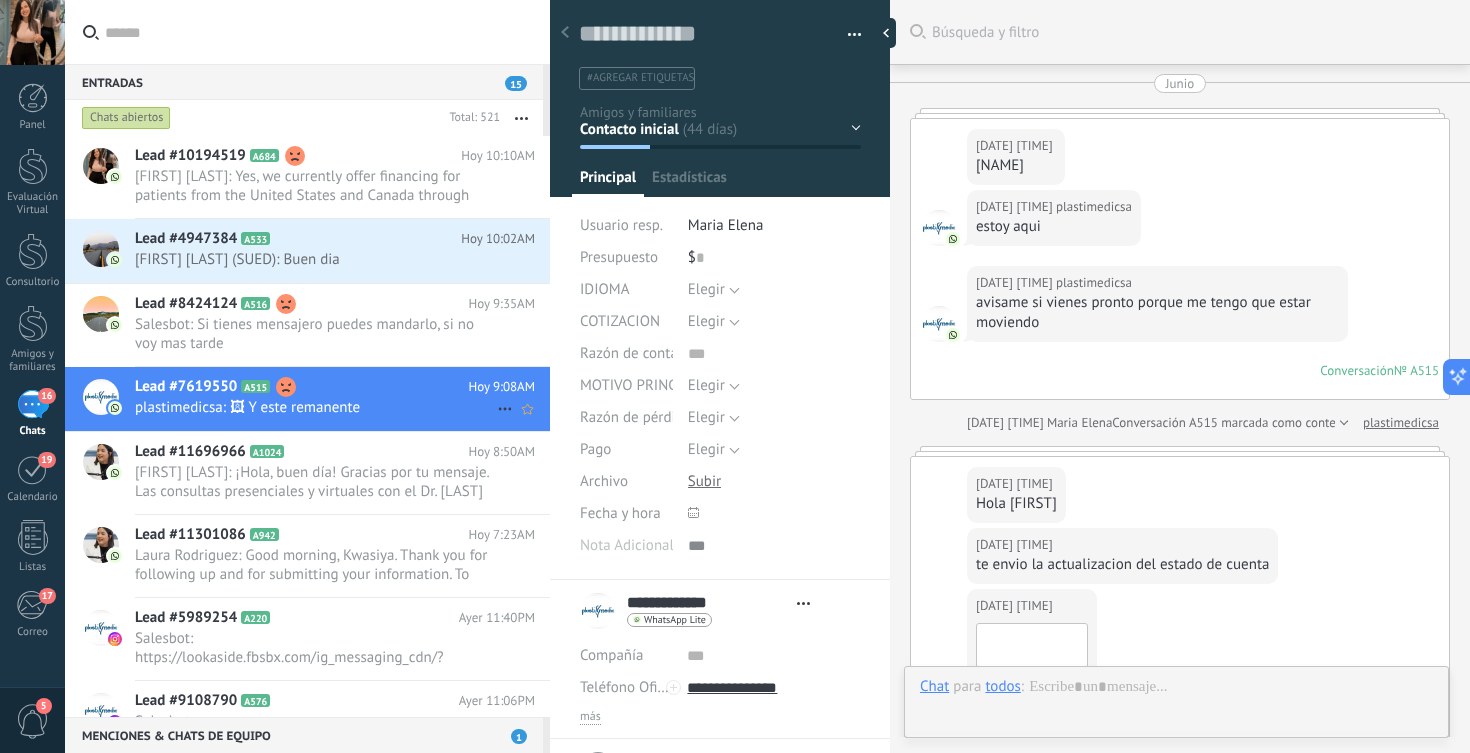 scroll, scrollTop: 30, scrollLeft: 0, axis: vertical 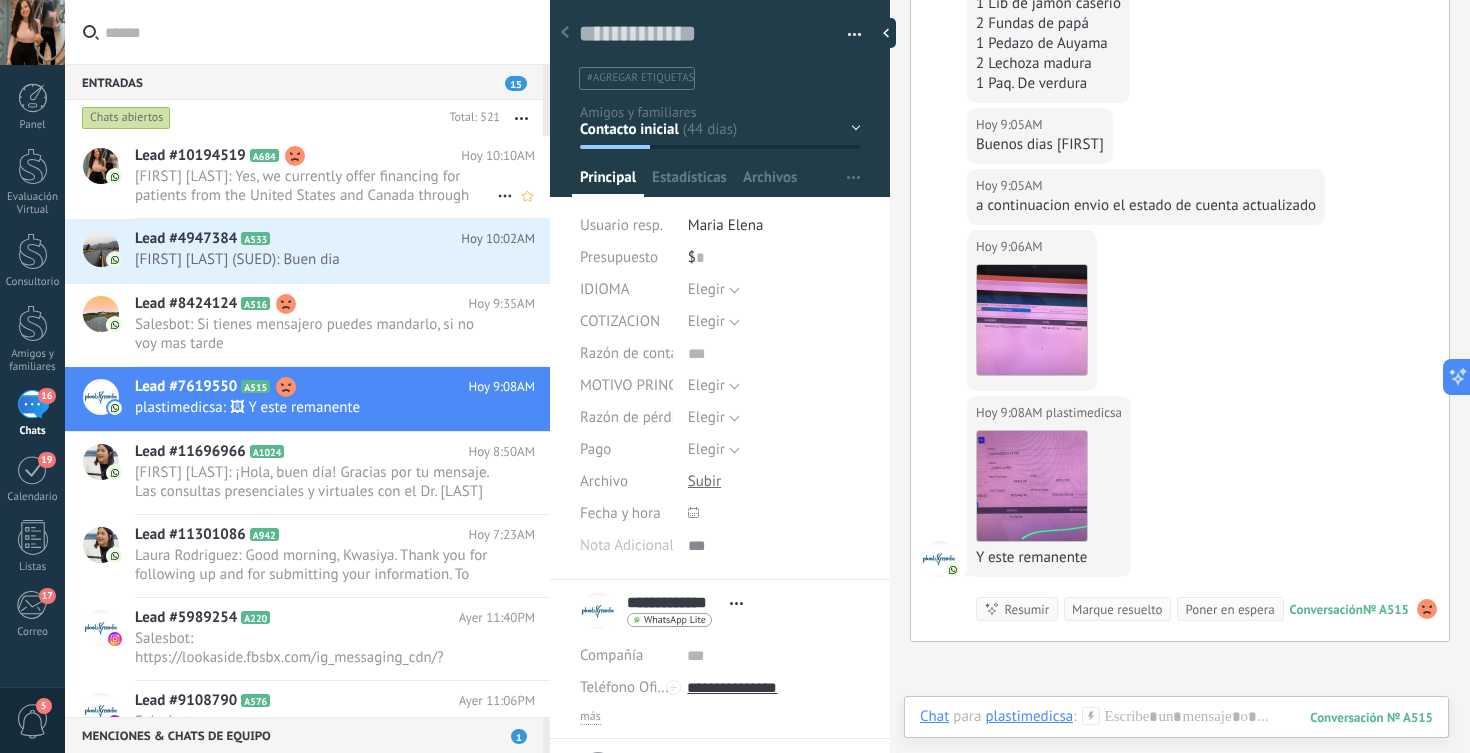 click on "[PERSON]: Yes, we currently offer financing for patients from the United States and Canada through Klarna and Affirm, as long as you have good credit in one of those countries." at bounding box center (316, 186) 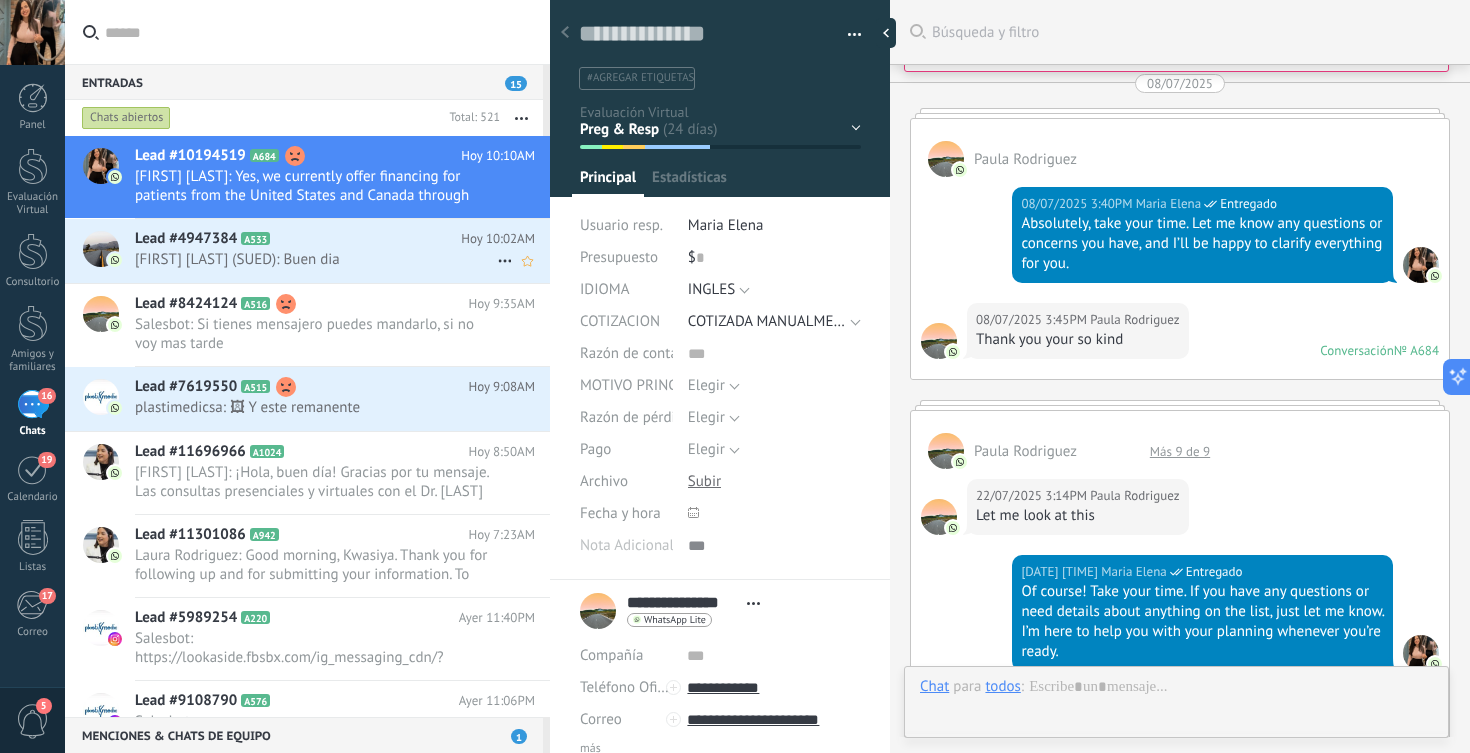 scroll, scrollTop: 30, scrollLeft: 0, axis: vertical 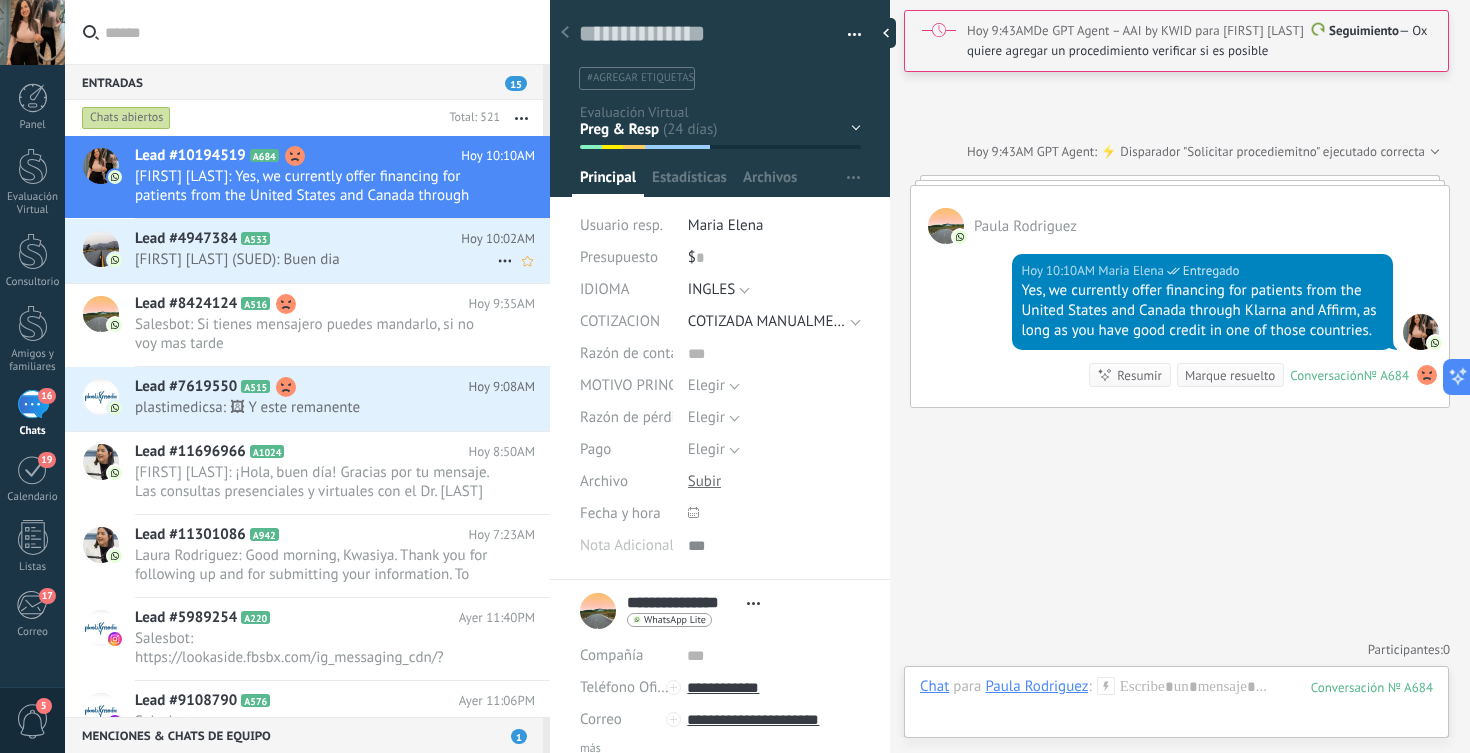 click on "[FIRST] [LAST] (SUED): Buen dia" at bounding box center [316, 259] 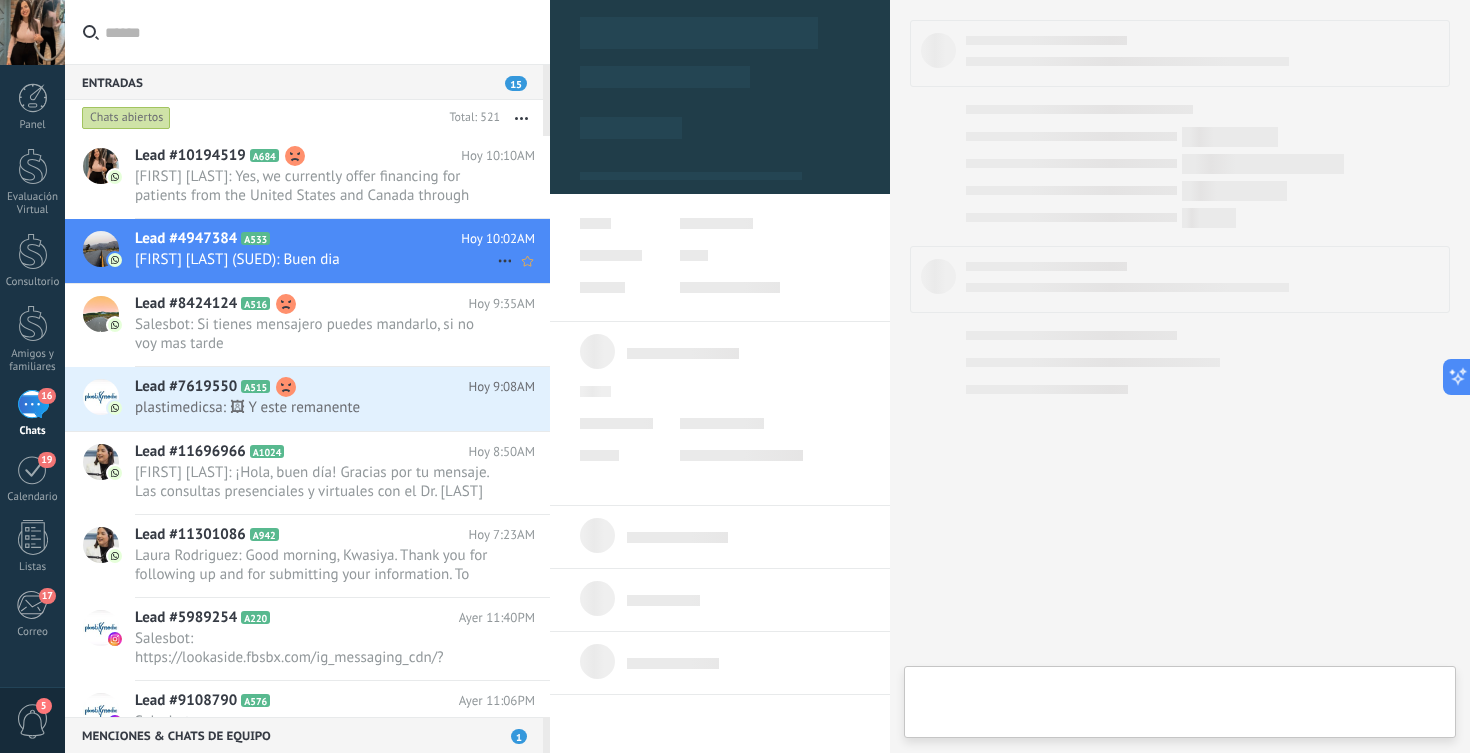 type on "**********" 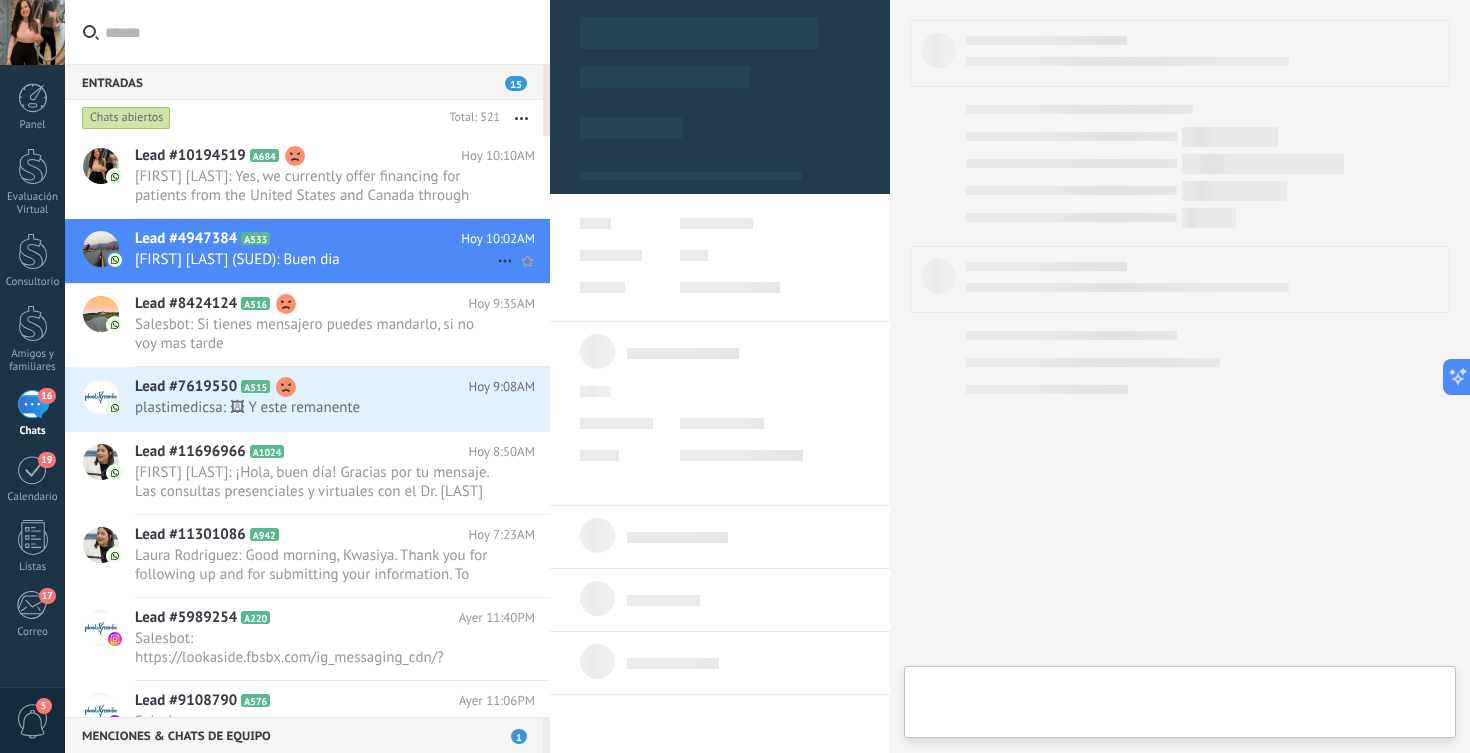 scroll, scrollTop: 30, scrollLeft: 0, axis: vertical 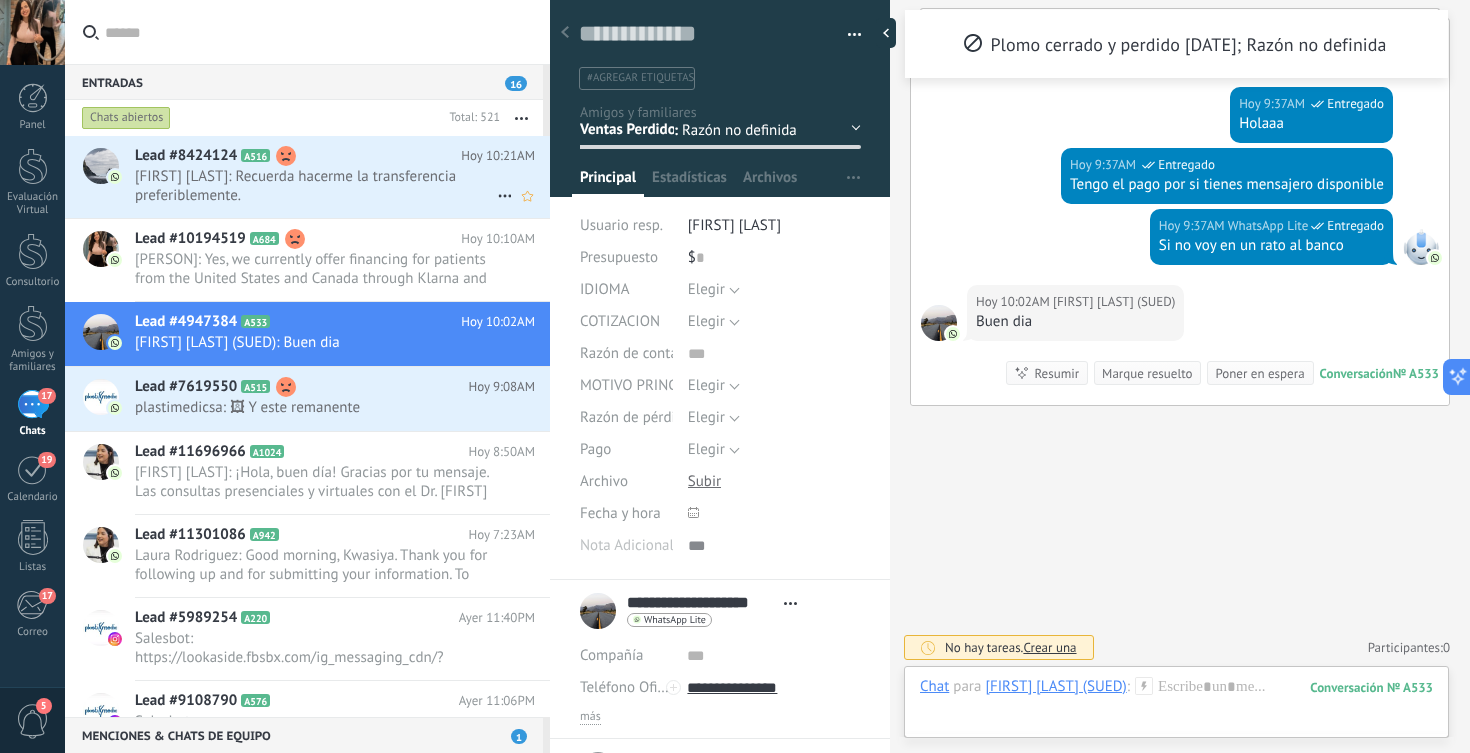 click on "[FIRST] [LAST]: Recuerda hacerme la transferencia preferiblemente." at bounding box center (316, 186) 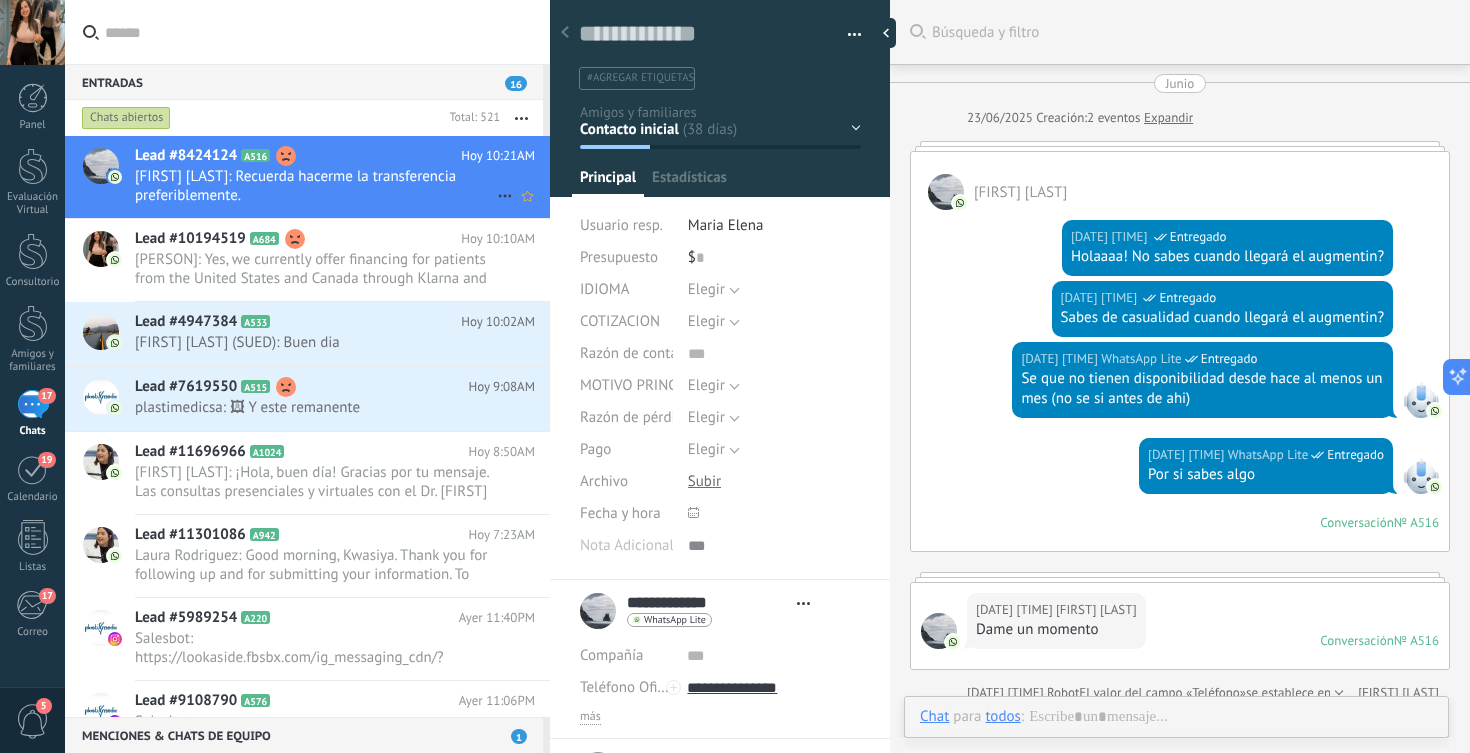 type on "**********" 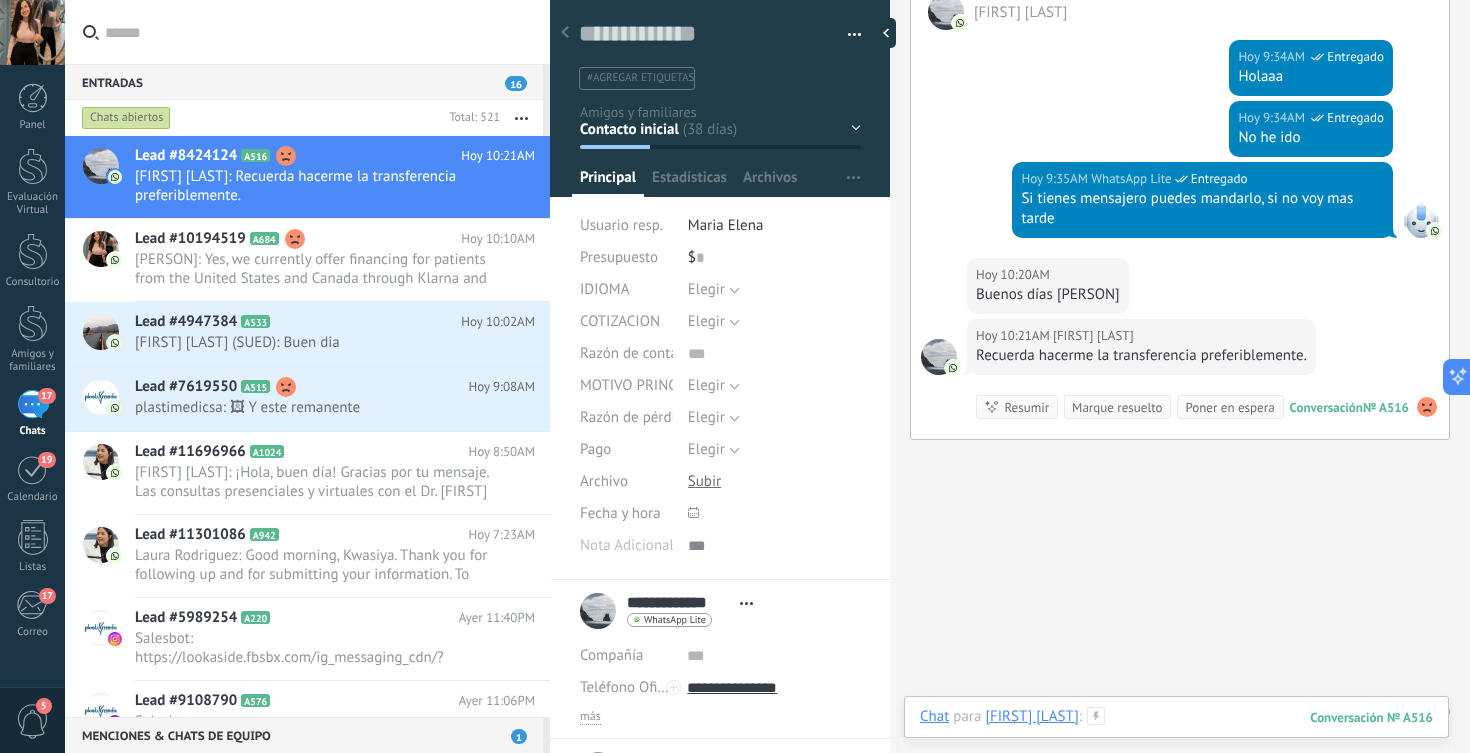 click at bounding box center [1176, 737] 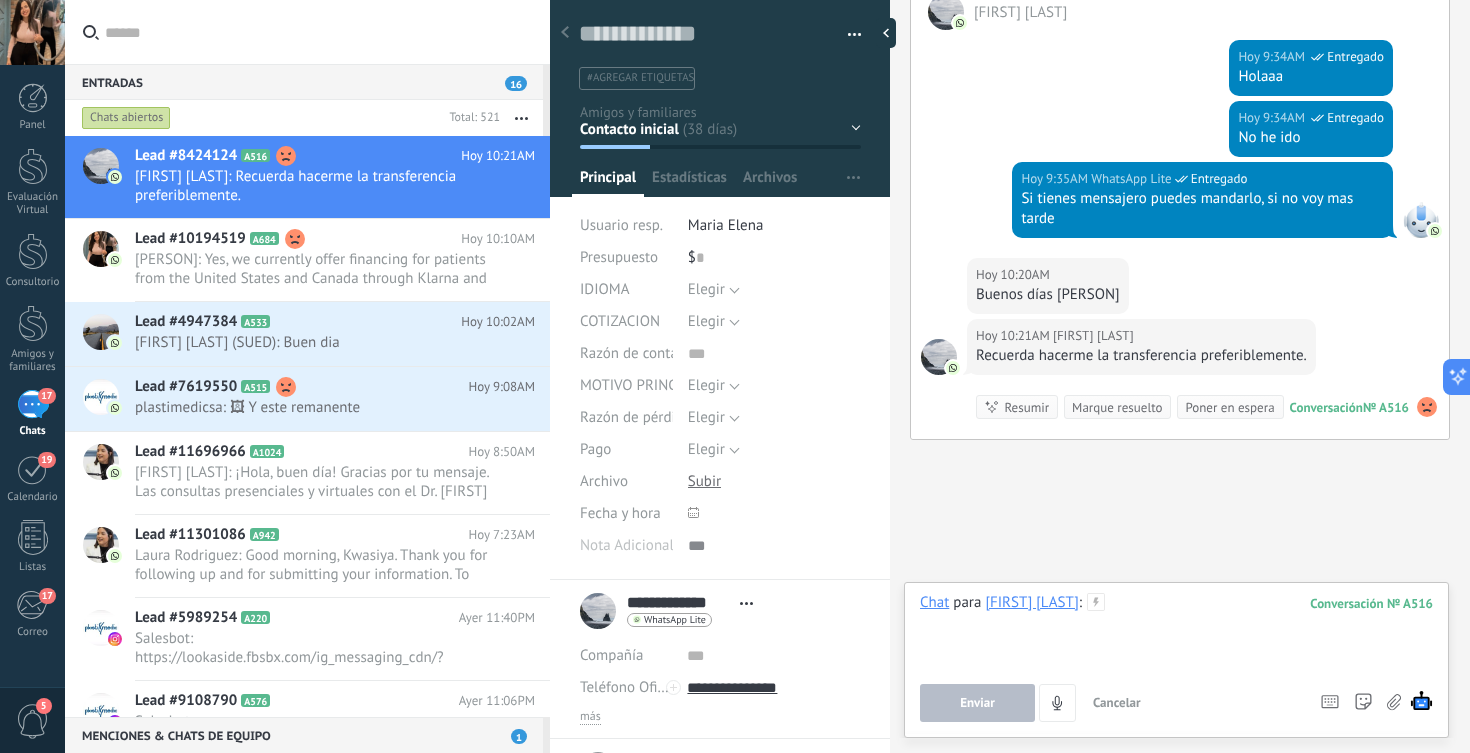 type 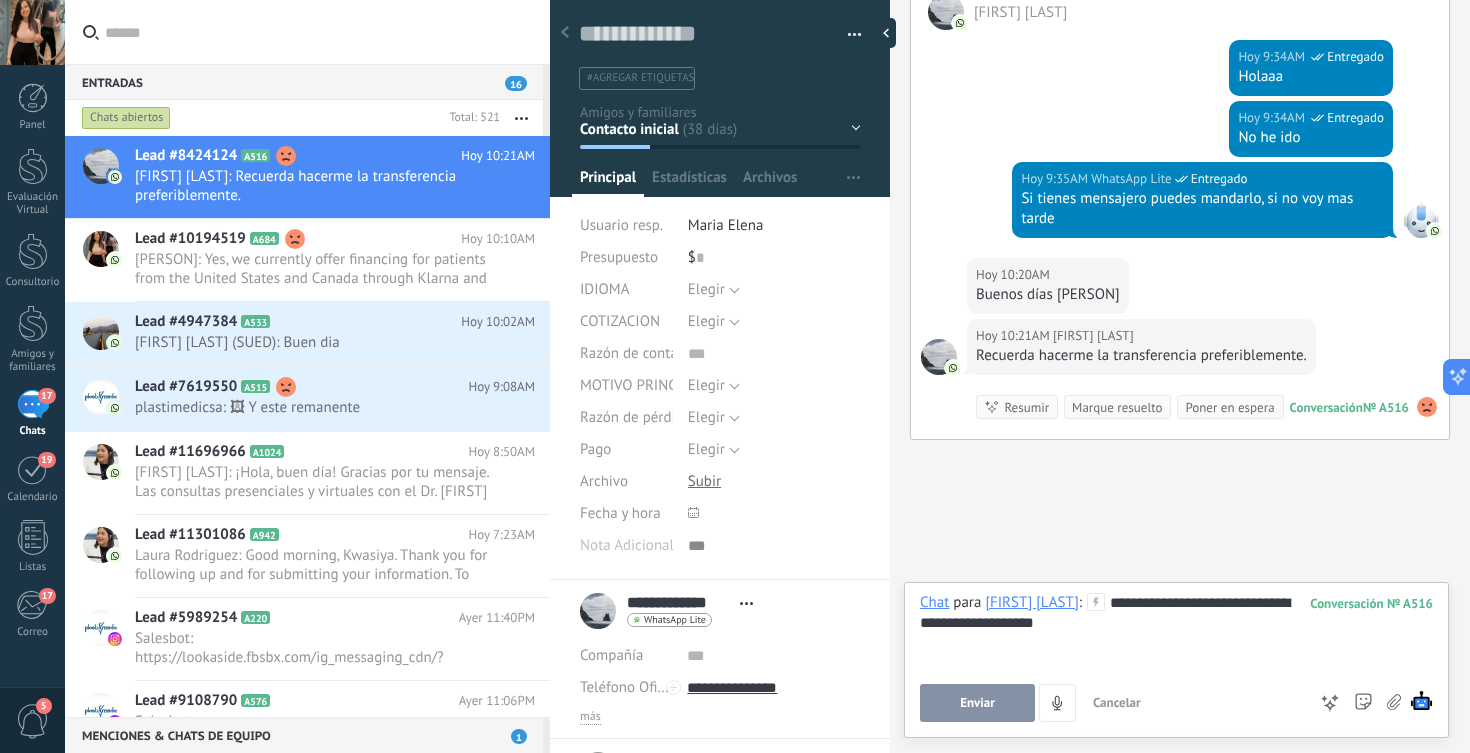click on "Enviar" at bounding box center (977, 703) 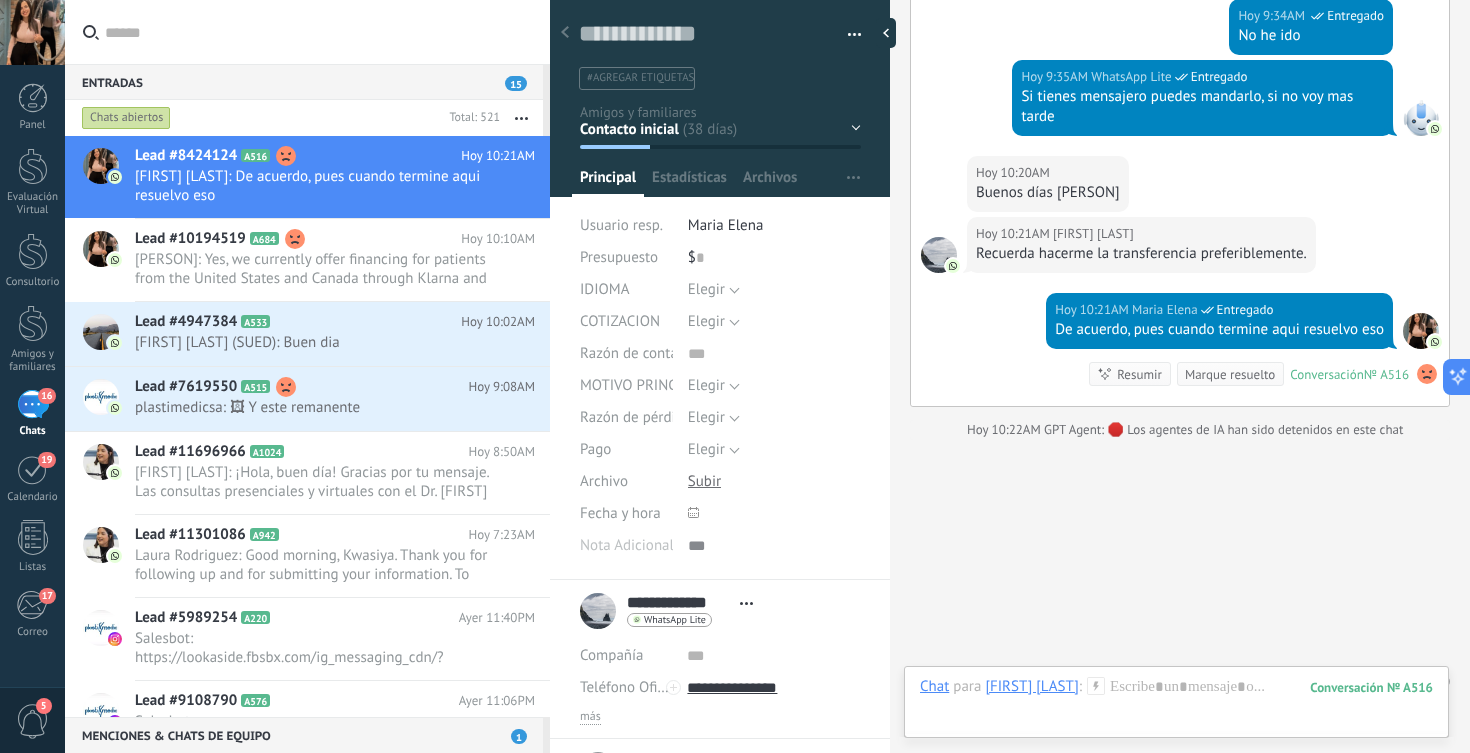 scroll, scrollTop: 4007, scrollLeft: 0, axis: vertical 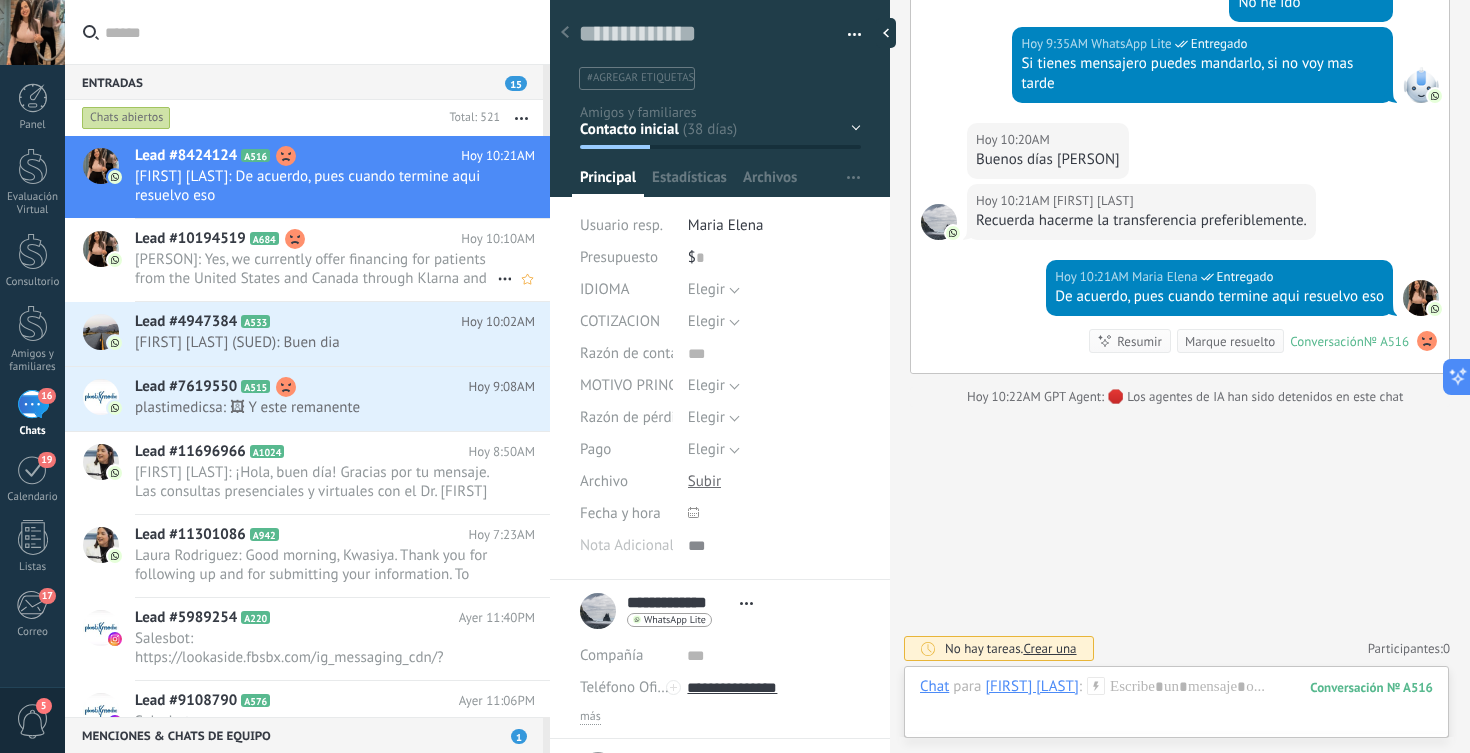 click on "Lead #10194519
A684
Hoy [TIME]
[PERSON]: Yes, we currently offer financing for patients from the United States and Canada through Klarna and Affirm, as long as you have good credit in one of those countries." at bounding box center (342, 260) 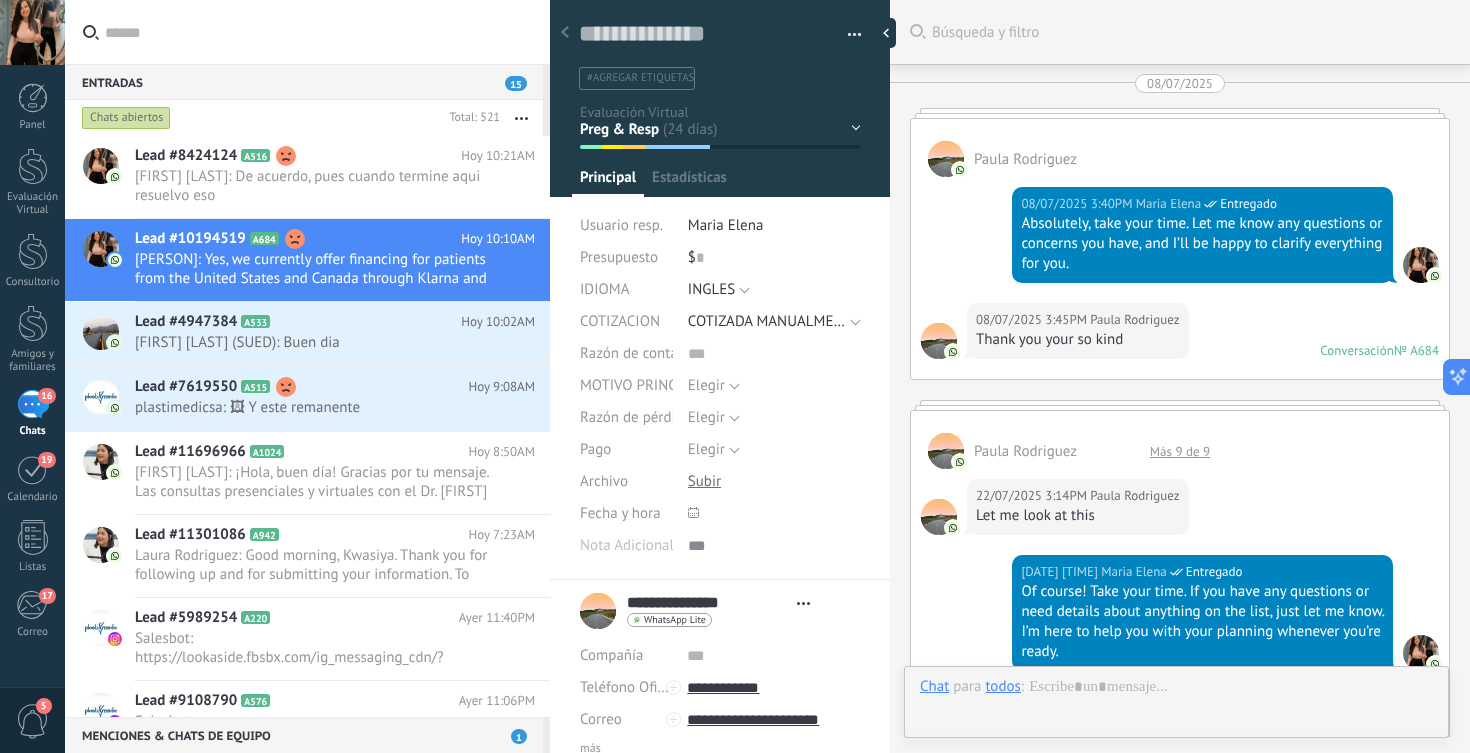 scroll, scrollTop: 30, scrollLeft: 0, axis: vertical 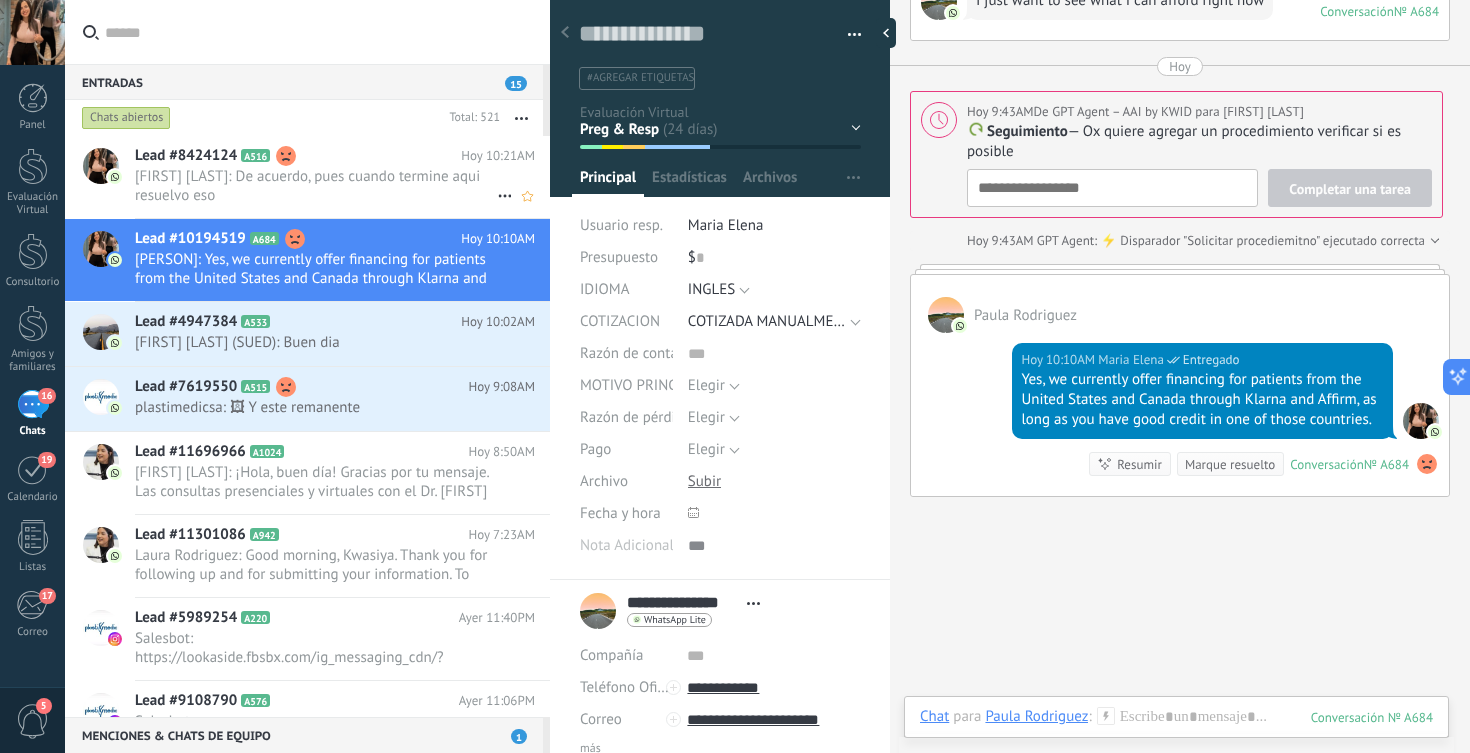 click on "[FIRST] [LAST]: De acuerdo, pues cuando termine aqui resuelvo eso" at bounding box center (316, 186) 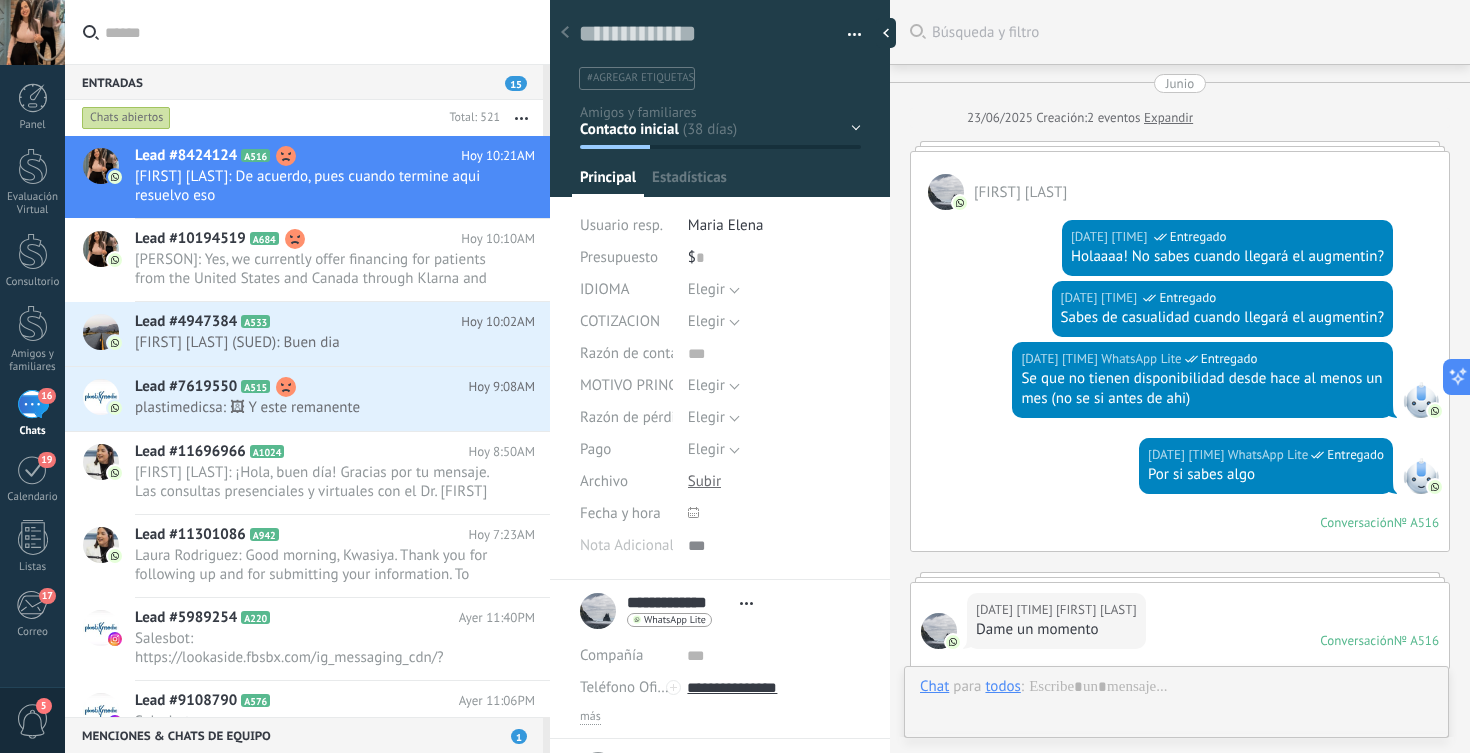 scroll, scrollTop: 30, scrollLeft: 0, axis: vertical 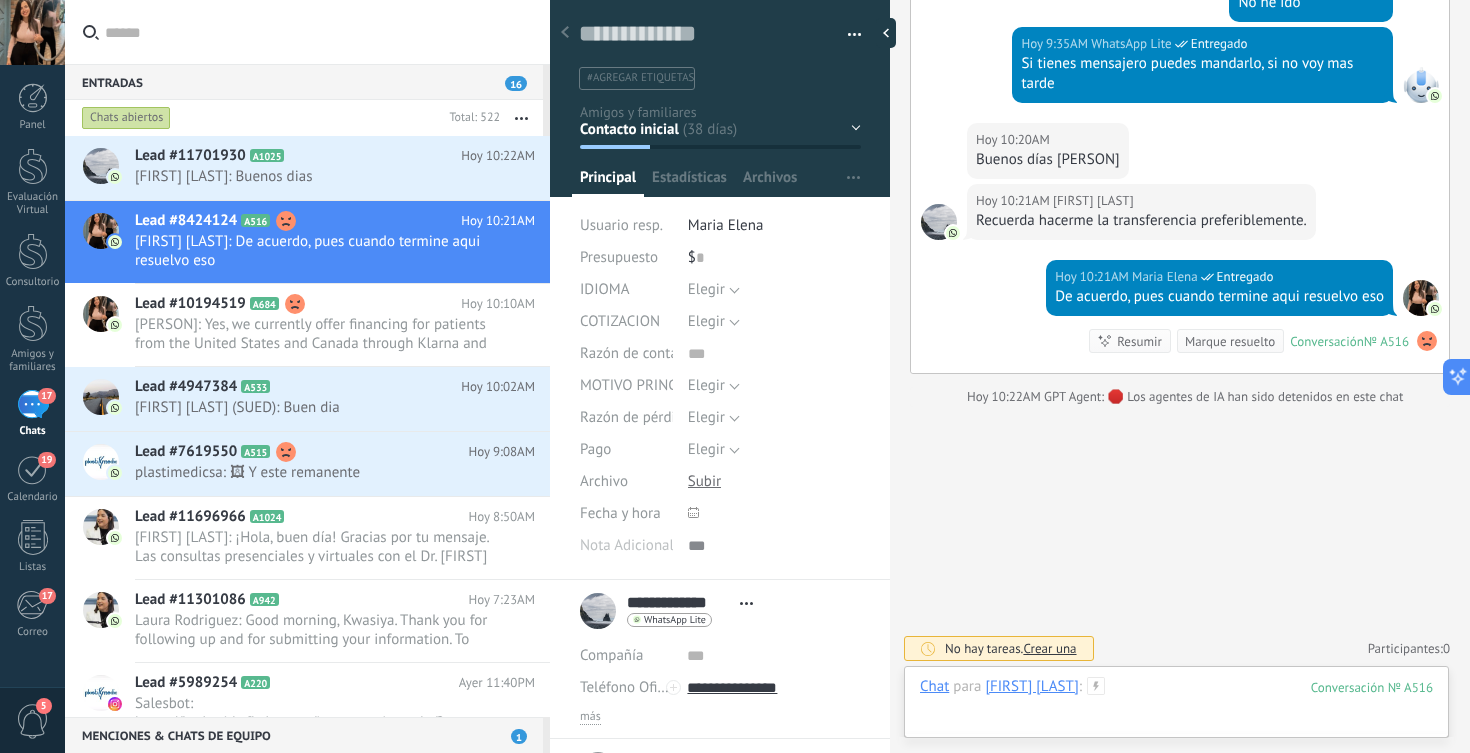 click at bounding box center [1176, 707] 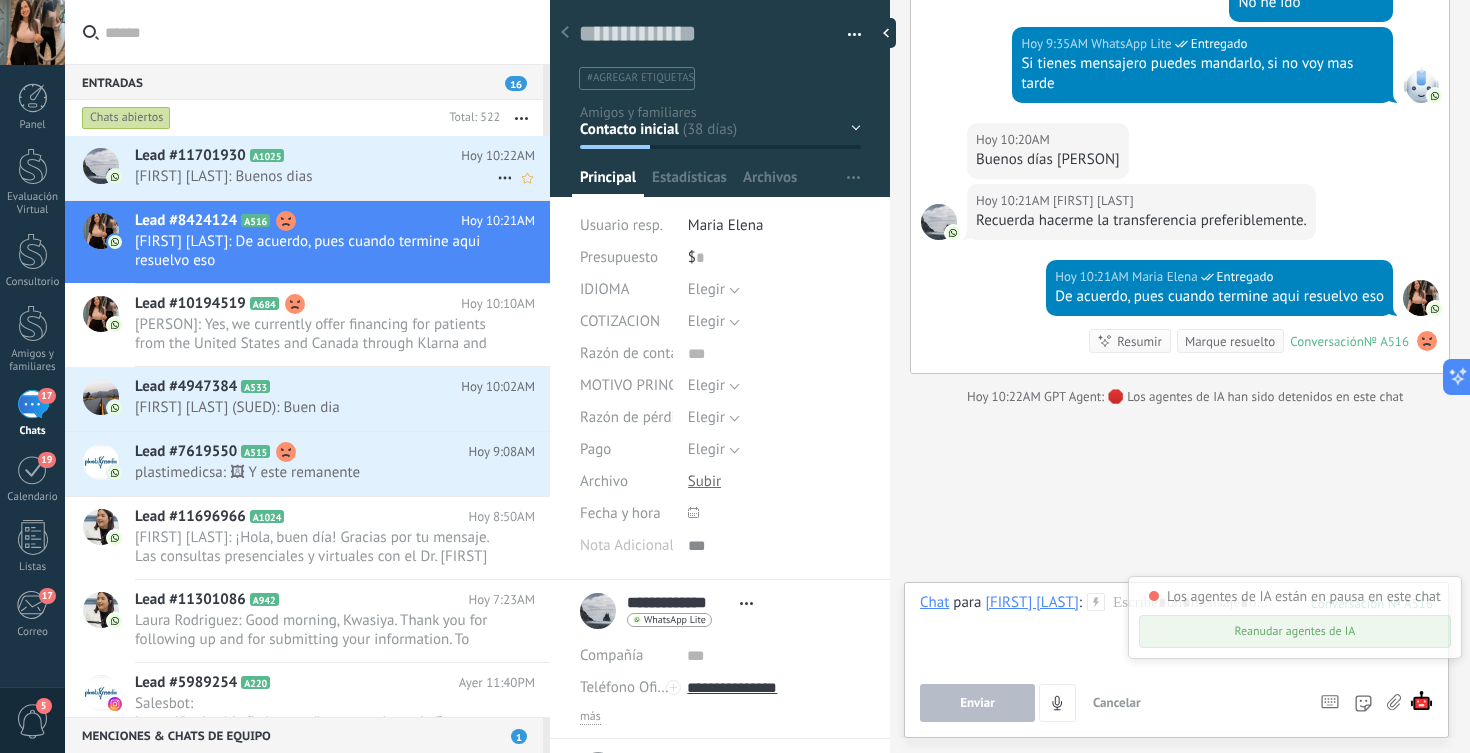 click on "[FIRST] [LAST]: Buenos dias" at bounding box center (316, 176) 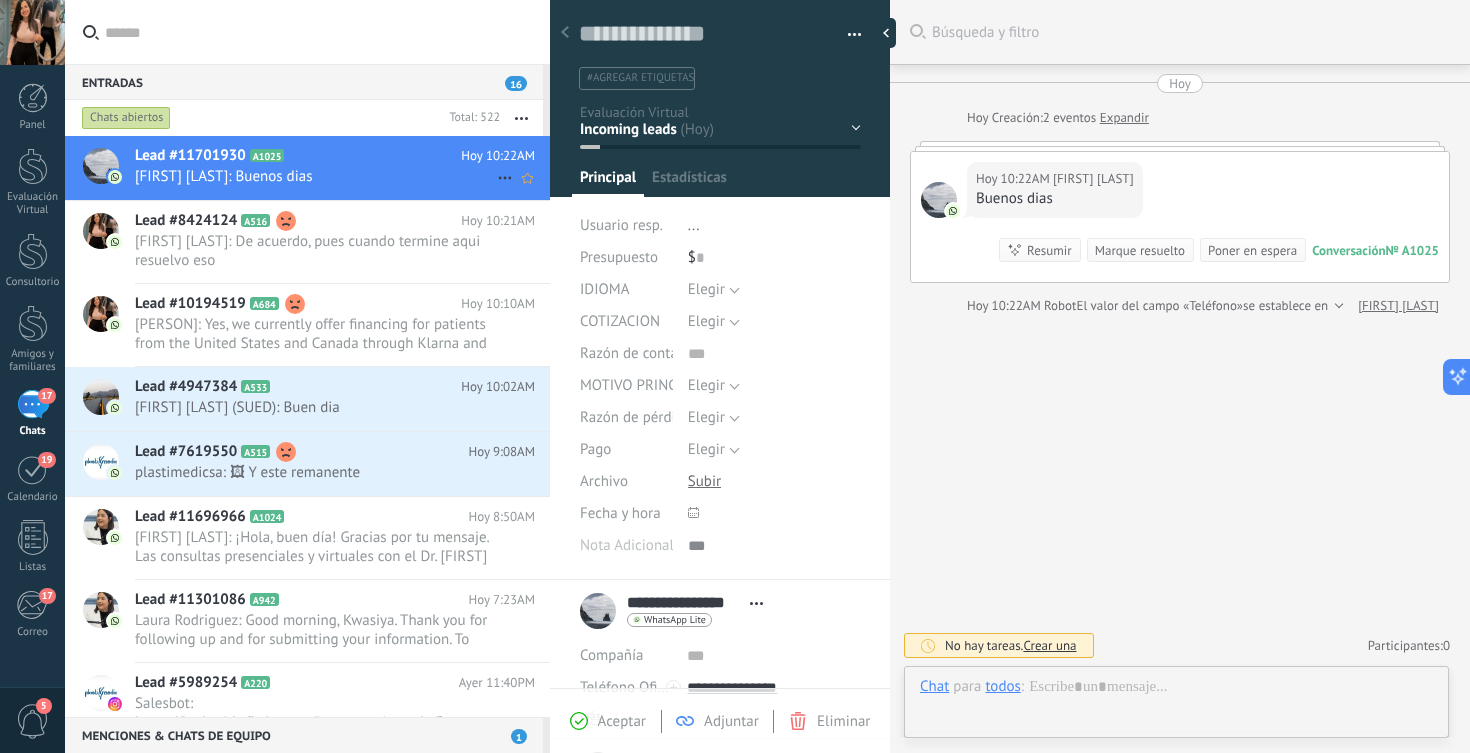 scroll, scrollTop: 30, scrollLeft: 0, axis: vertical 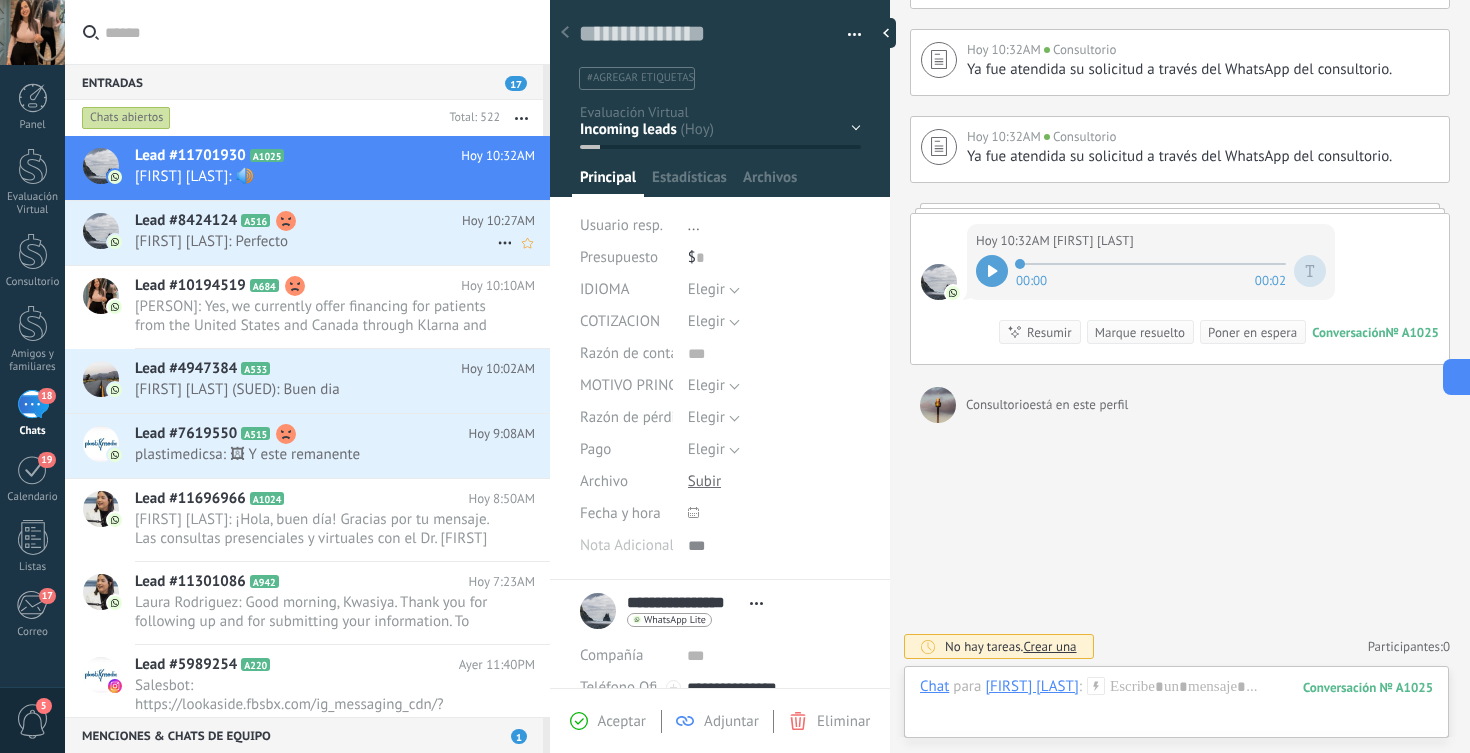 click on "Lead #[NUMBER]
A[NUMBER]
Hoy [TIME]
[FIRST] [LAST]: Perfecto" at bounding box center (342, 232) 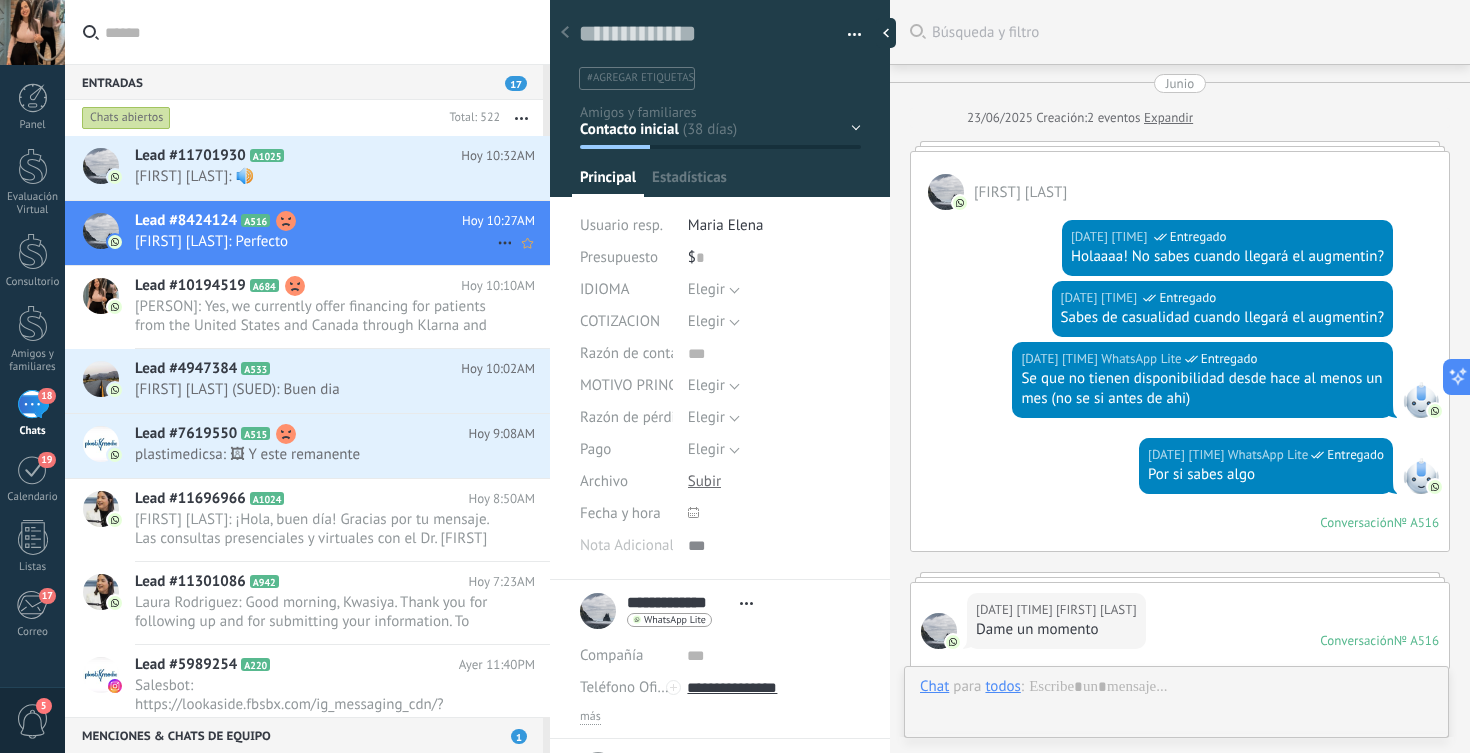 scroll, scrollTop: 30, scrollLeft: 0, axis: vertical 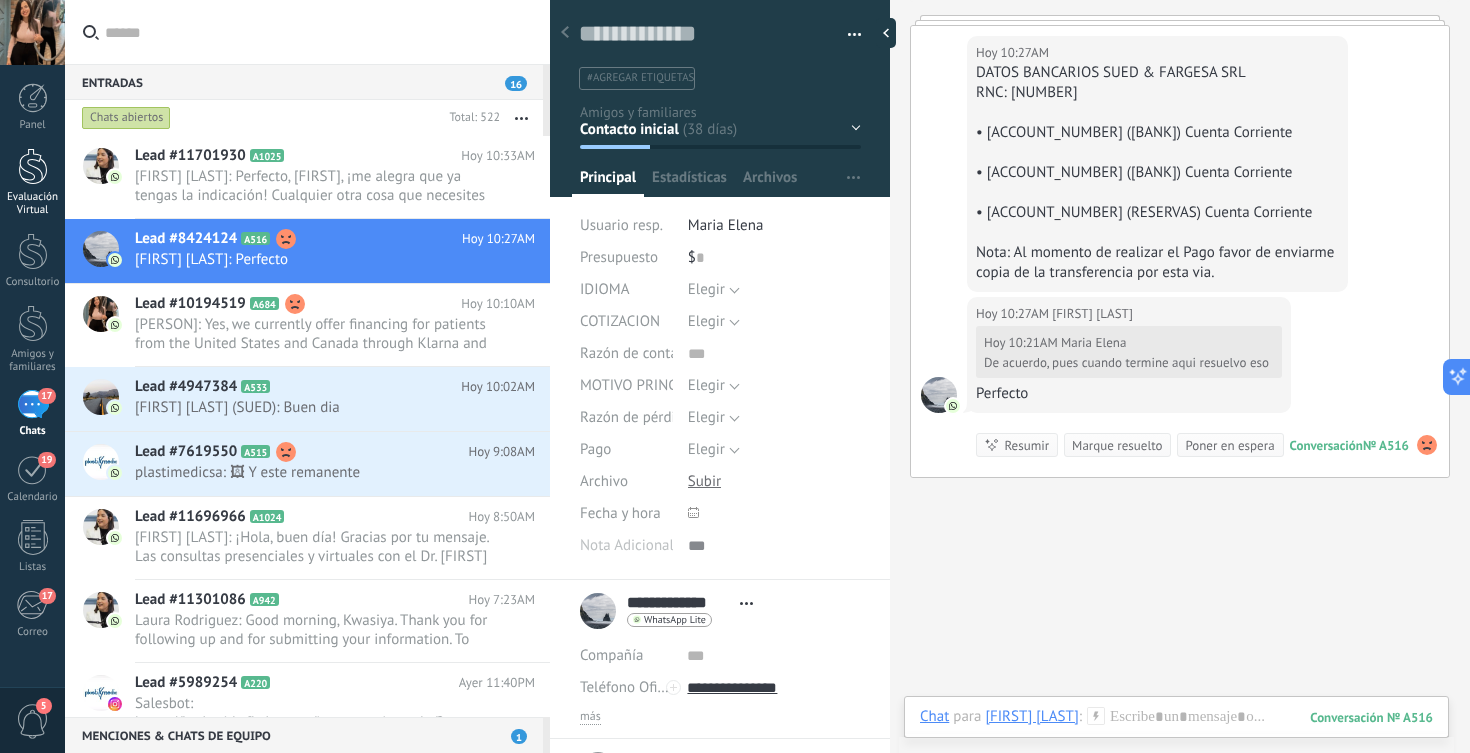 click on "Evaluación Virtual" at bounding box center [32, 182] 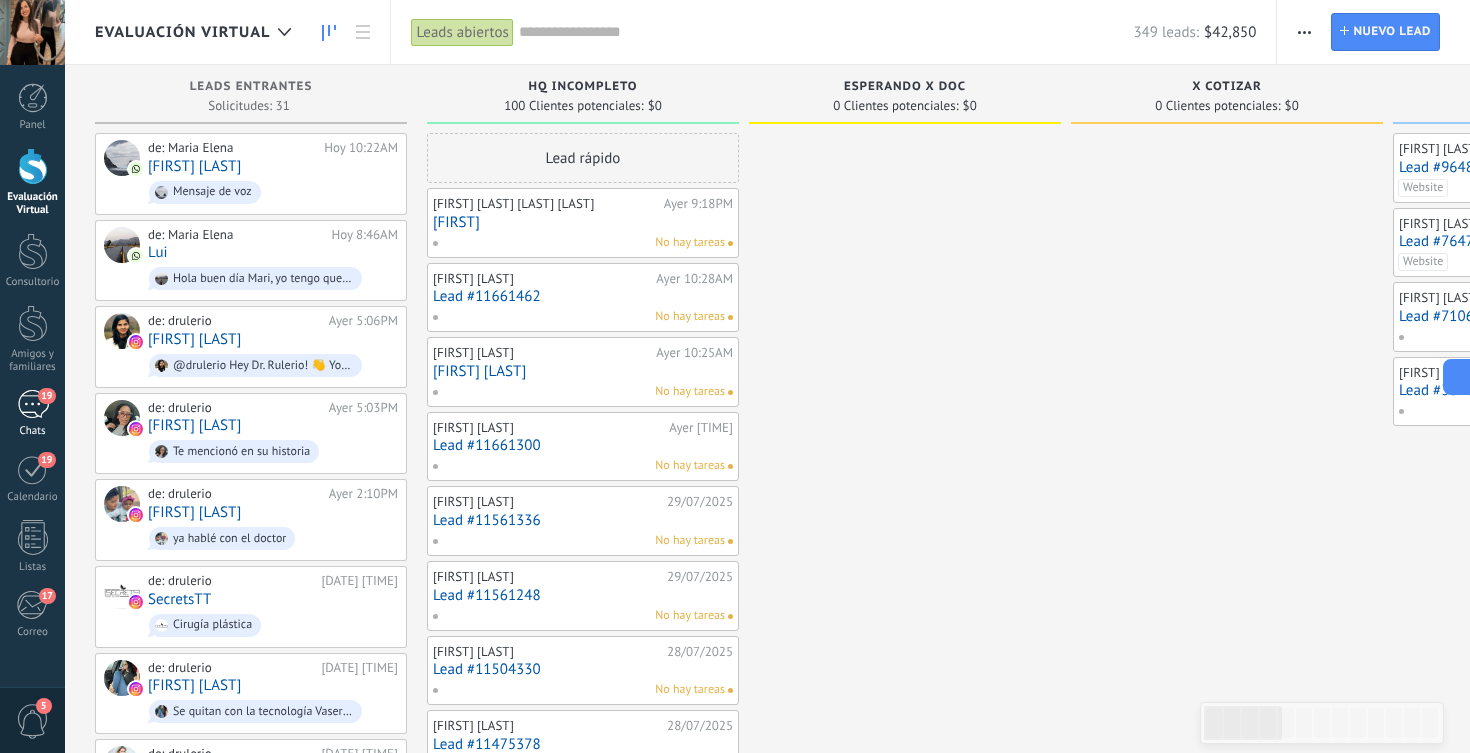 click on "19" at bounding box center (33, 404) 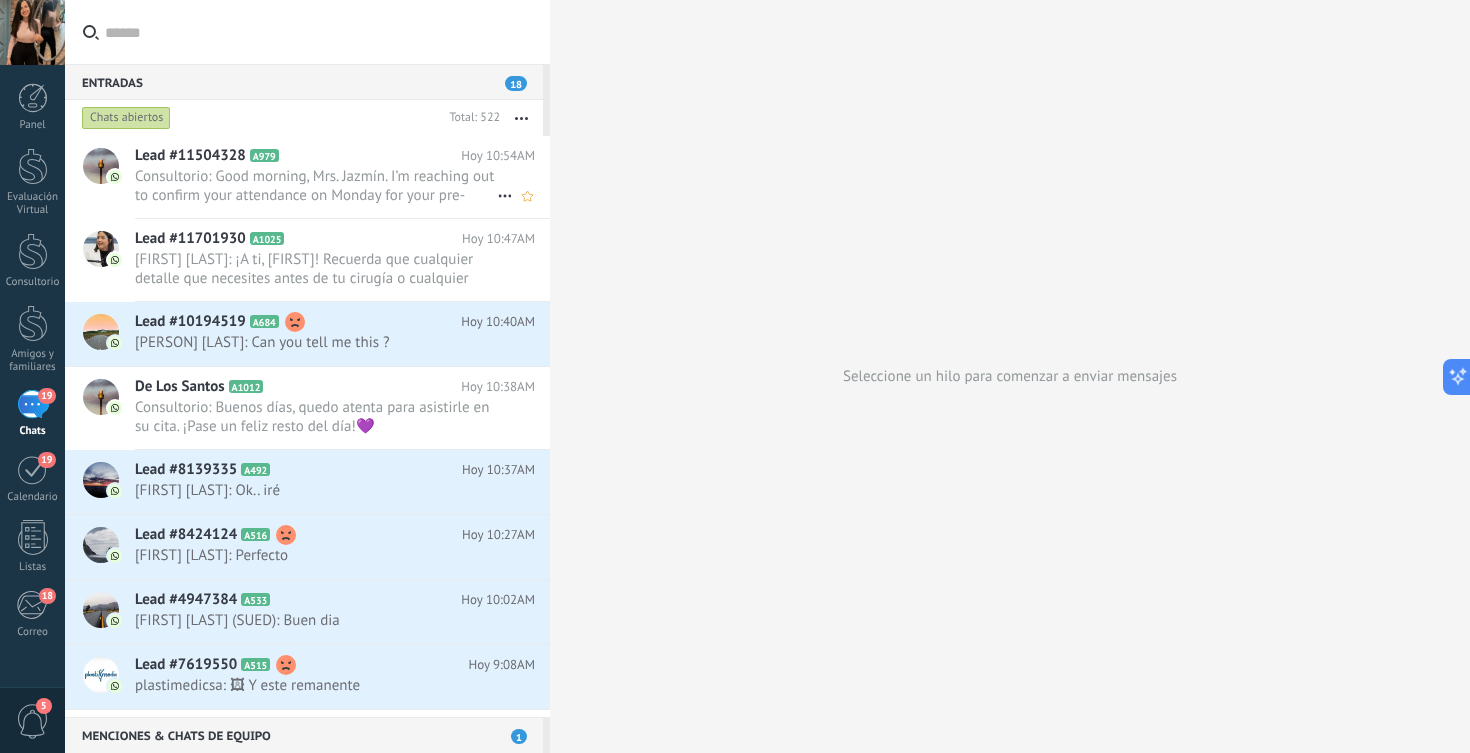 click on "Consultorio: Good morning, Mrs. Jazmín. I’m reaching out to confirm your attendance on Monday for your pre-operative tests ..." at bounding box center [316, 186] 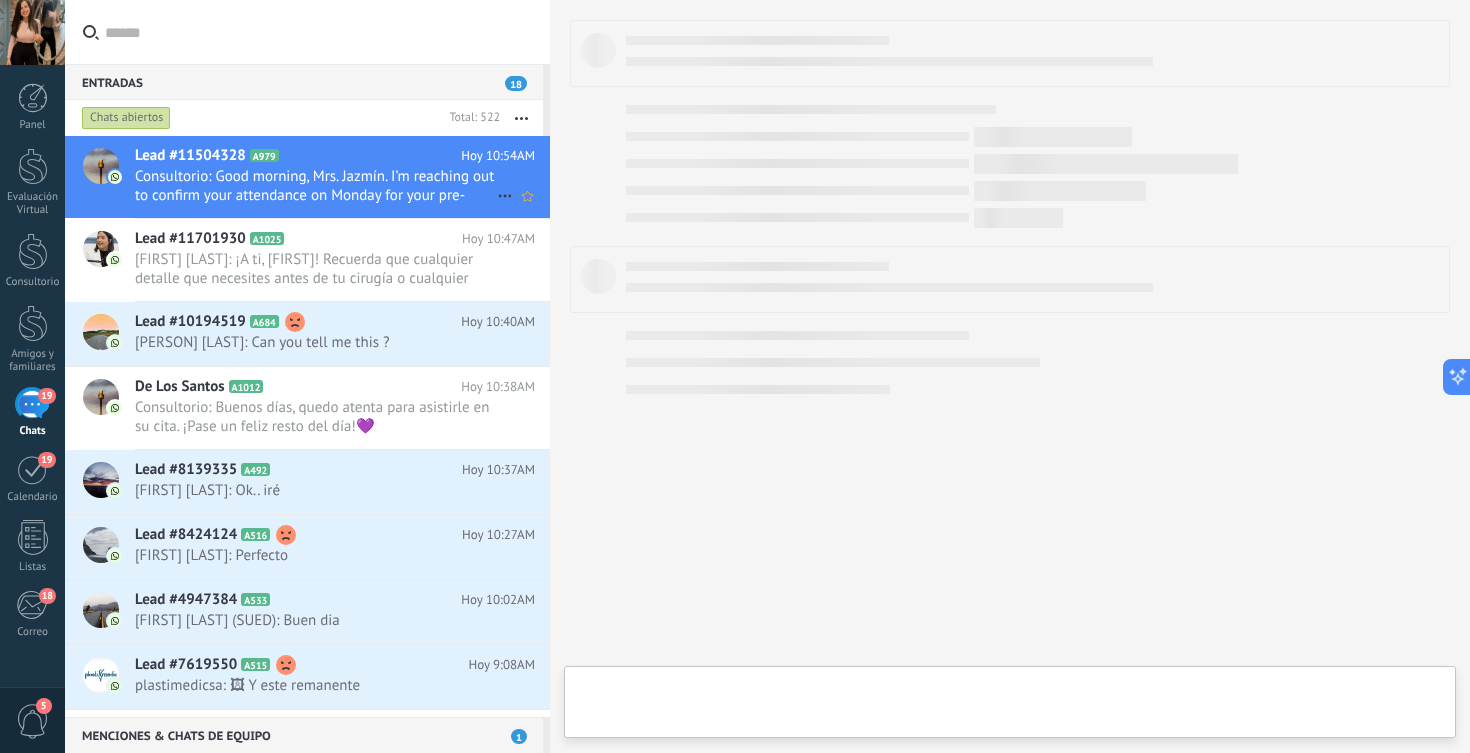 type on "**********" 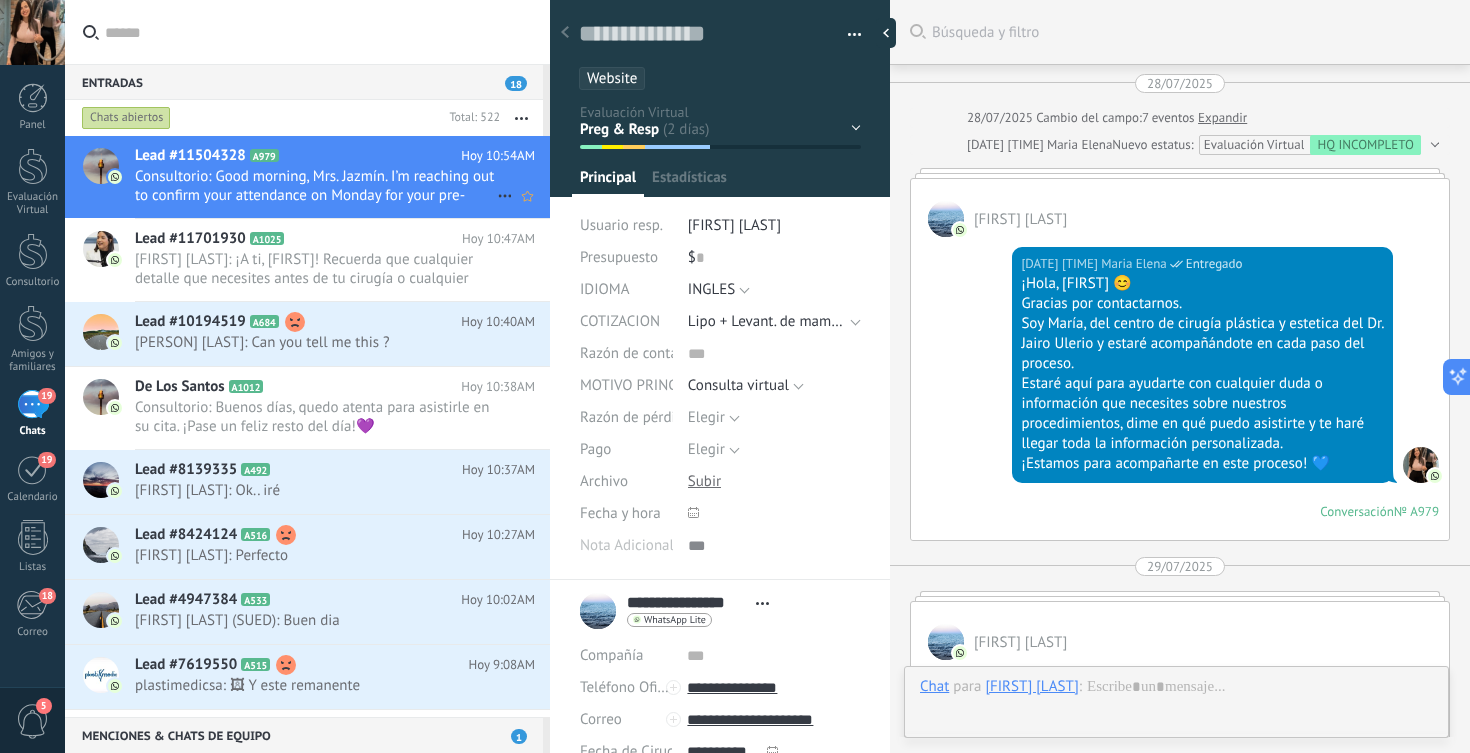 scroll, scrollTop: 30, scrollLeft: 0, axis: vertical 